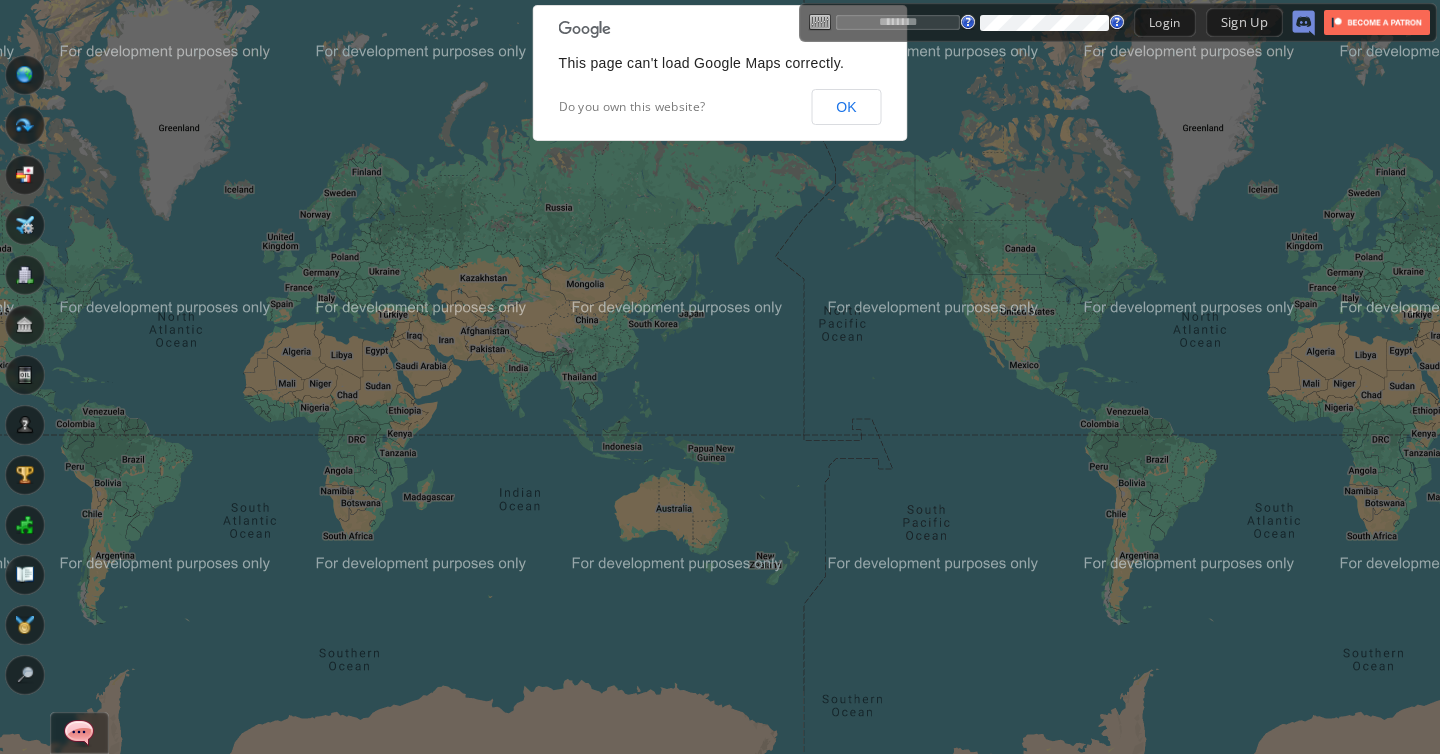 scroll, scrollTop: 0, scrollLeft: 0, axis: both 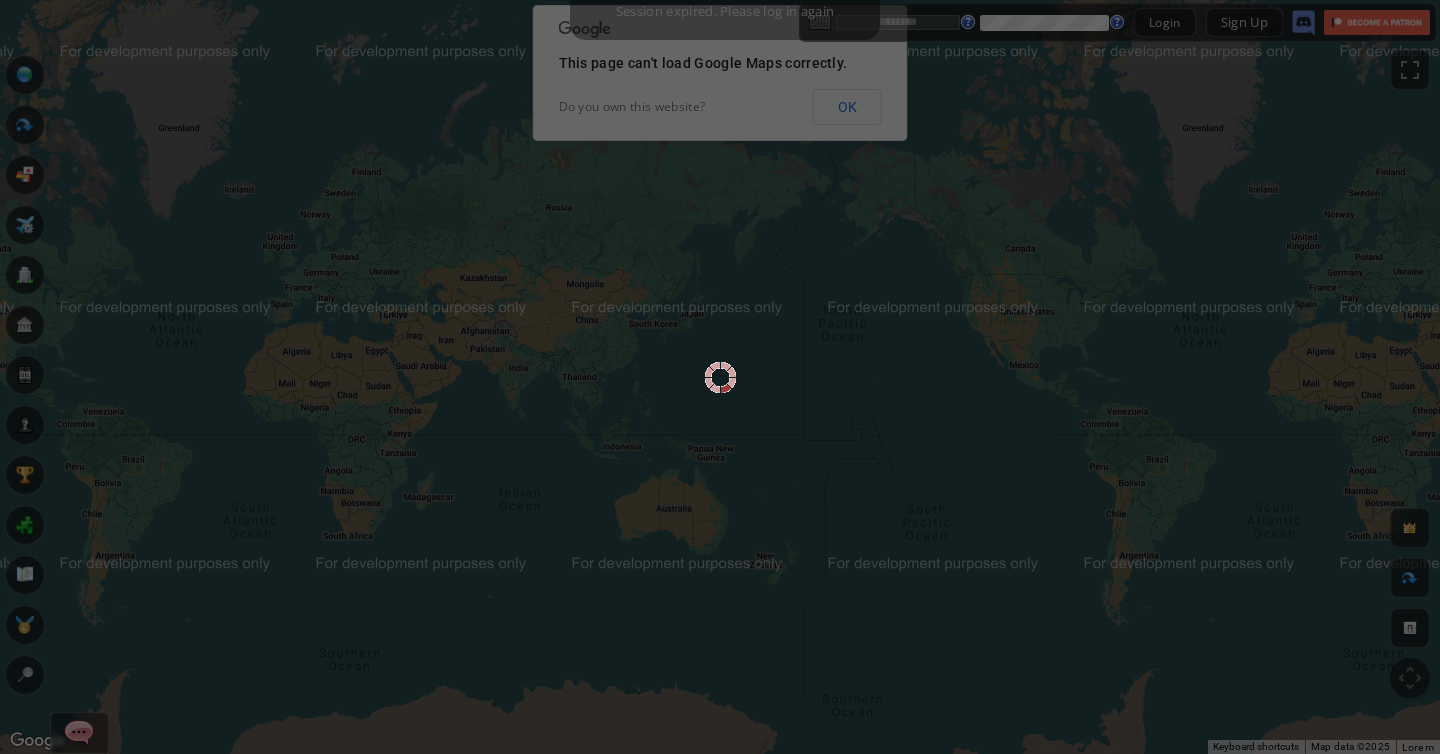 type on "*******" 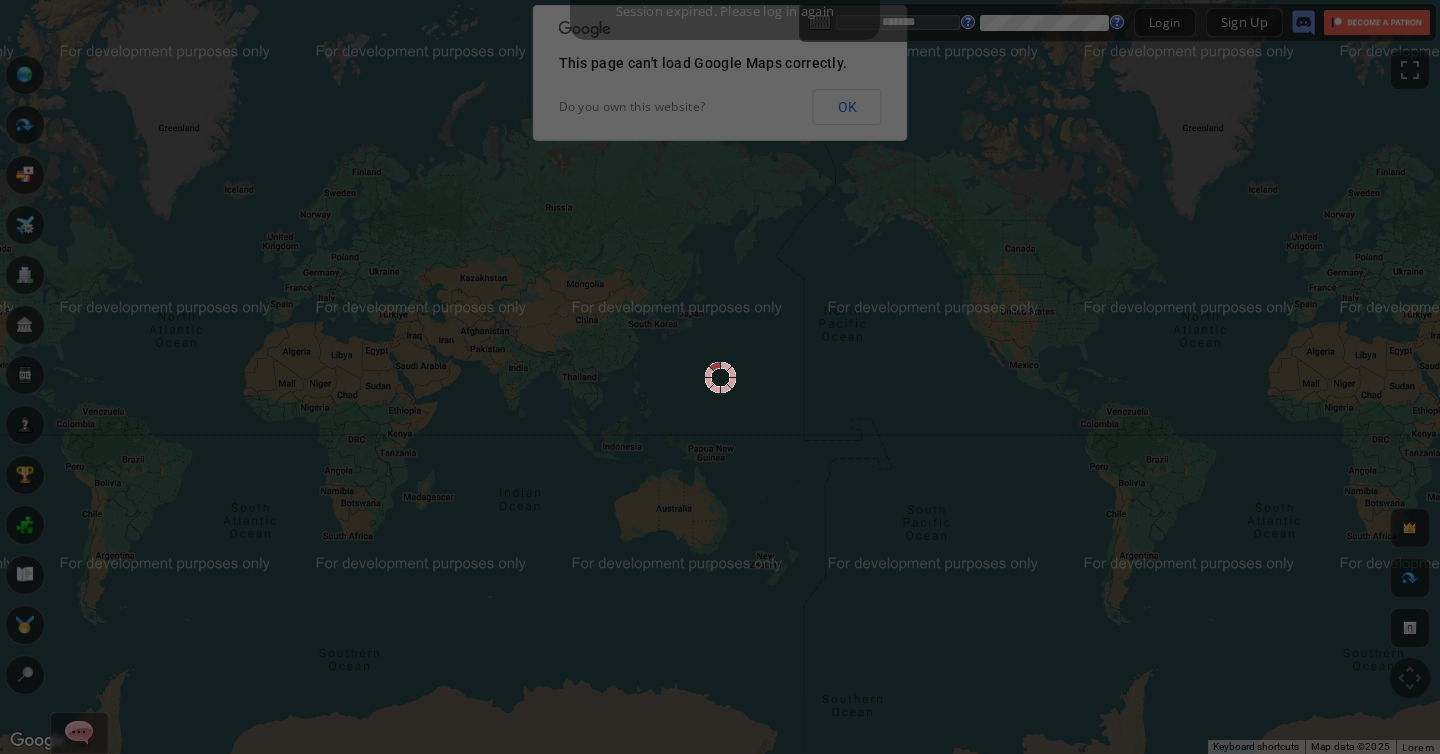 click at bounding box center [720, 377] 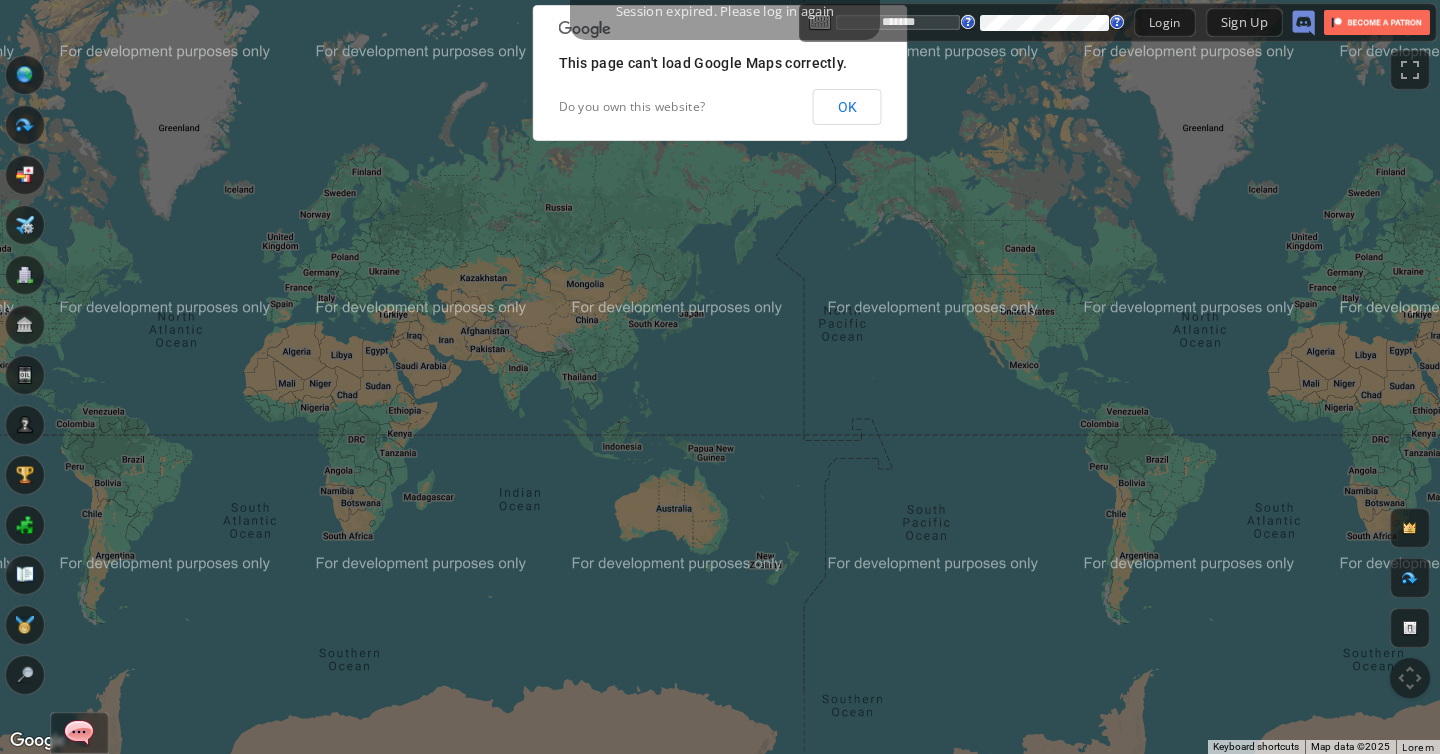 click on "OK" at bounding box center (847, 107) 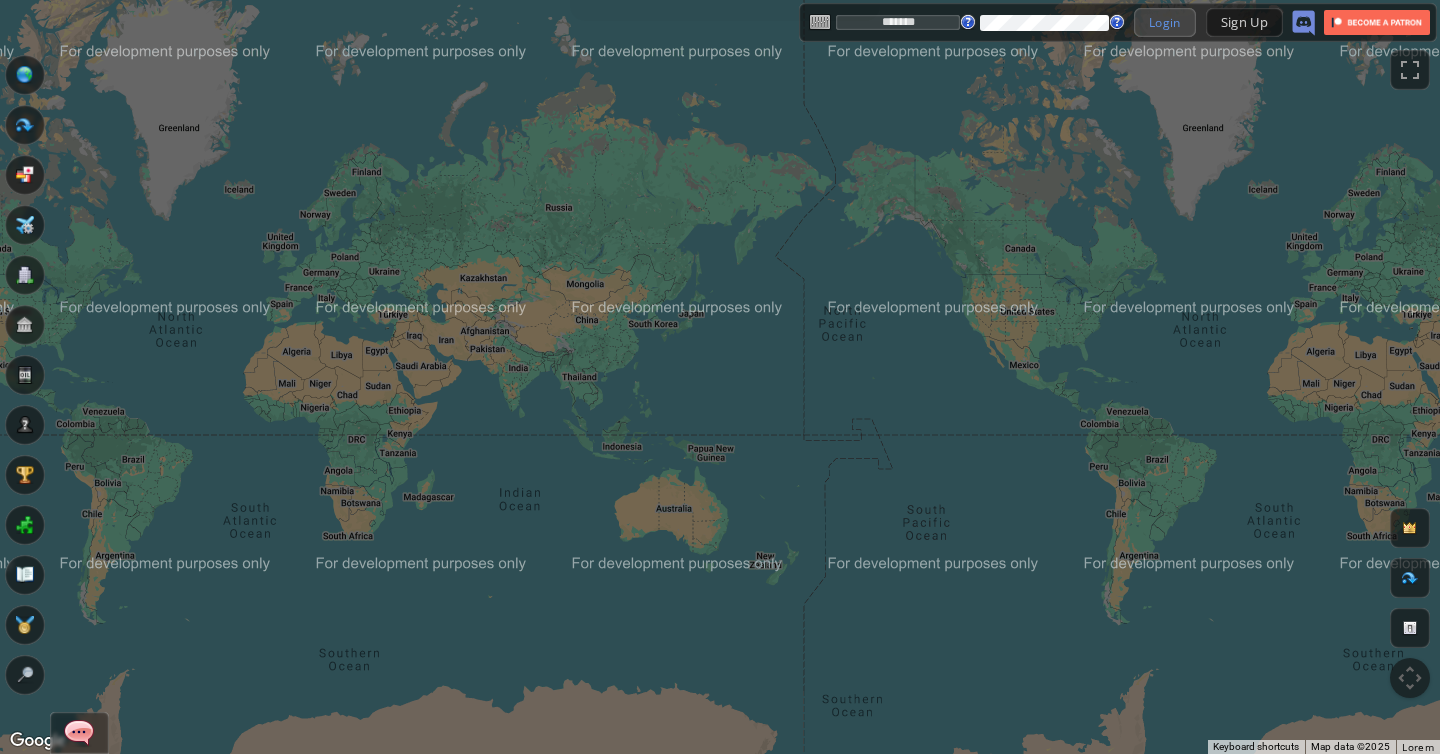 click on "Login" at bounding box center (1165, 22) 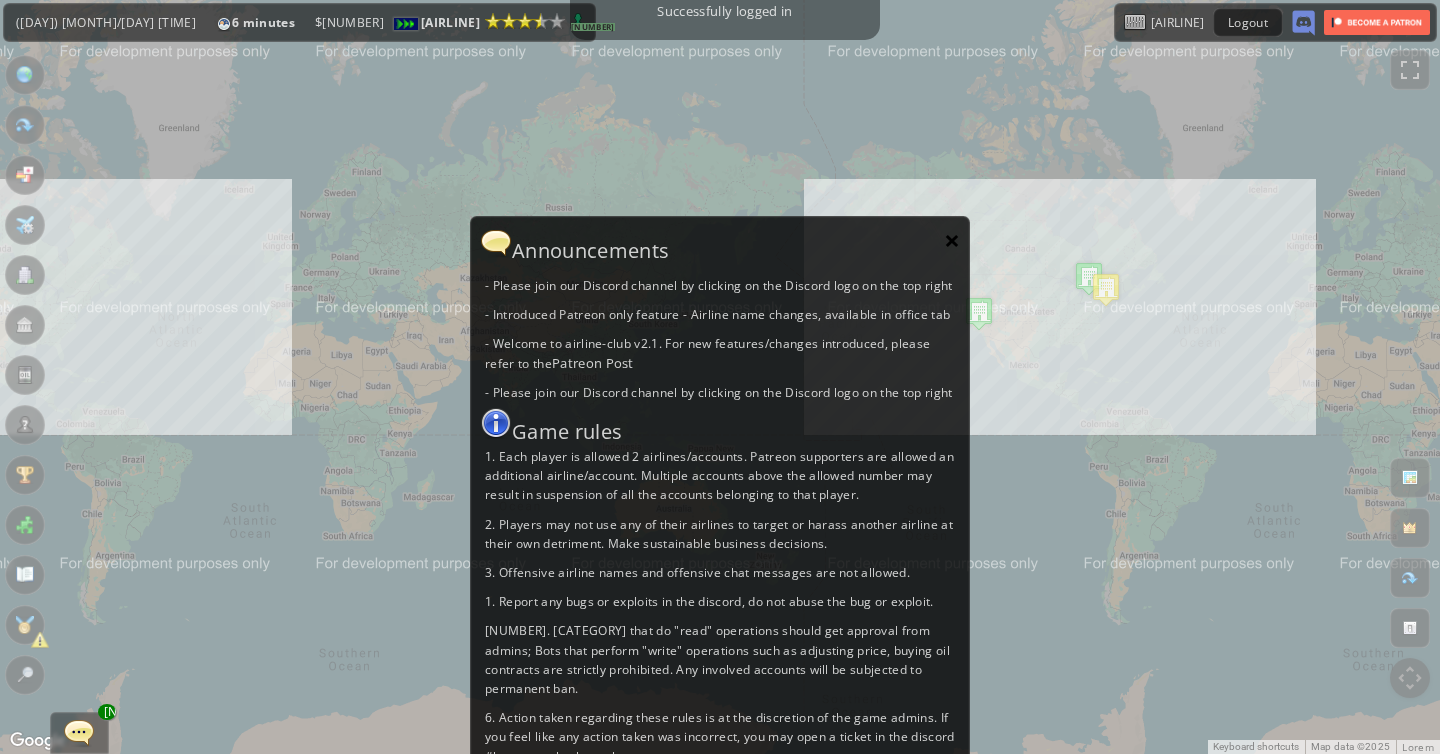 click on "×" at bounding box center (952, 240) 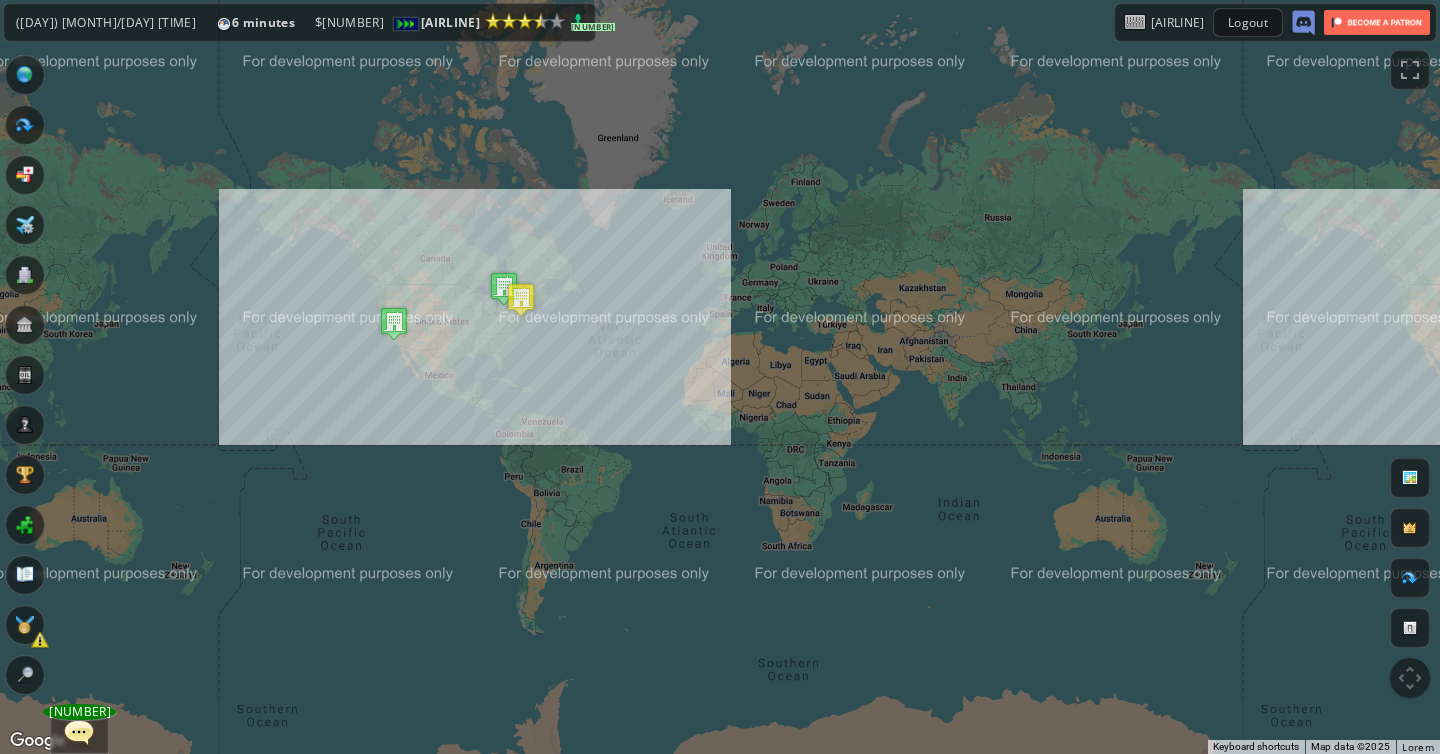 drag, startPoint x: 178, startPoint y: 407, endPoint x: 619, endPoint y: 417, distance: 441.11337 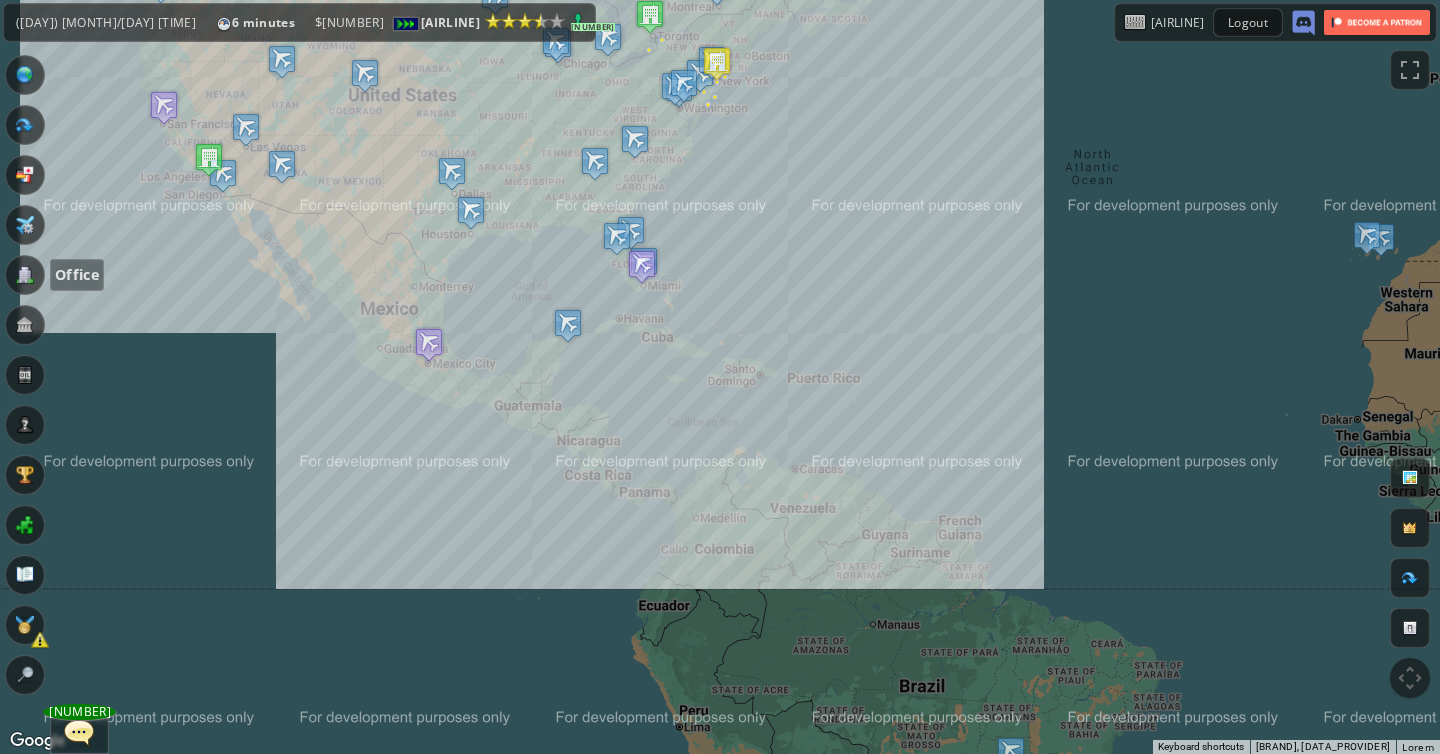 click at bounding box center [25, 275] 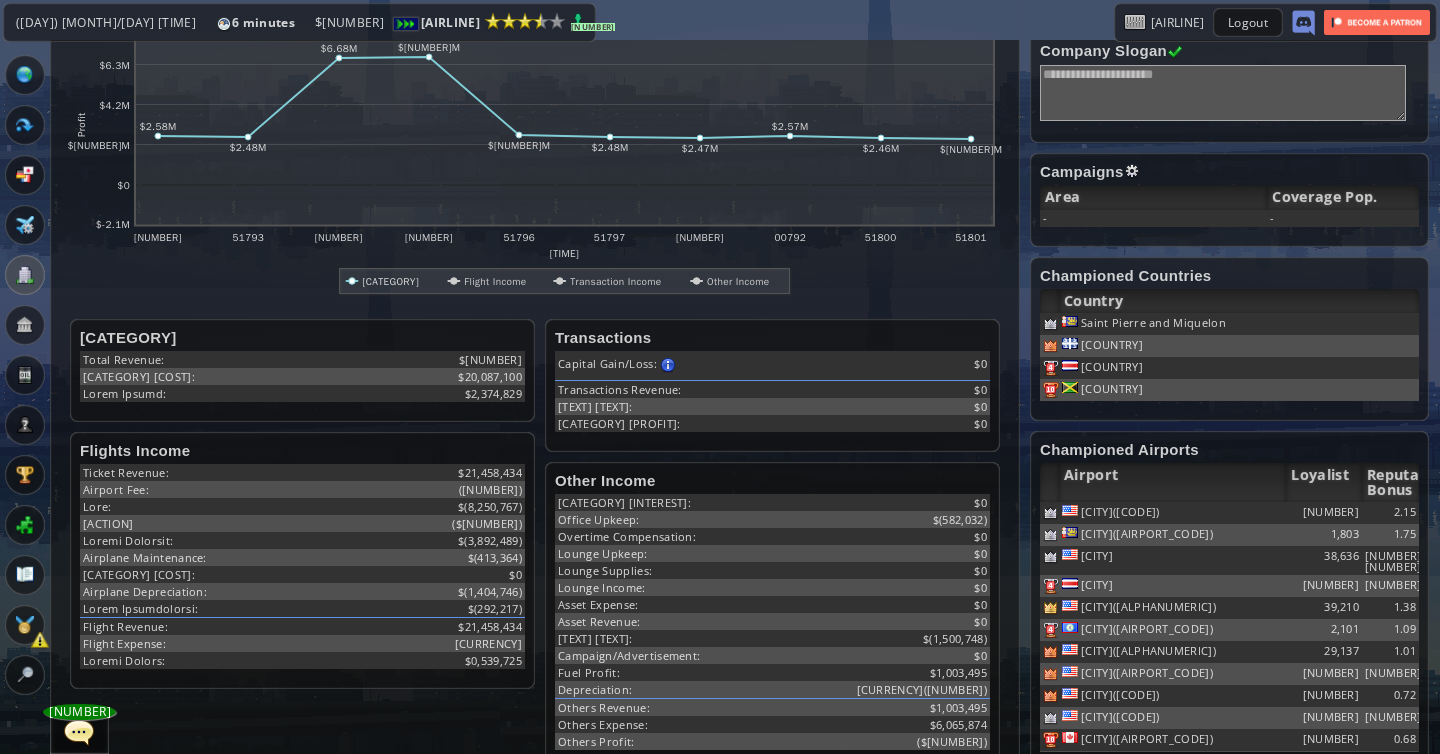 scroll, scrollTop: 364, scrollLeft: 0, axis: vertical 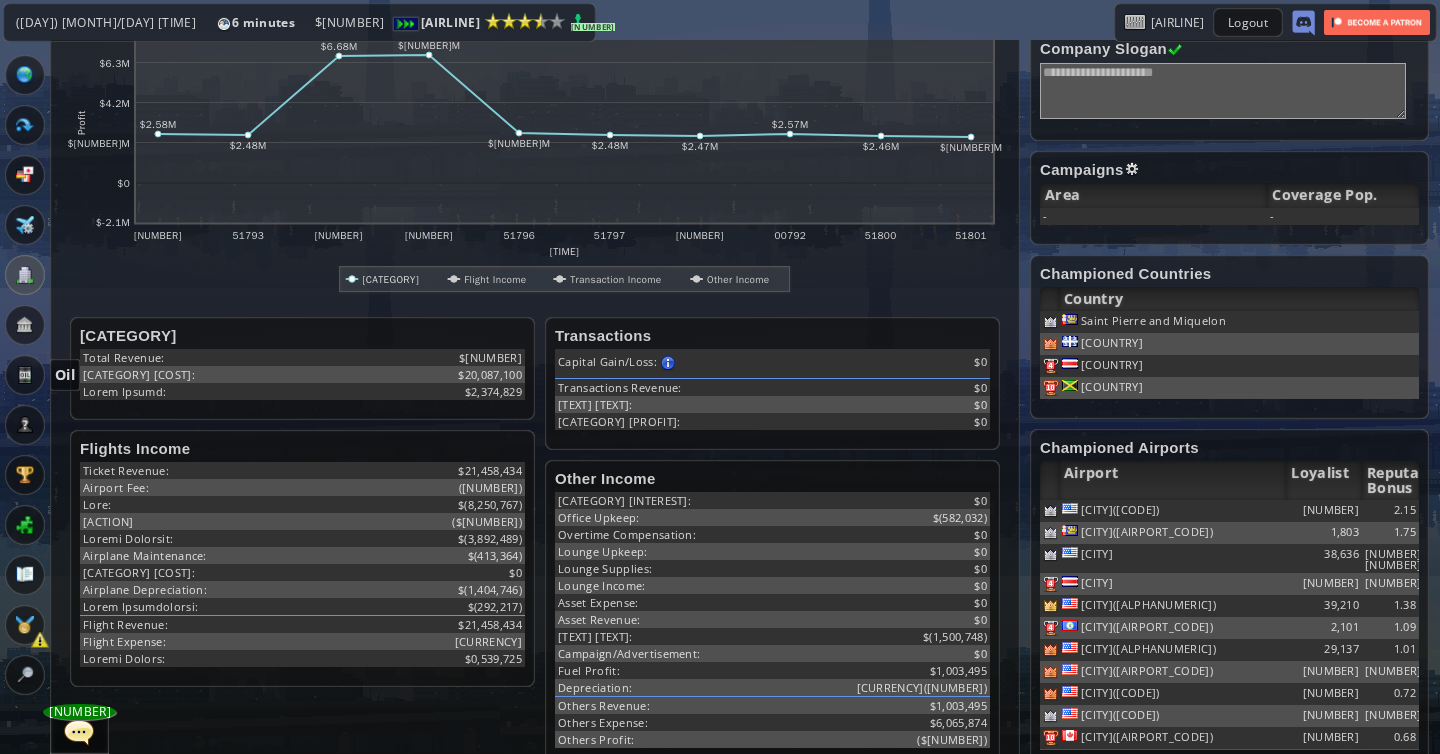 click at bounding box center [25, 375] 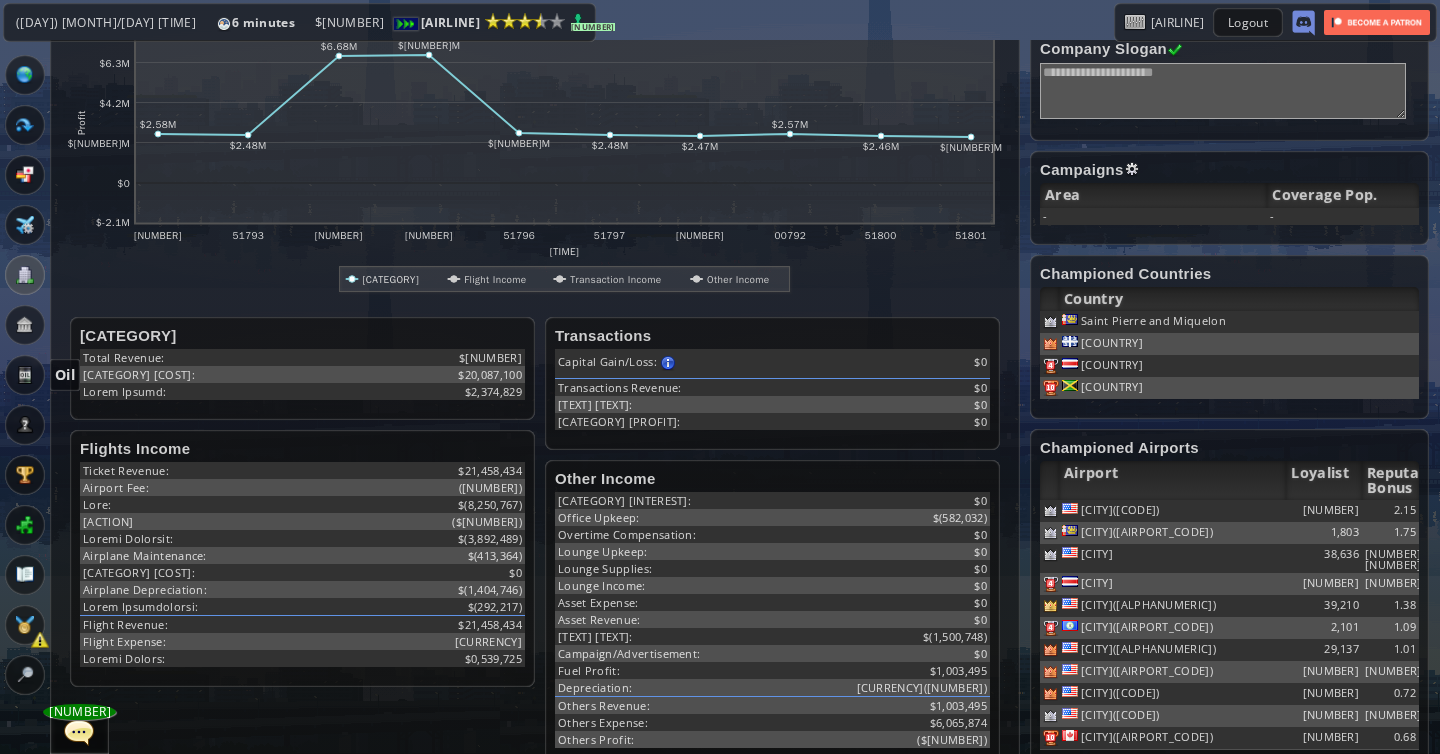 scroll, scrollTop: 0, scrollLeft: 0, axis: both 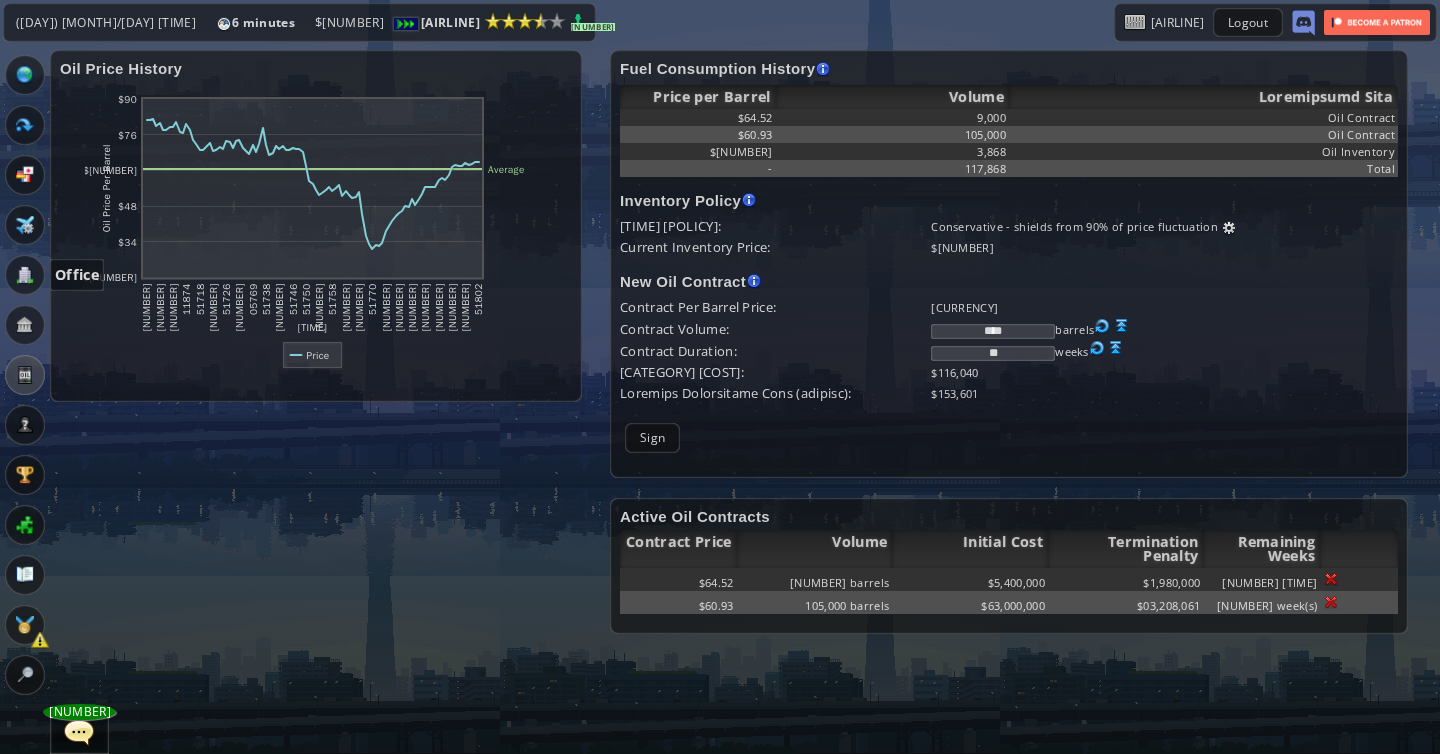 click at bounding box center (25, 275) 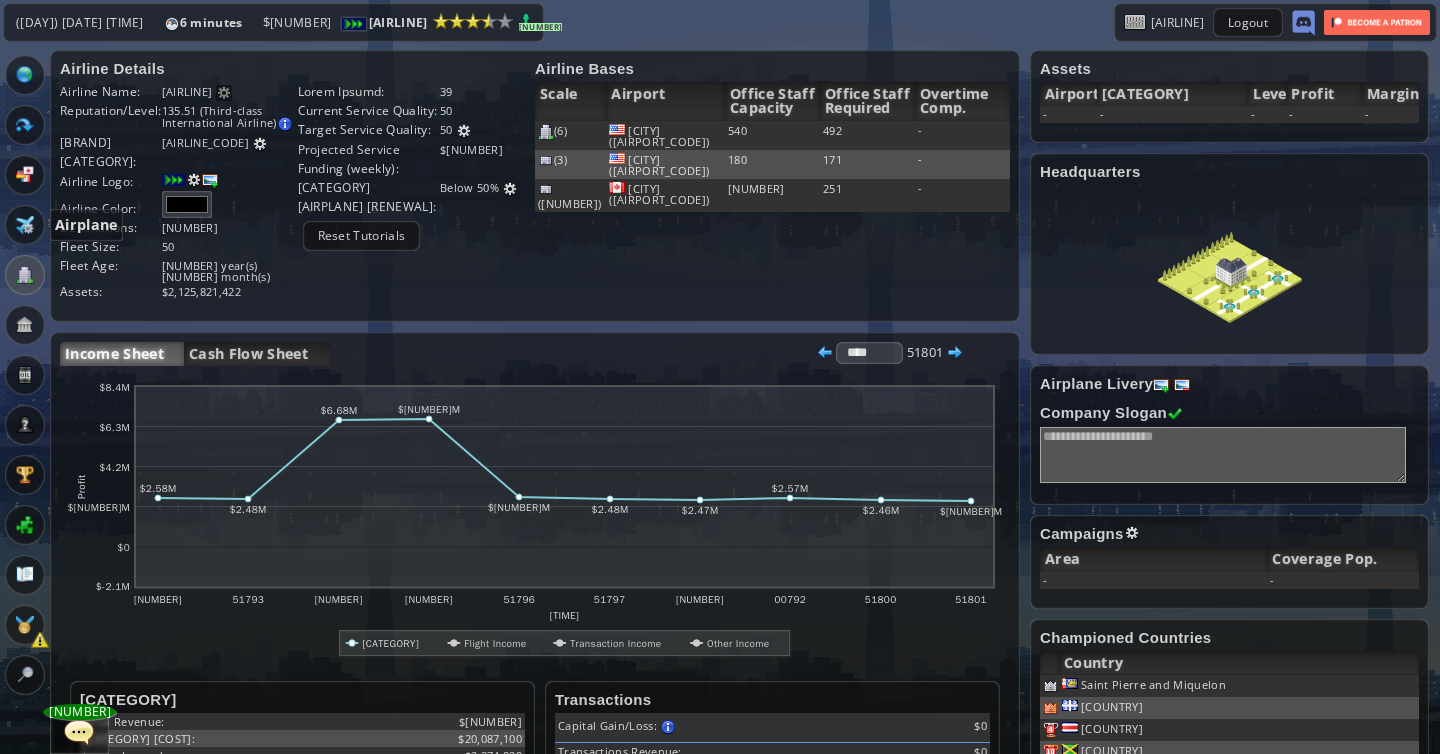 click at bounding box center (25, 225) 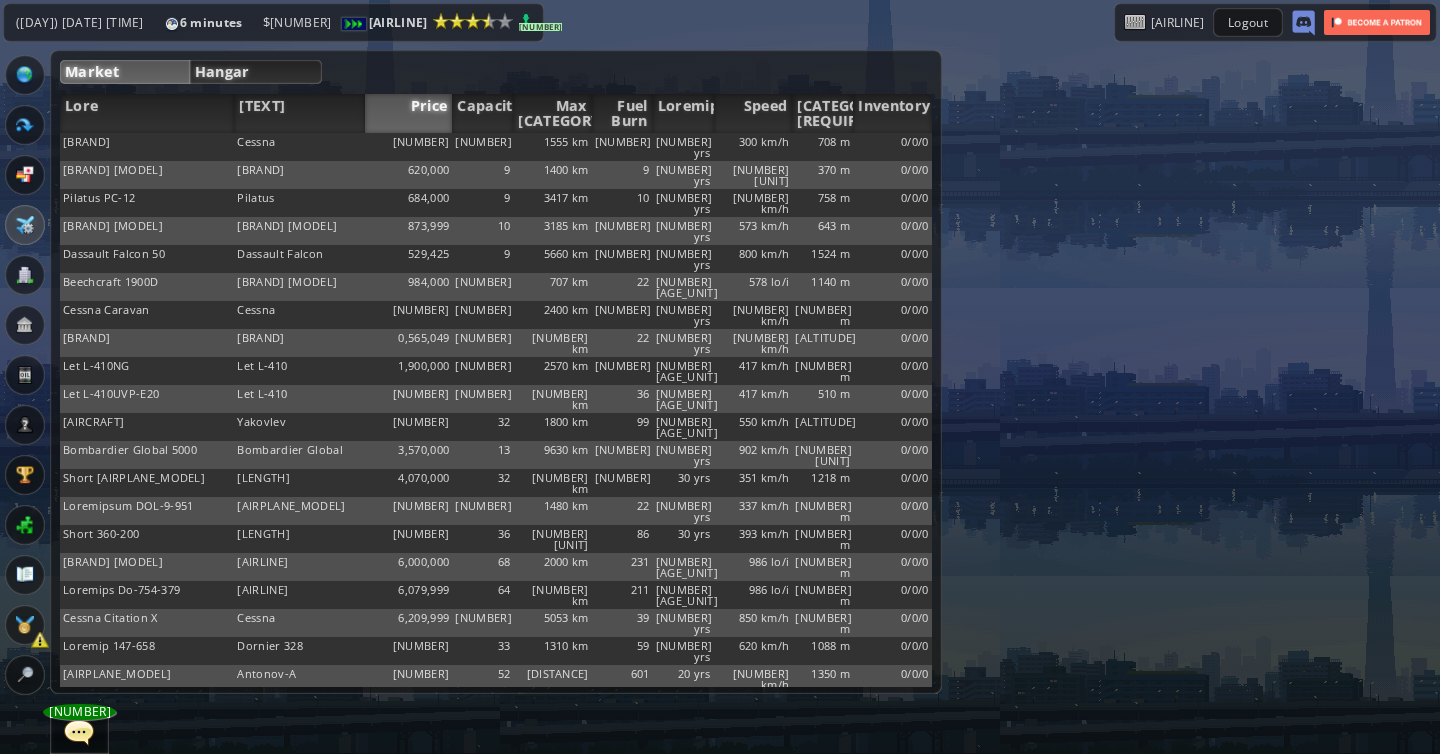 click on "Hangar" at bounding box center [256, 72] 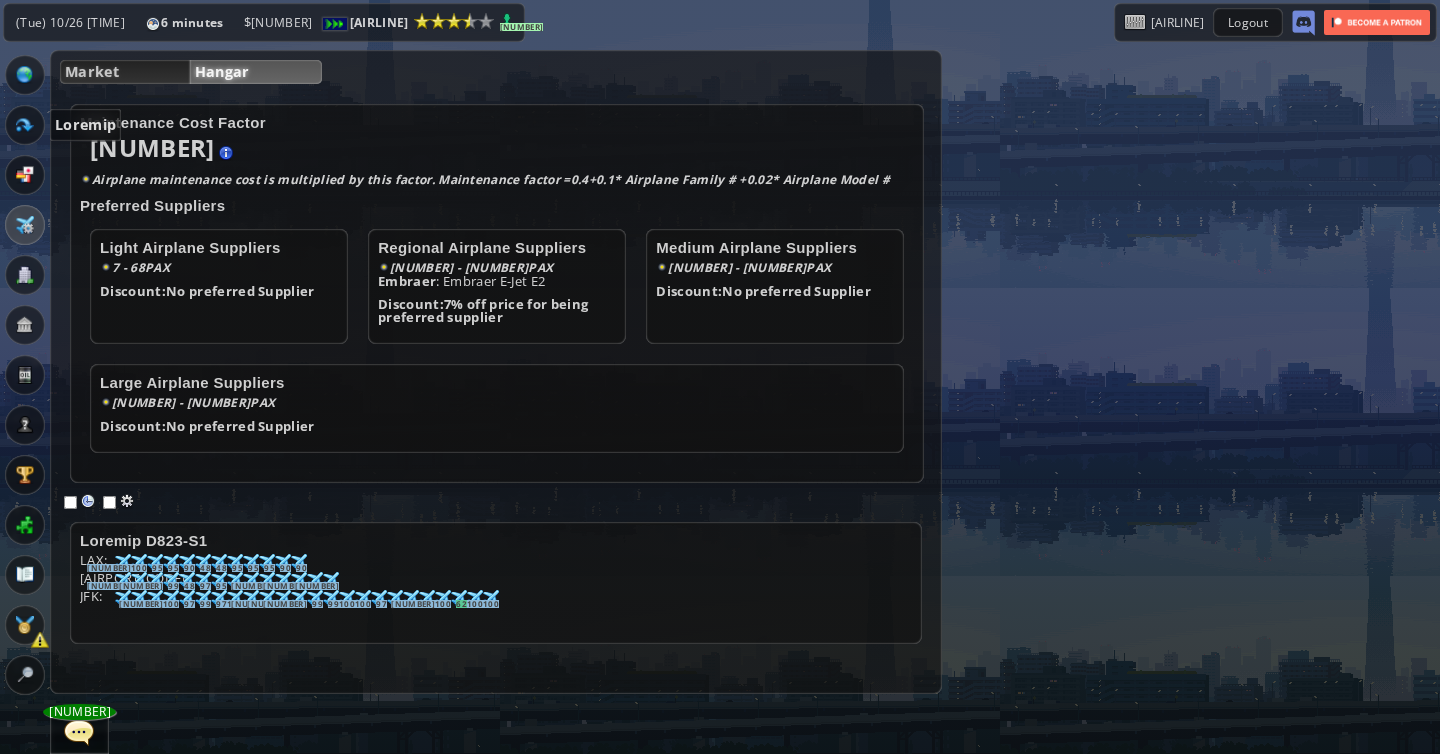 click at bounding box center (25, 125) 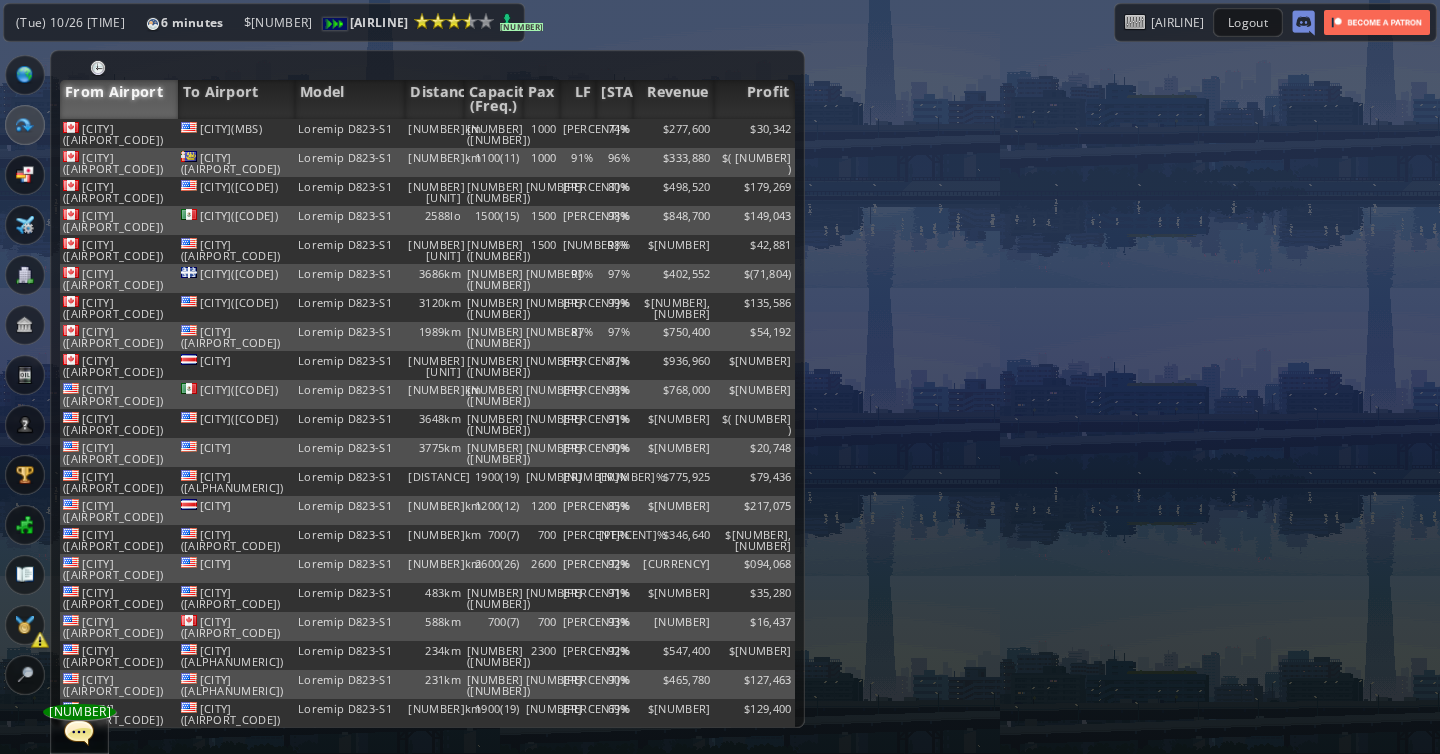 click at bounding box center (7, 377) 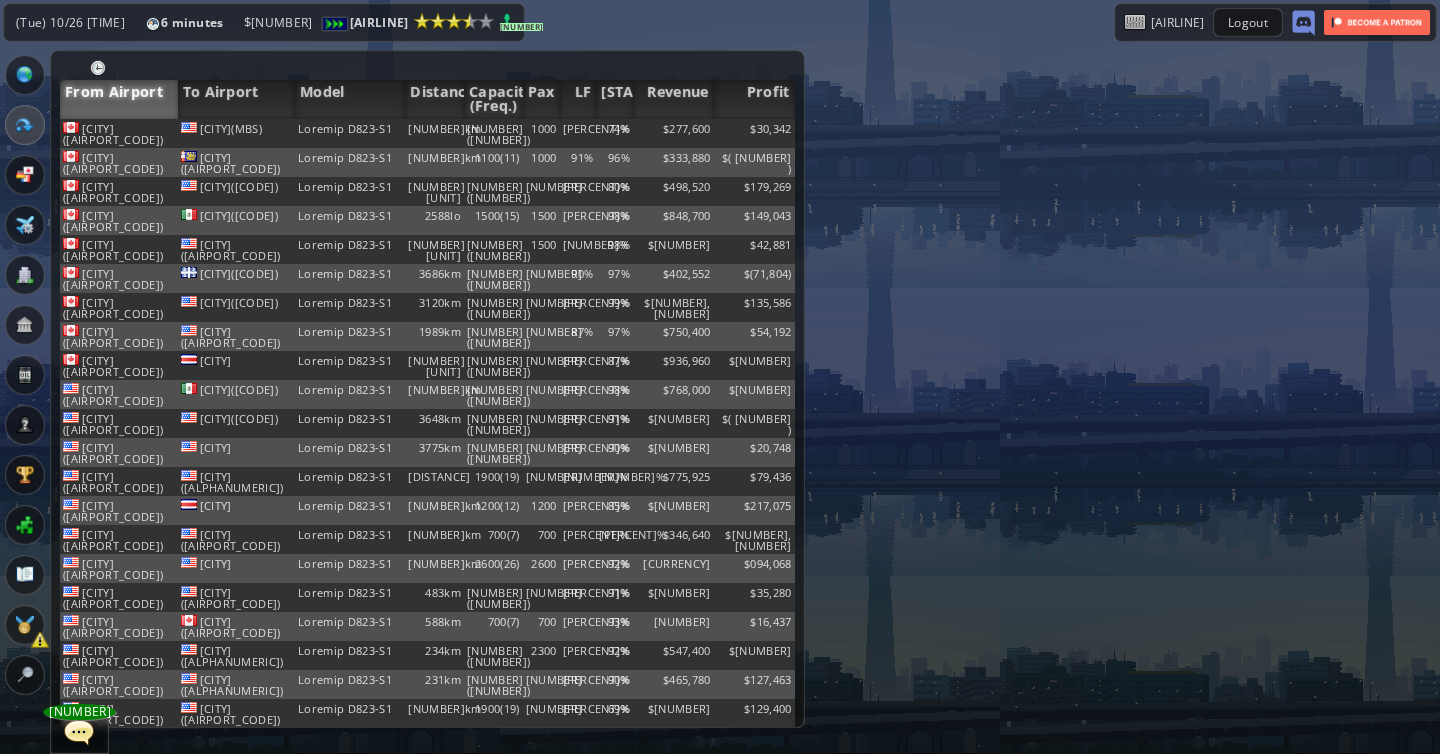 click at bounding box center [7, 377] 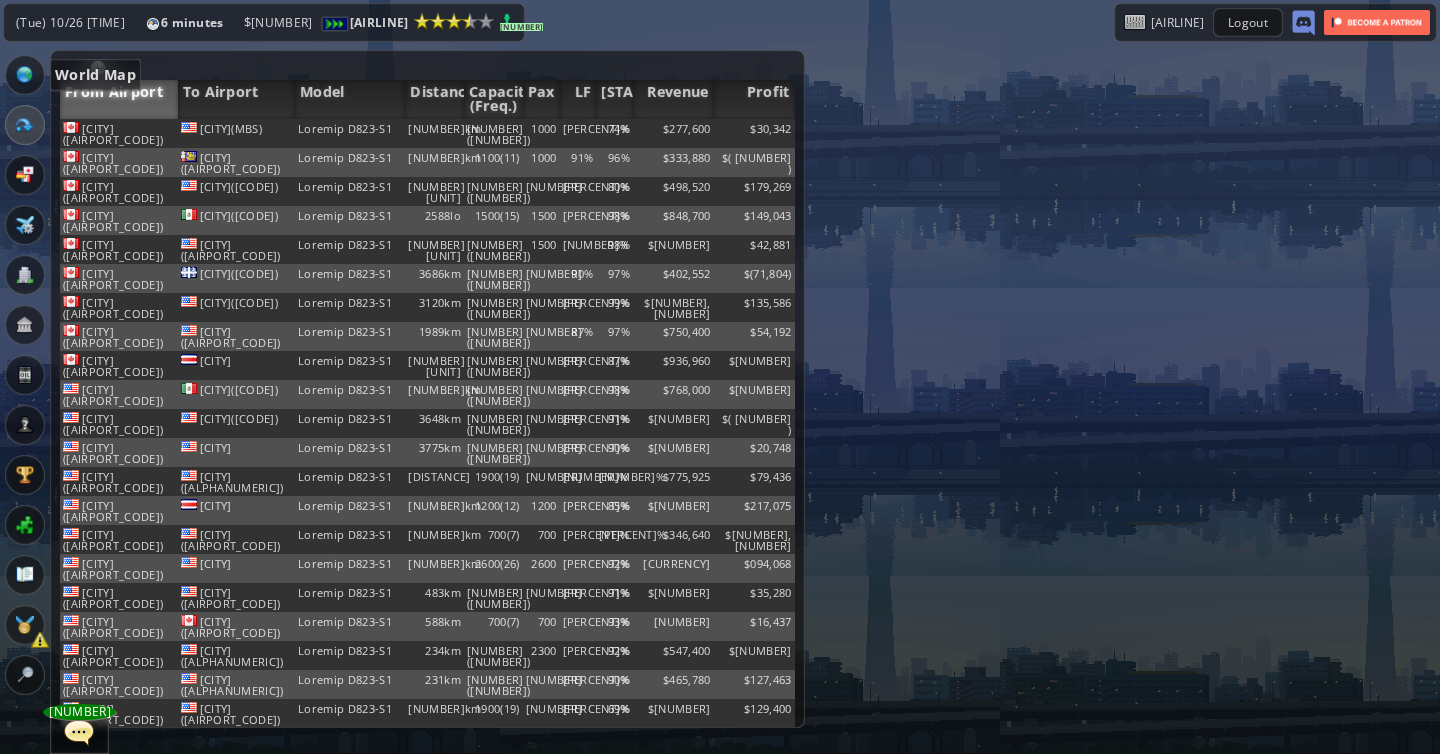 click at bounding box center [25, 75] 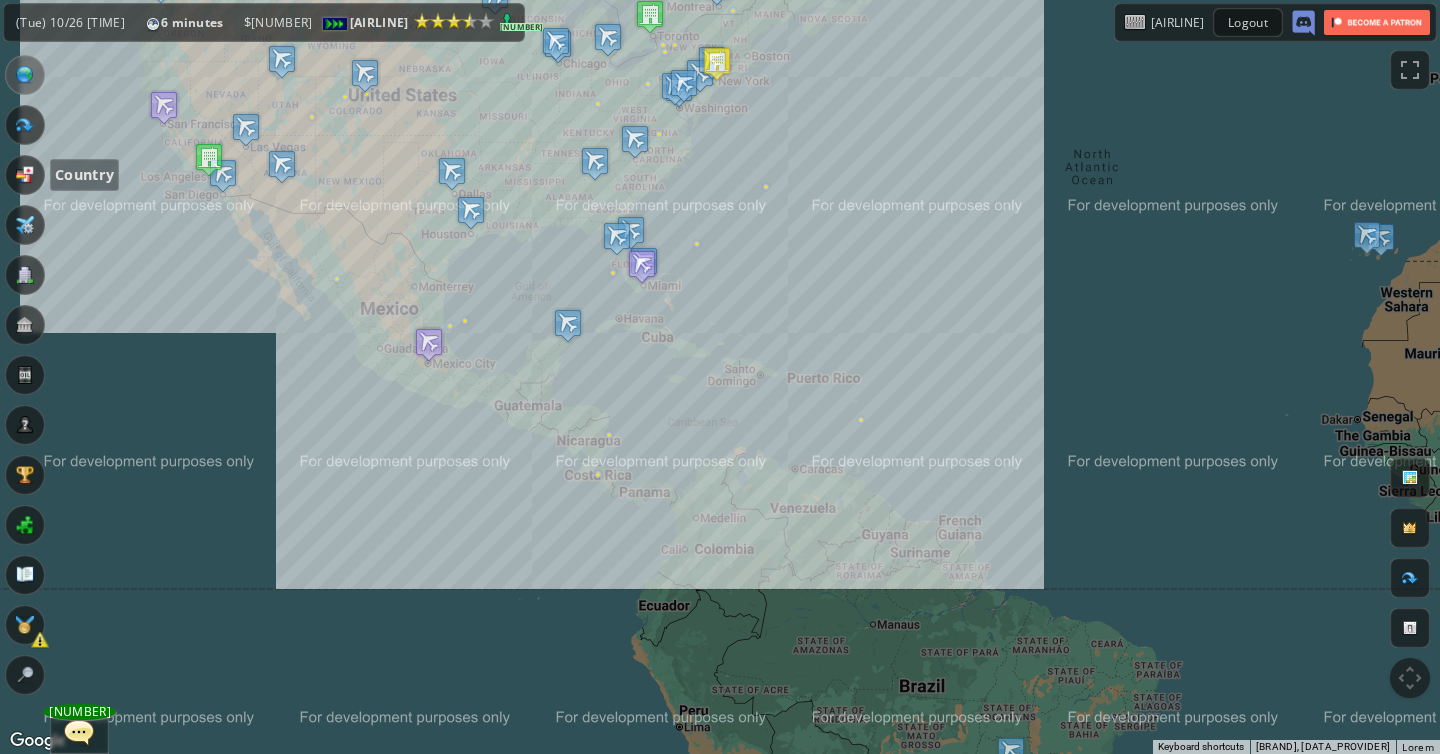 click at bounding box center [25, 175] 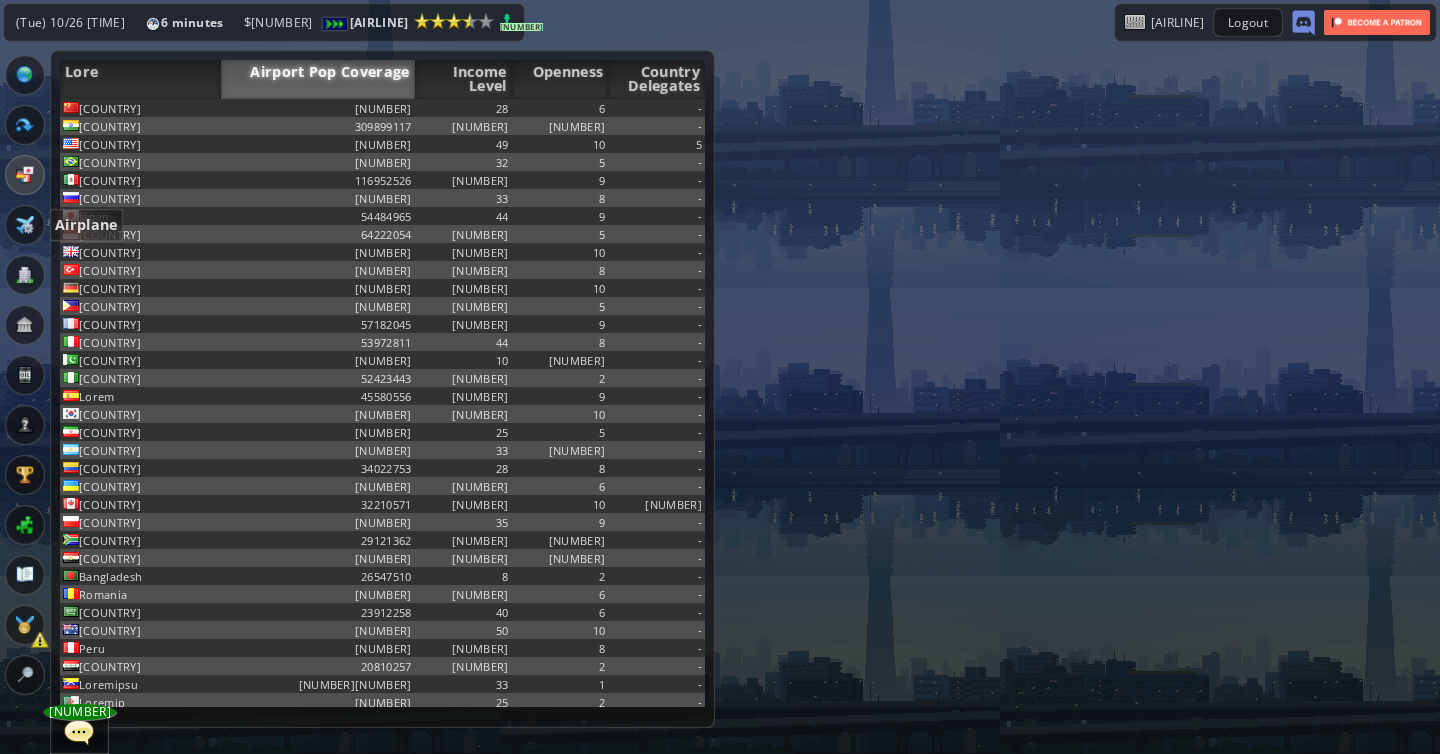 click at bounding box center (25, 225) 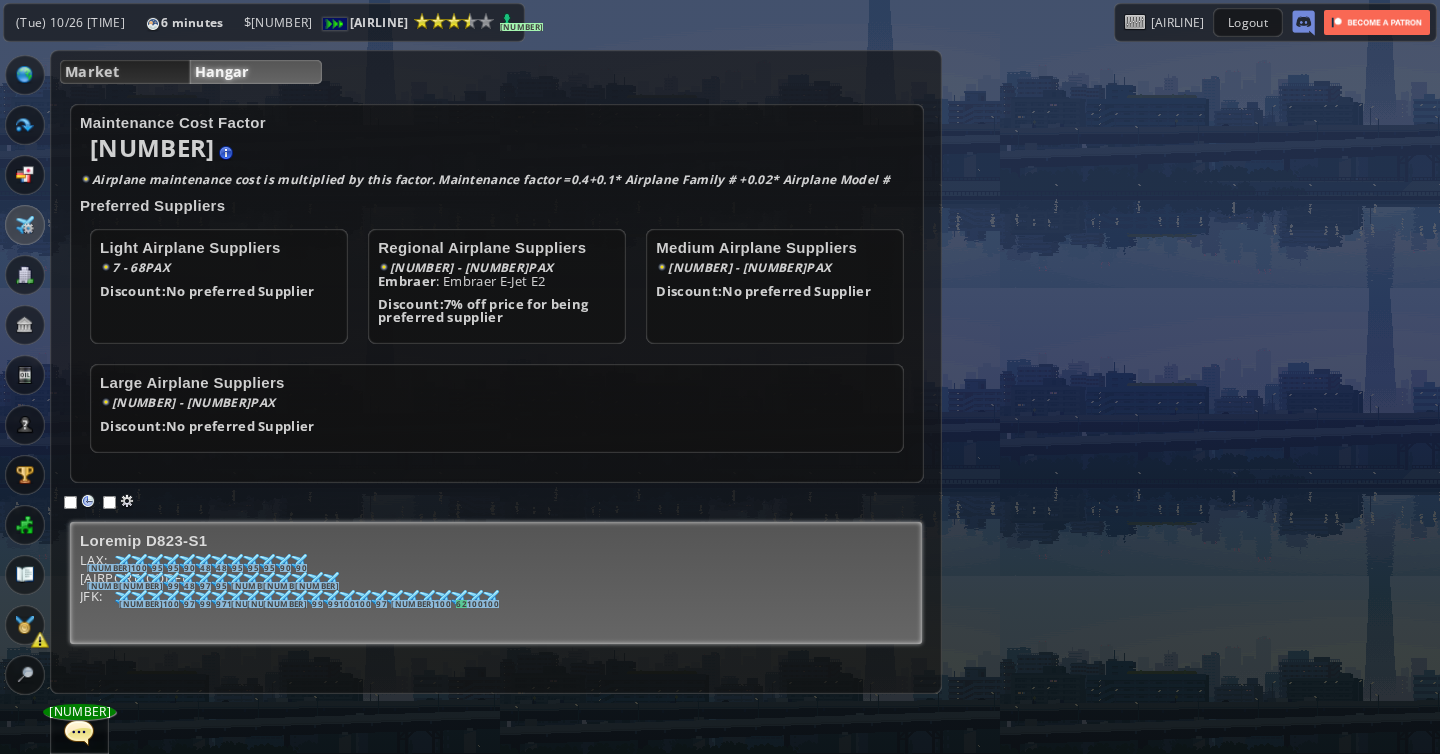 click on "[AIRPLANE_MODEL] LAX: 98 56 100 57 95 59 95 60 90 60 93 62 93 63 95 67 95 68 95 71 90 71 90 85 YYZ: 98 64 100 67 96 68 99 75 93 81 97 85 95 86 93 86 95 88 96 90 93 91 98 91 95 94 98 99 JFK: 97 51 100 54 98 57 100 65 97 65 99 67 97 70 100 71 97 74 98 76 98 77 98 78 99 80 99 82 100 87 100 87 97 88 99 88 100 90 96 93 100 97 62 97 100 99 100 99" at bounding box center [496, 583] 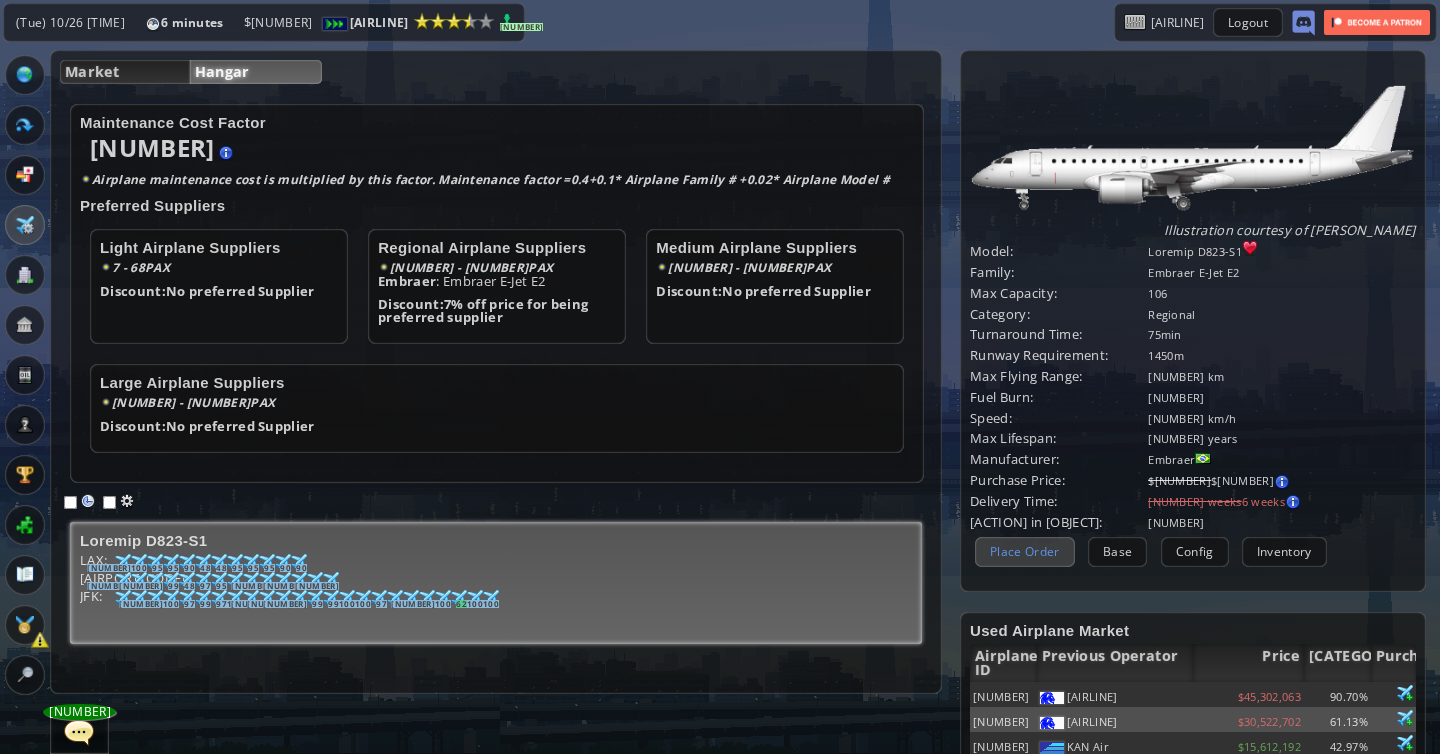 click on "Place Order" at bounding box center (1025, 551) 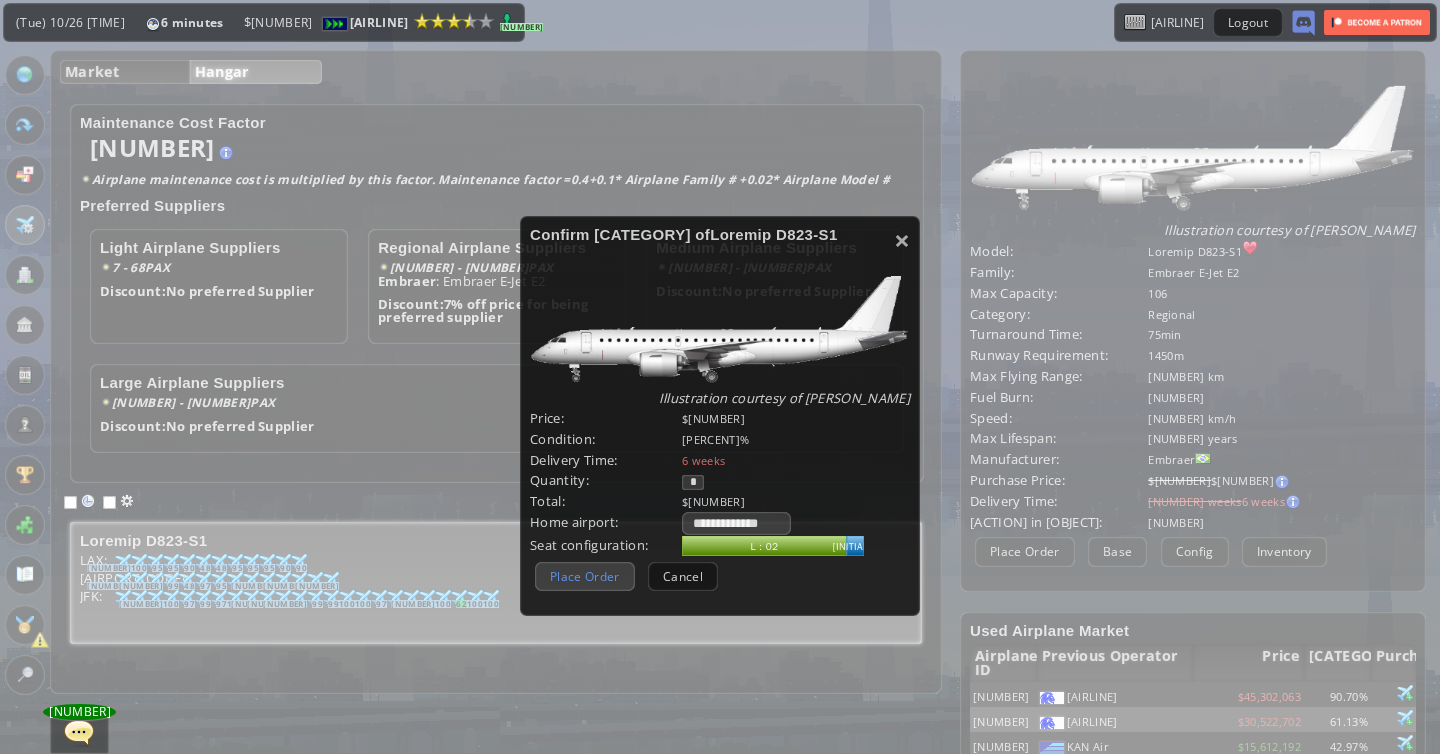 click on "Place Order" at bounding box center (585, 576) 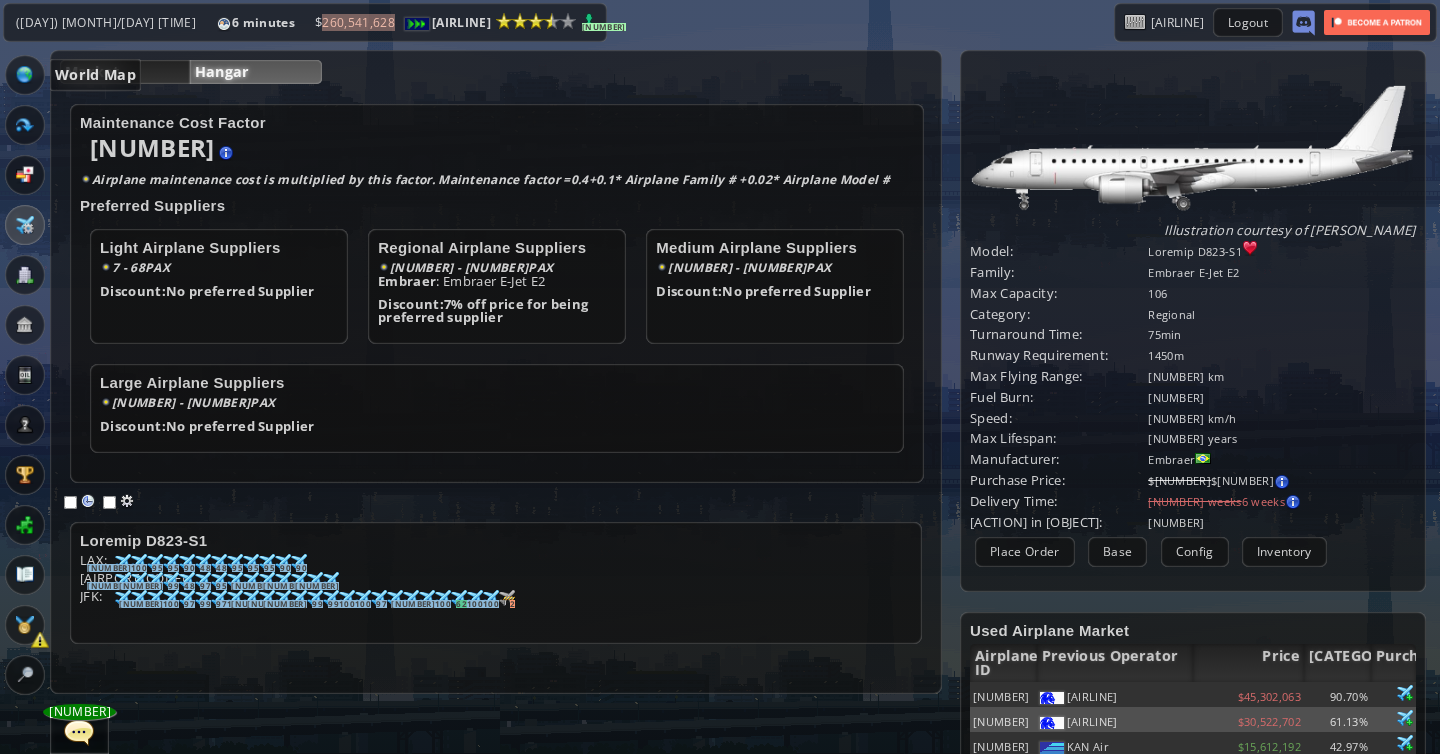 click at bounding box center (7, 377) 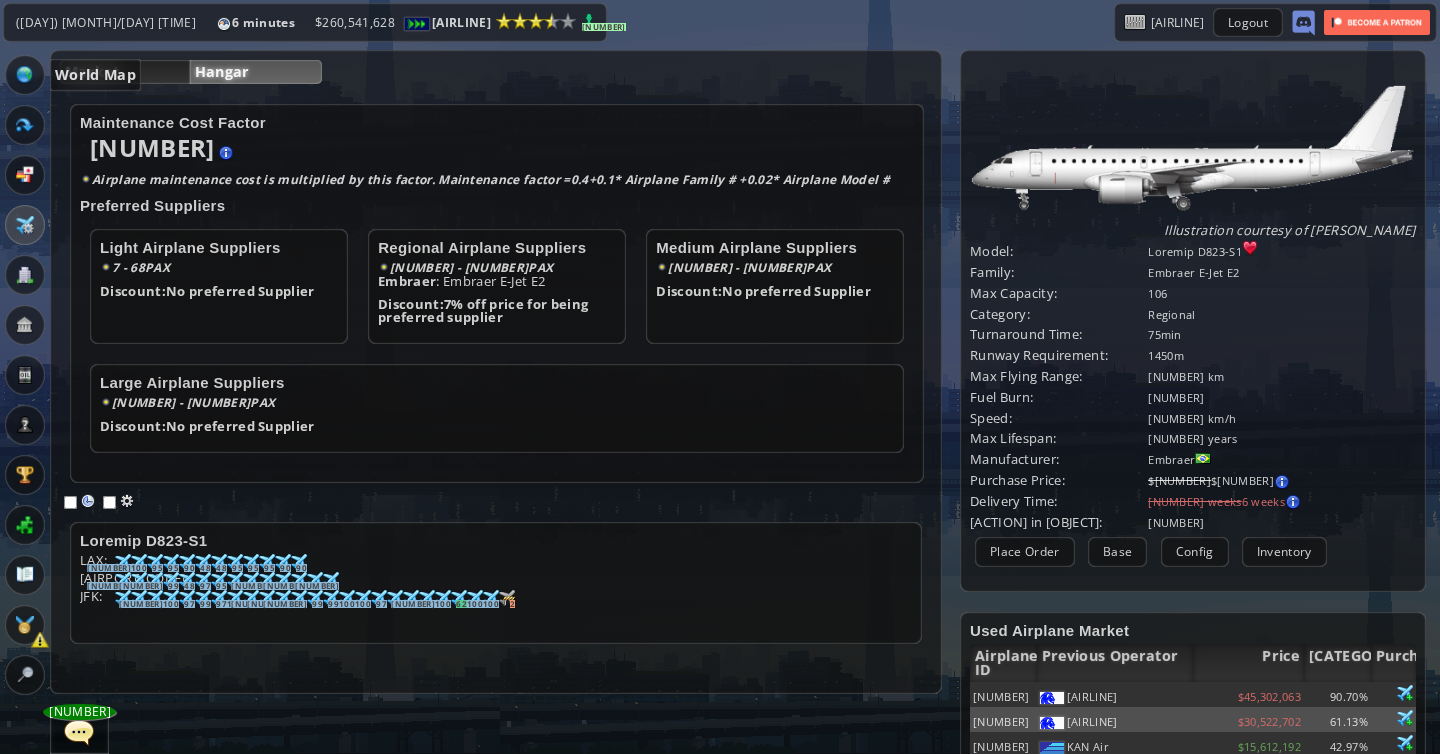 click at bounding box center [25, 75] 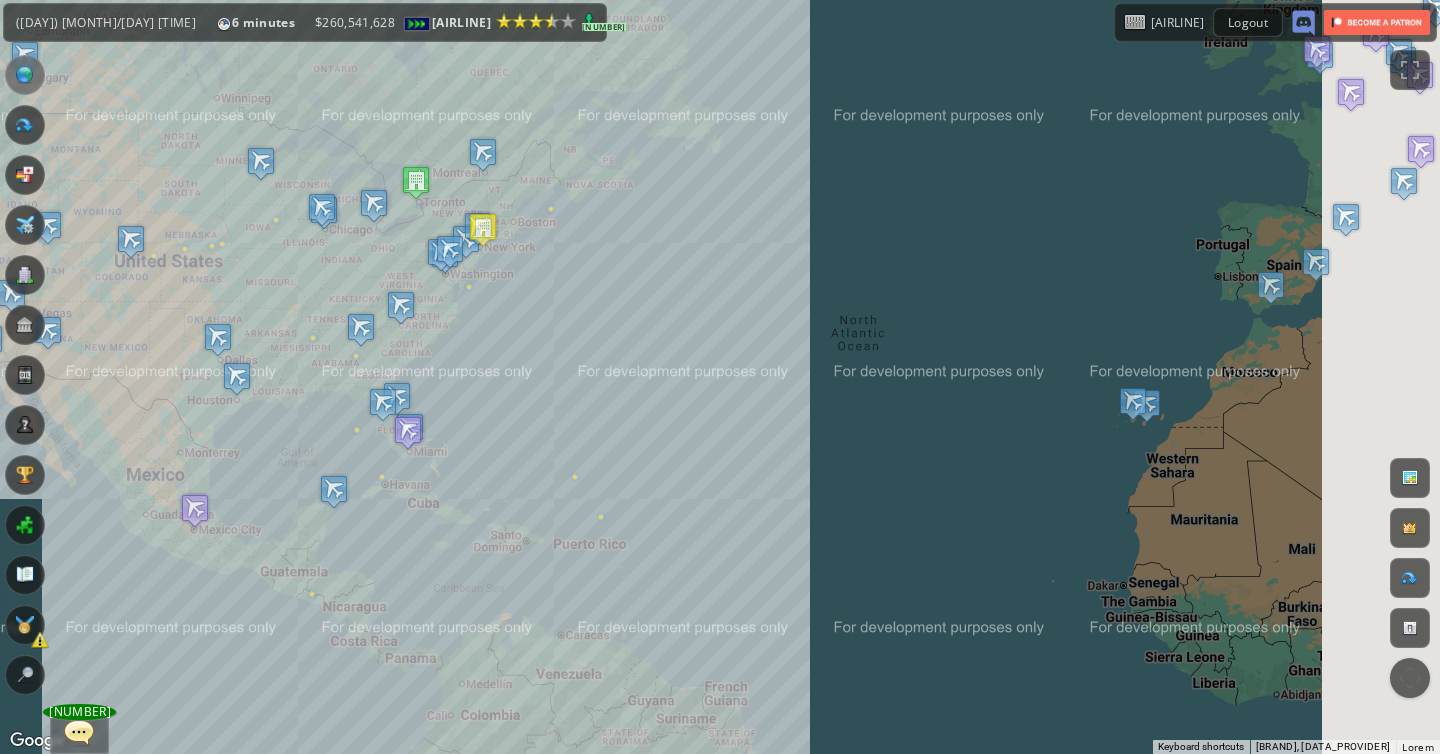 drag, startPoint x: 982, startPoint y: 191, endPoint x: 713, endPoint y: 375, distance: 325.9095 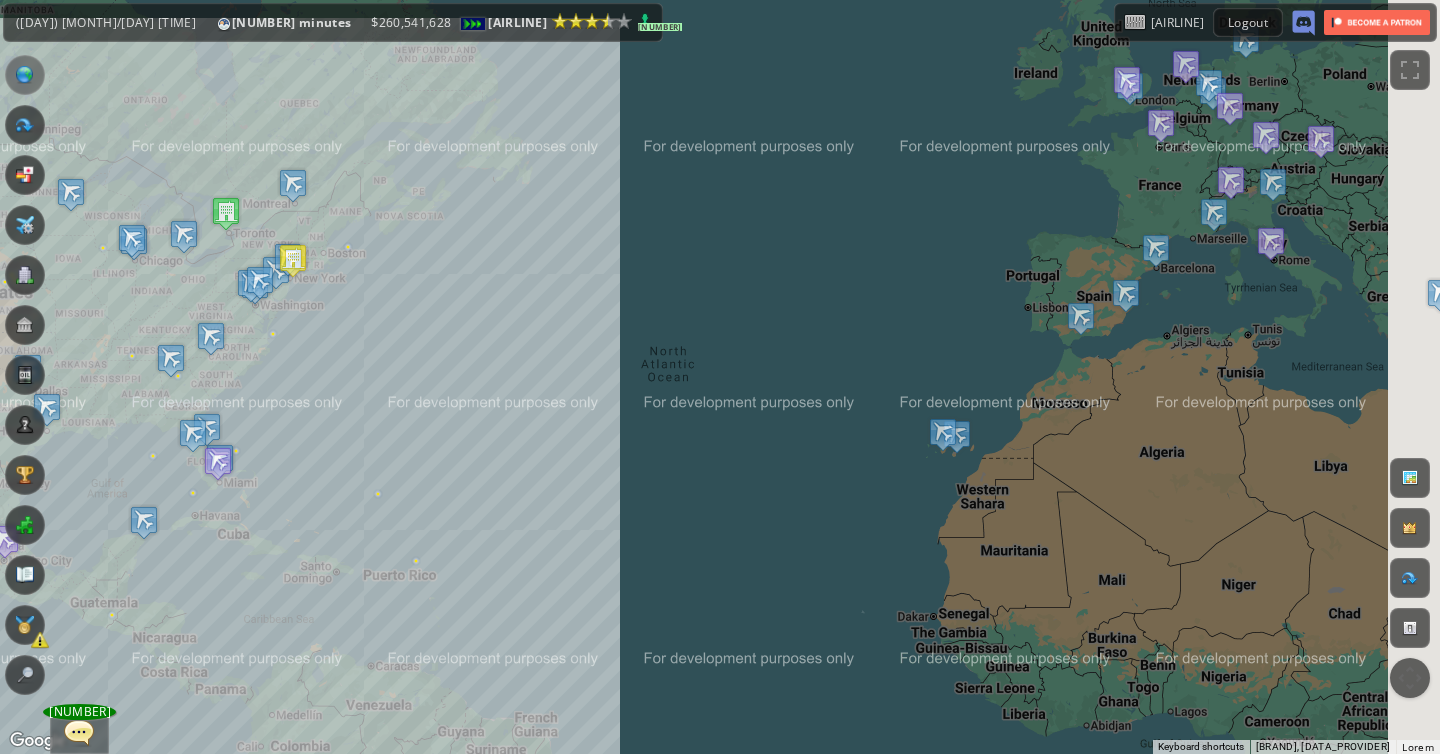 drag, startPoint x: 959, startPoint y: 371, endPoint x: 707, endPoint y: 474, distance: 272.23703 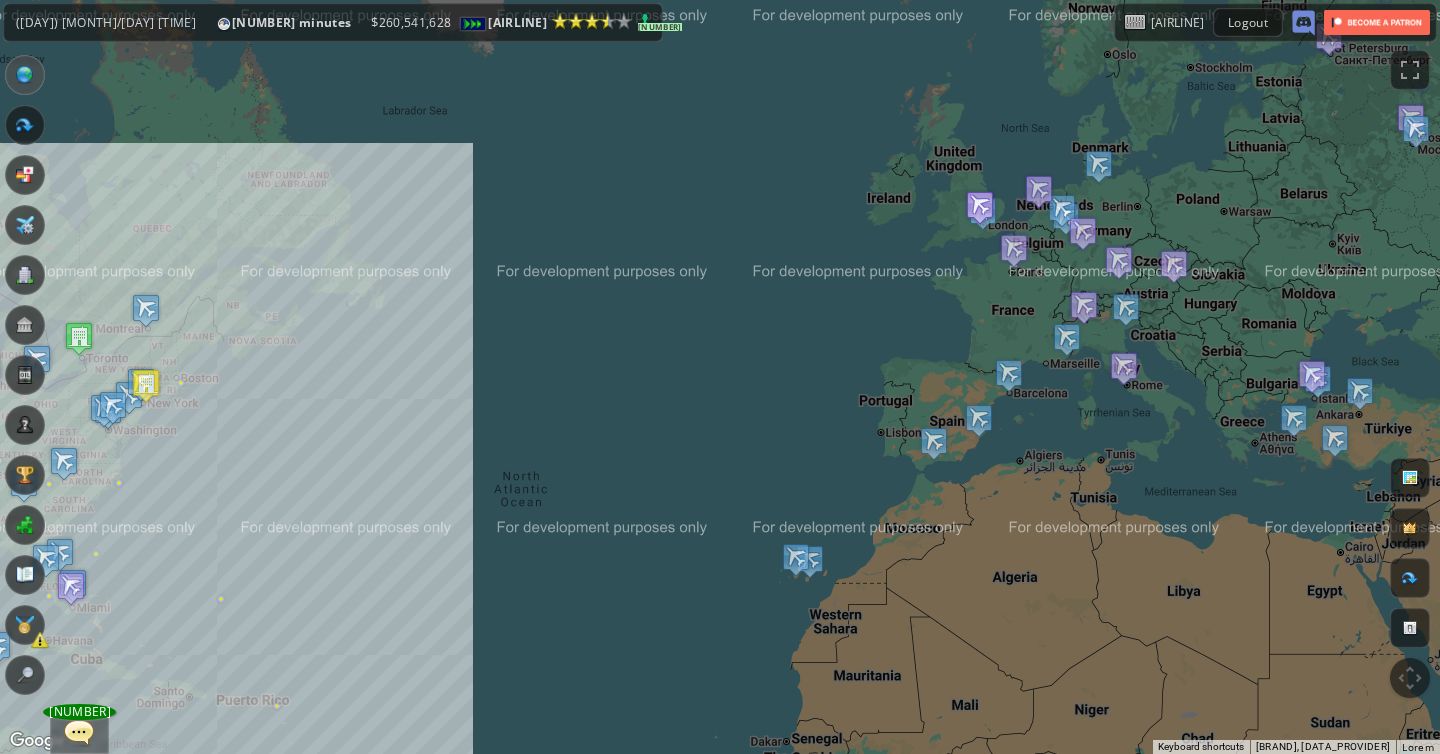 click at bounding box center [980, 207] 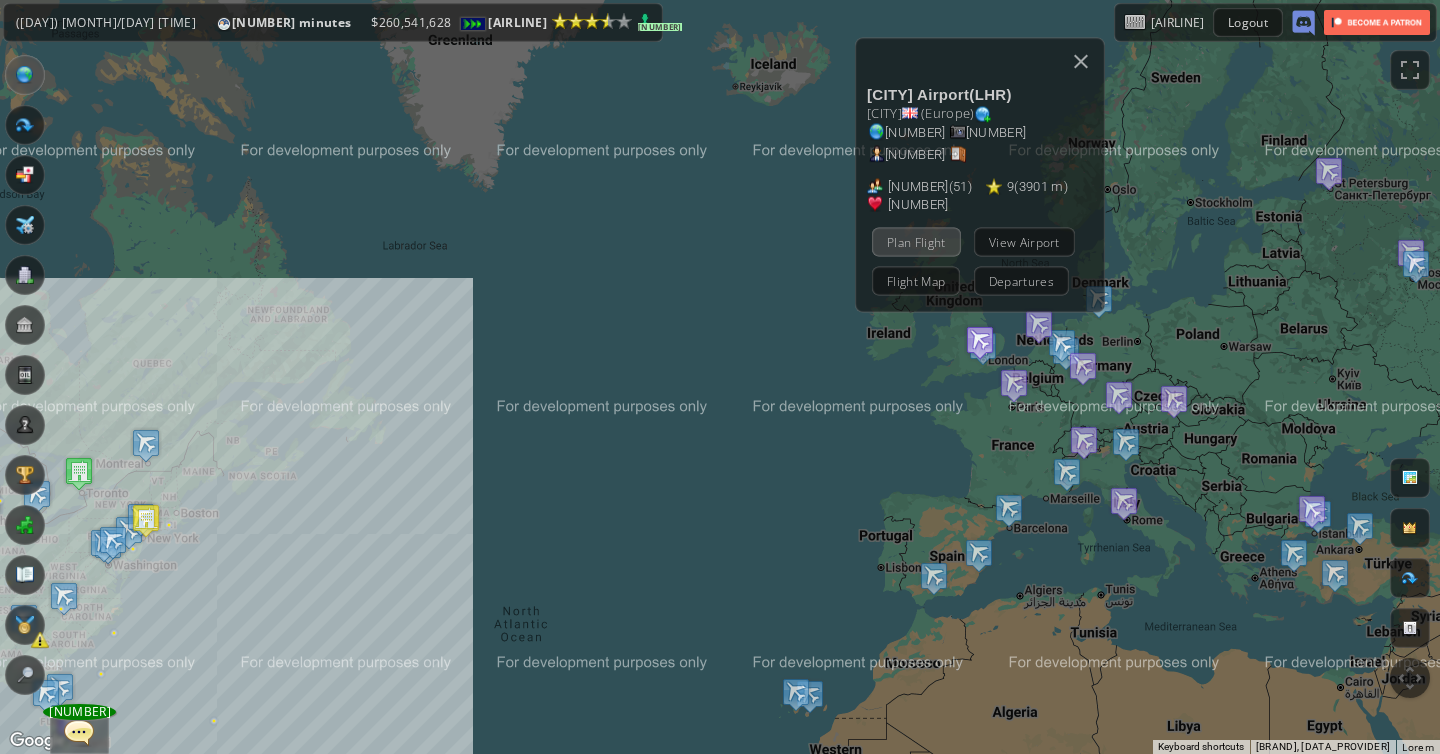 click on "Plan Flight" at bounding box center [916, 242] 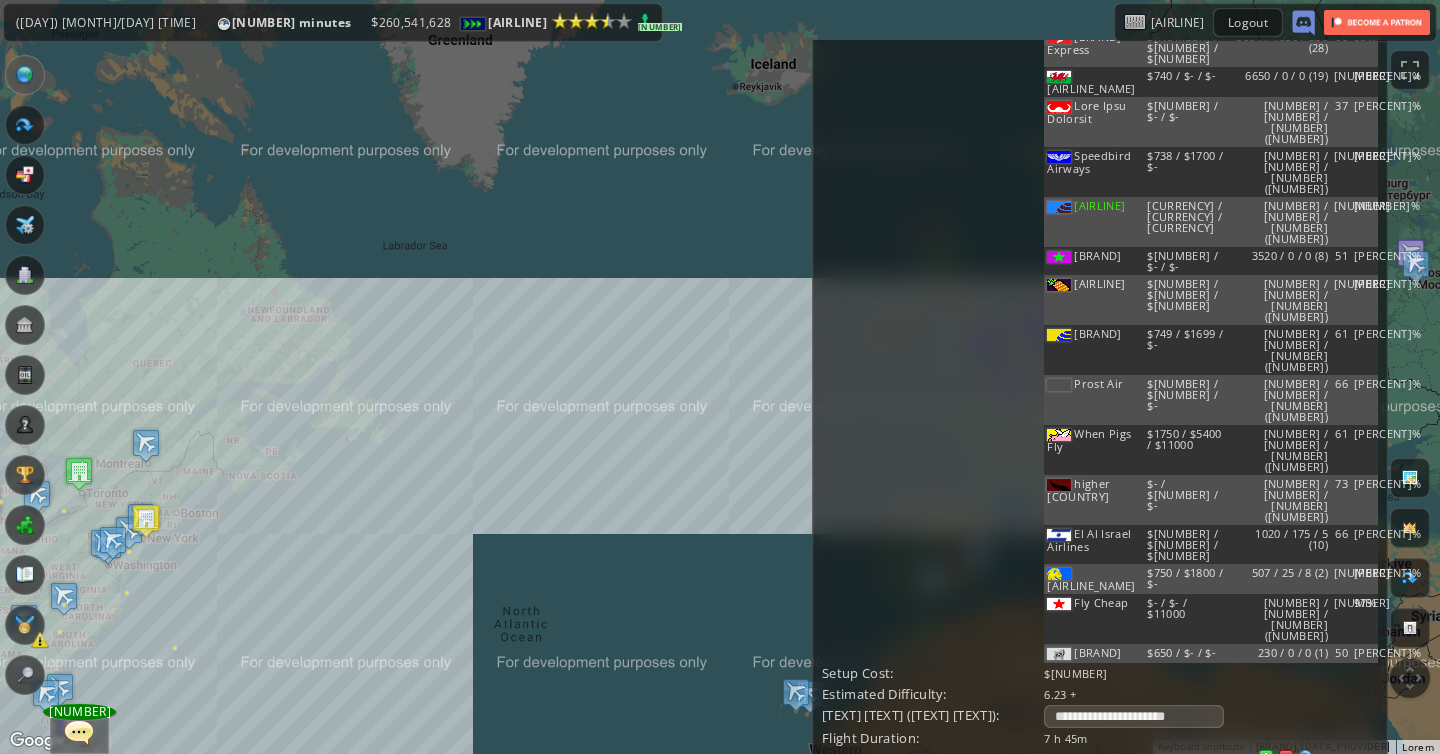 scroll, scrollTop: 344, scrollLeft: 0, axis: vertical 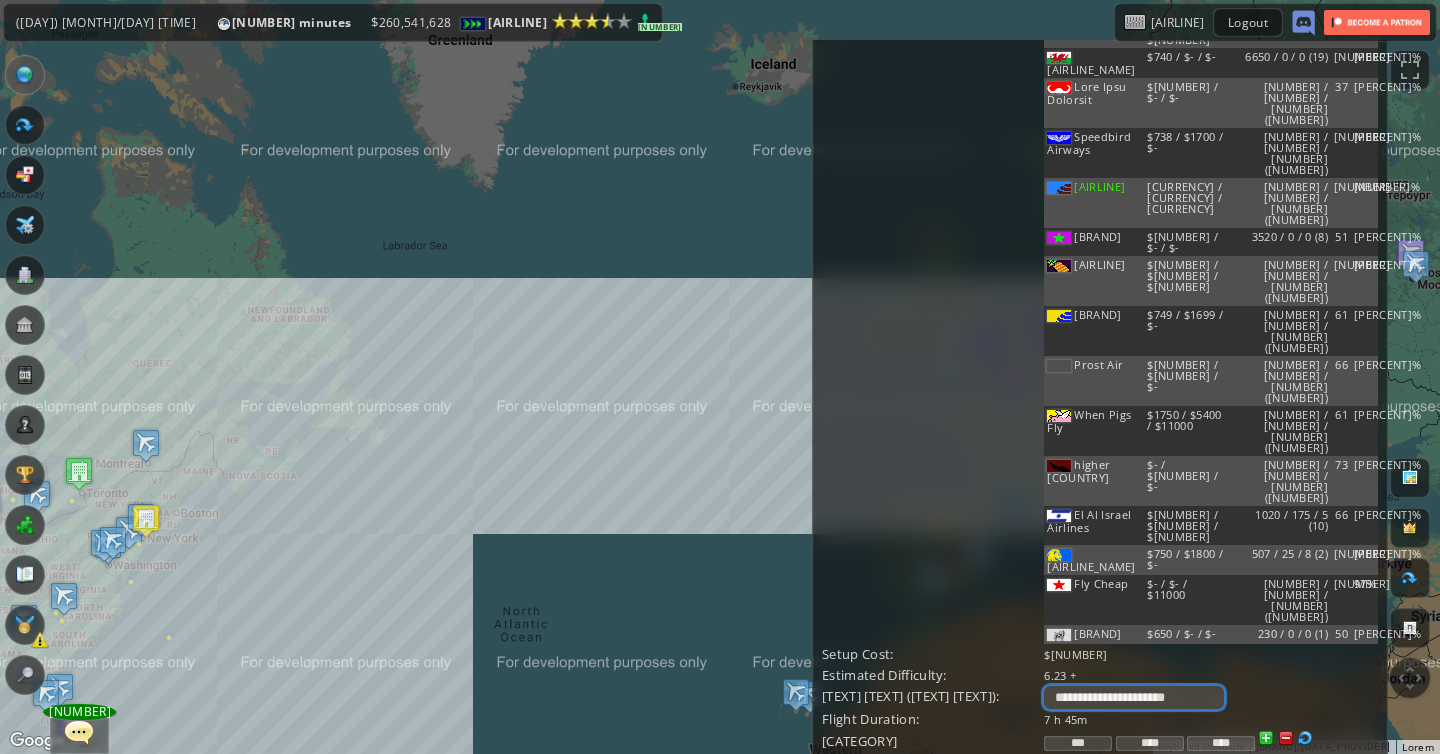 click on "**********" at bounding box center [1133, 697] 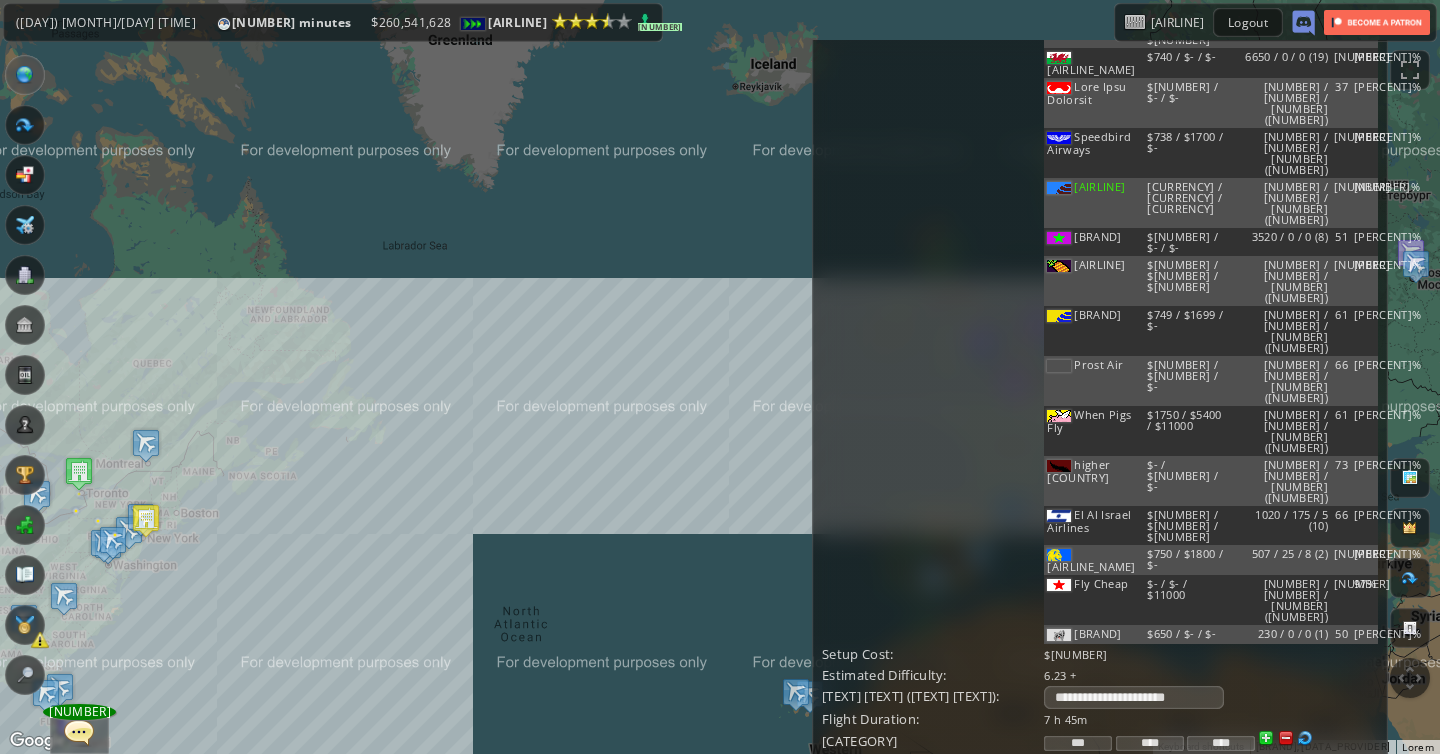 click on "To navigate, press the arrow keys." at bounding box center (720, 377) 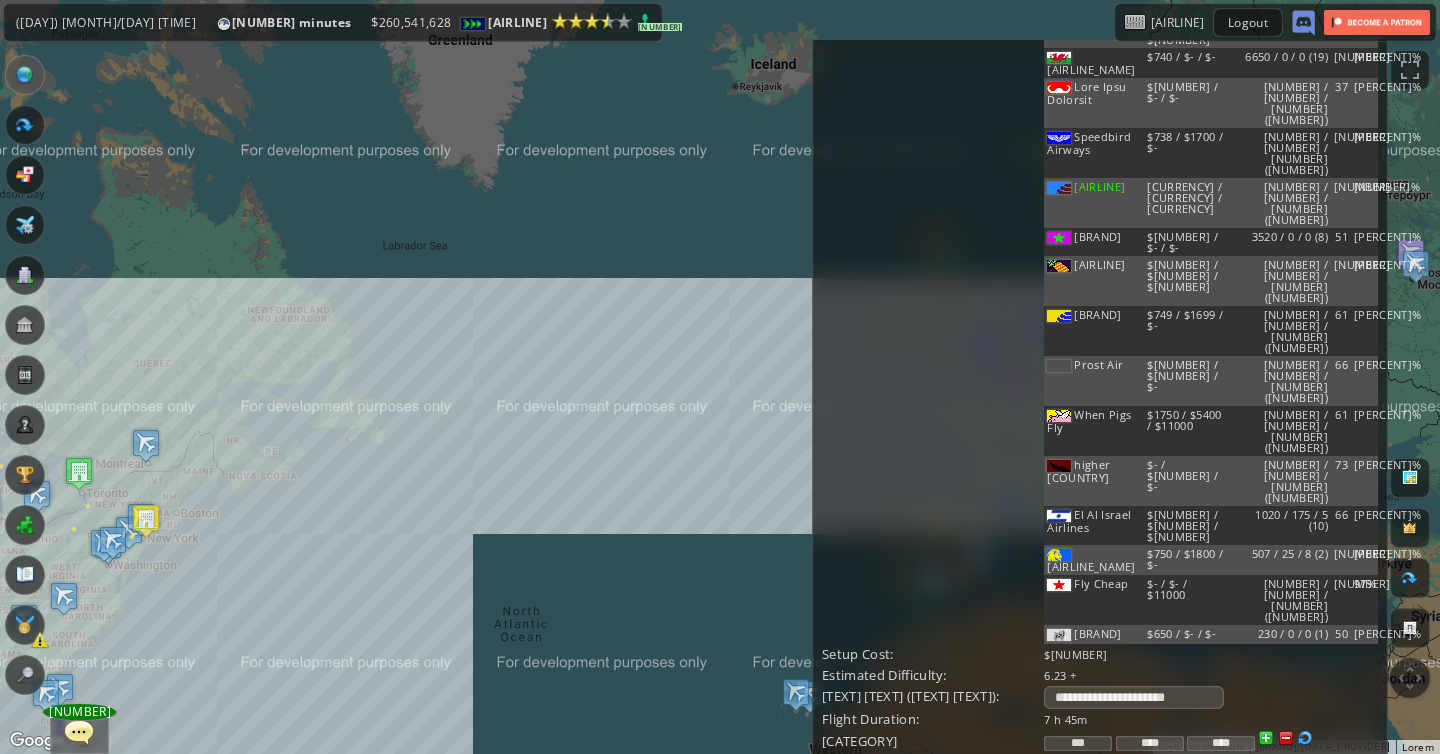 click on "Cancel" at bounding box center (946, 949) 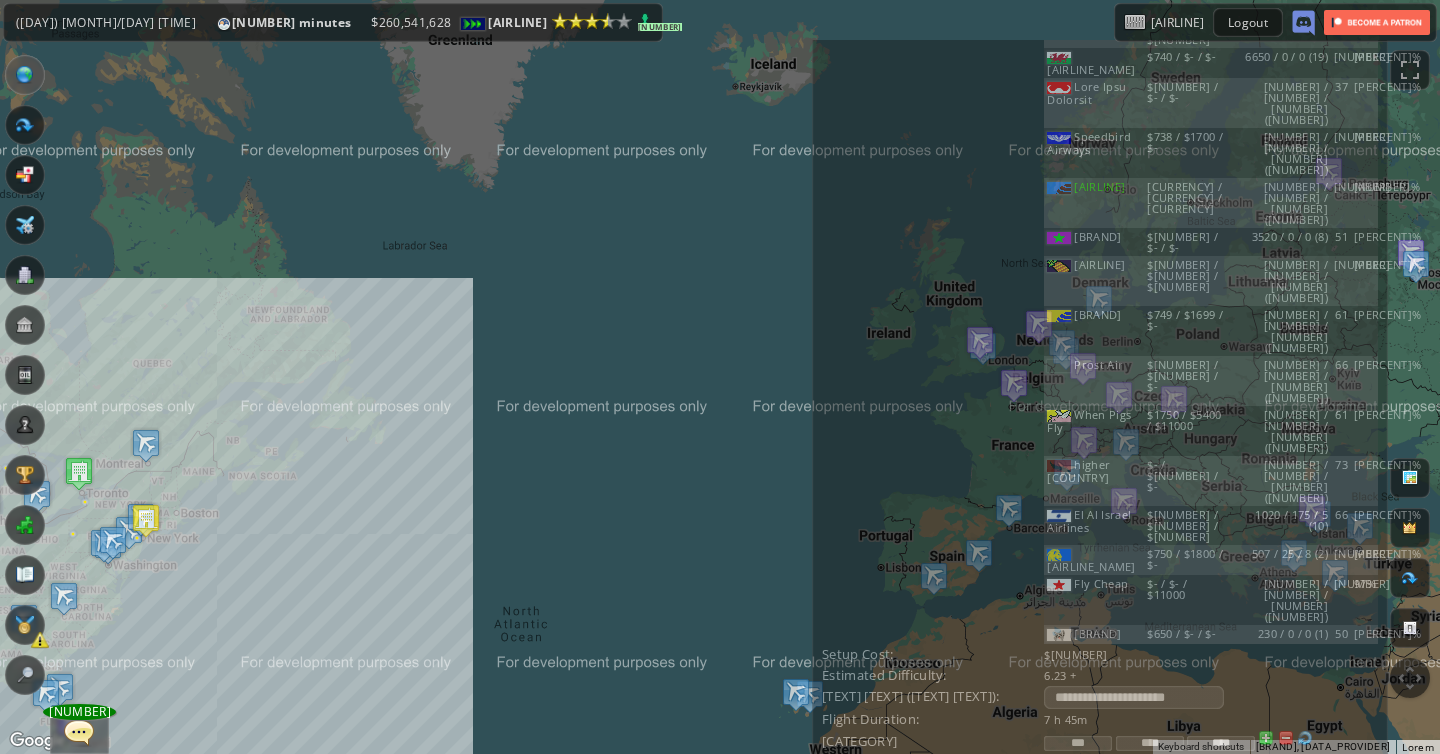 scroll, scrollTop: 0, scrollLeft: 0, axis: both 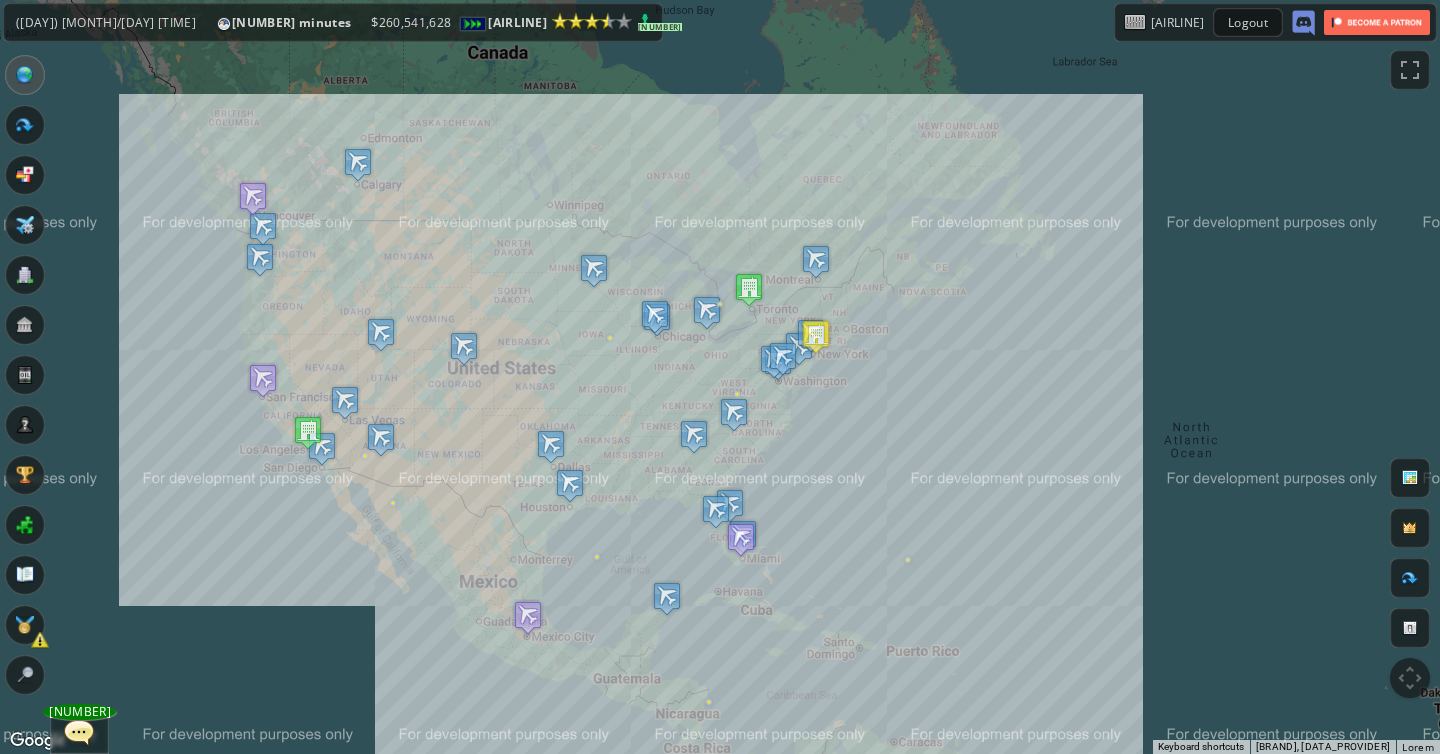 drag, startPoint x: 436, startPoint y: 616, endPoint x: 1108, endPoint y: 429, distance: 697.5335 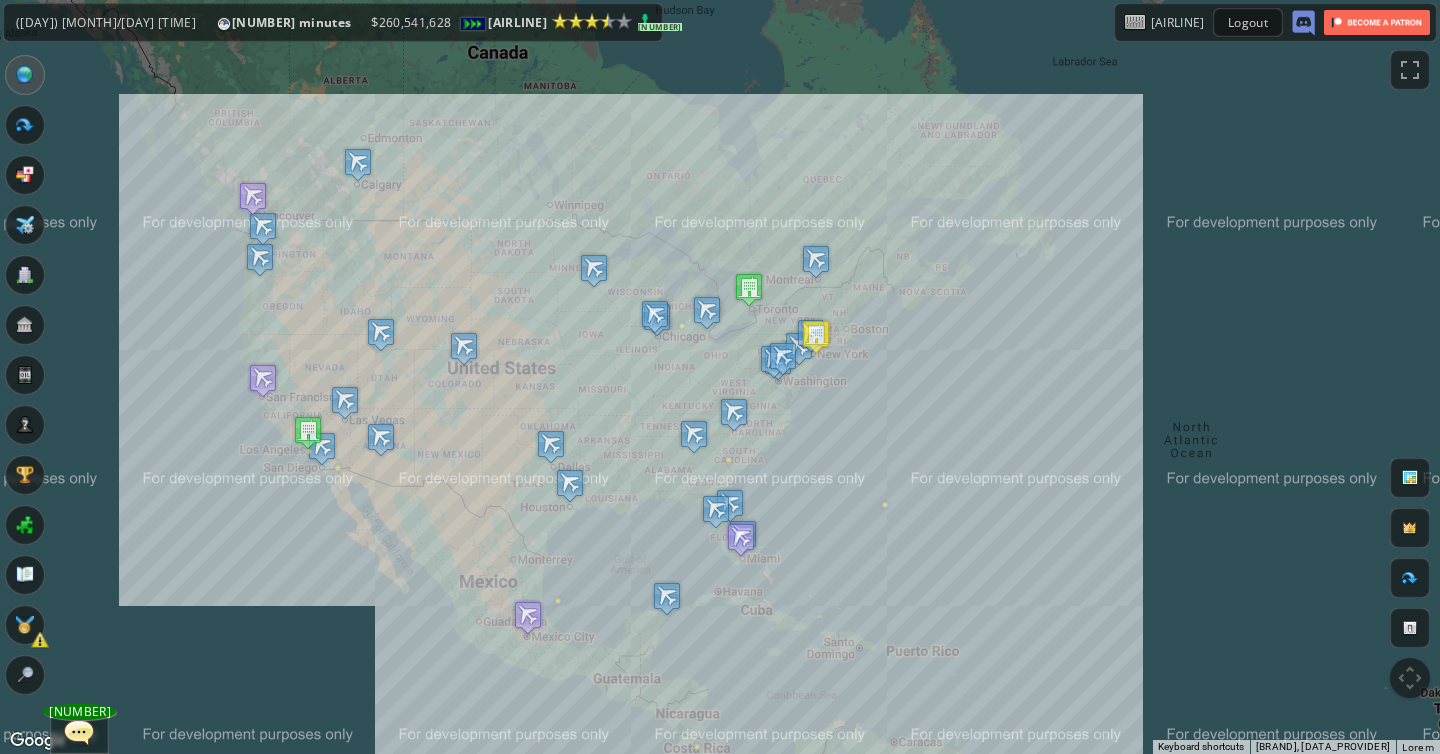 click on "To navigate, press the arrow keys." at bounding box center (720, 377) 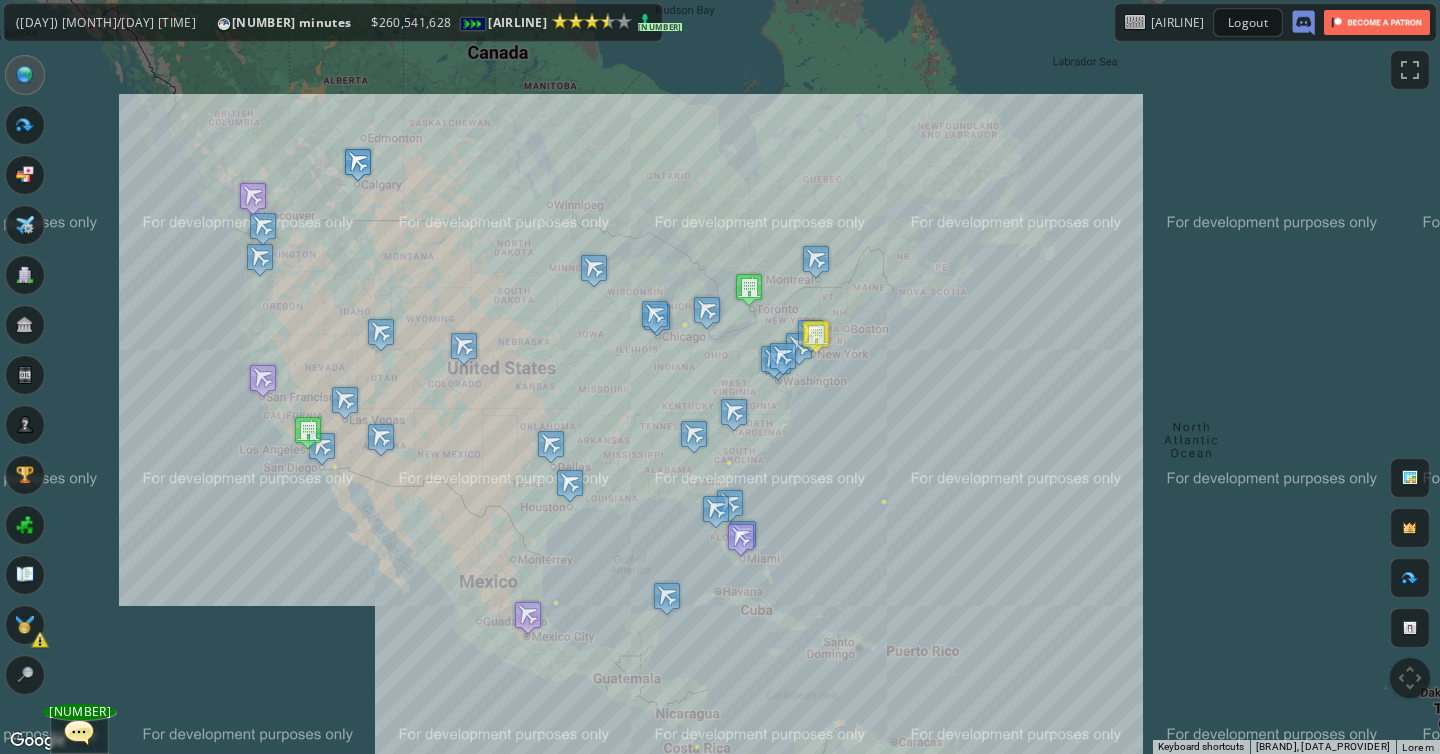 click at bounding box center (358, 164) 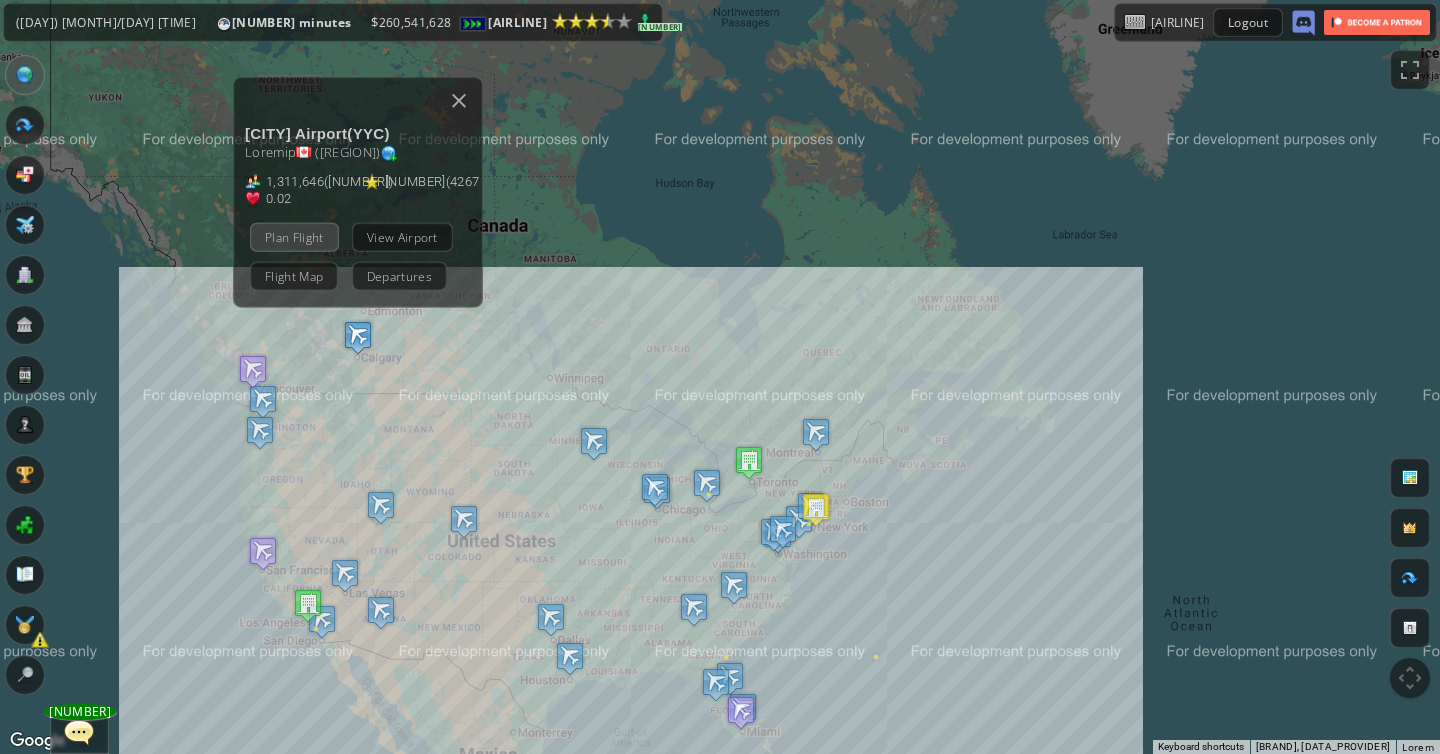 click on "Plan Flight" at bounding box center [294, 237] 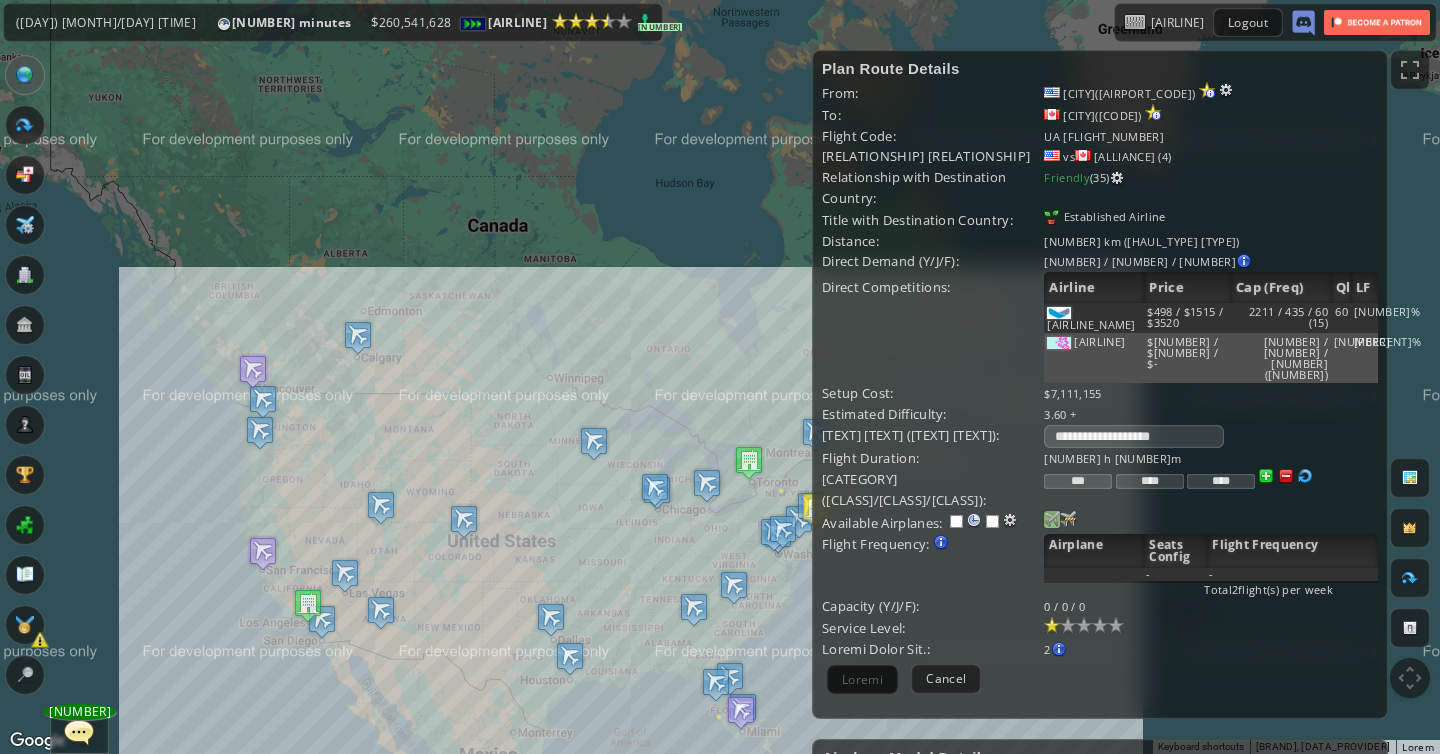 click at bounding box center (1052, 519) 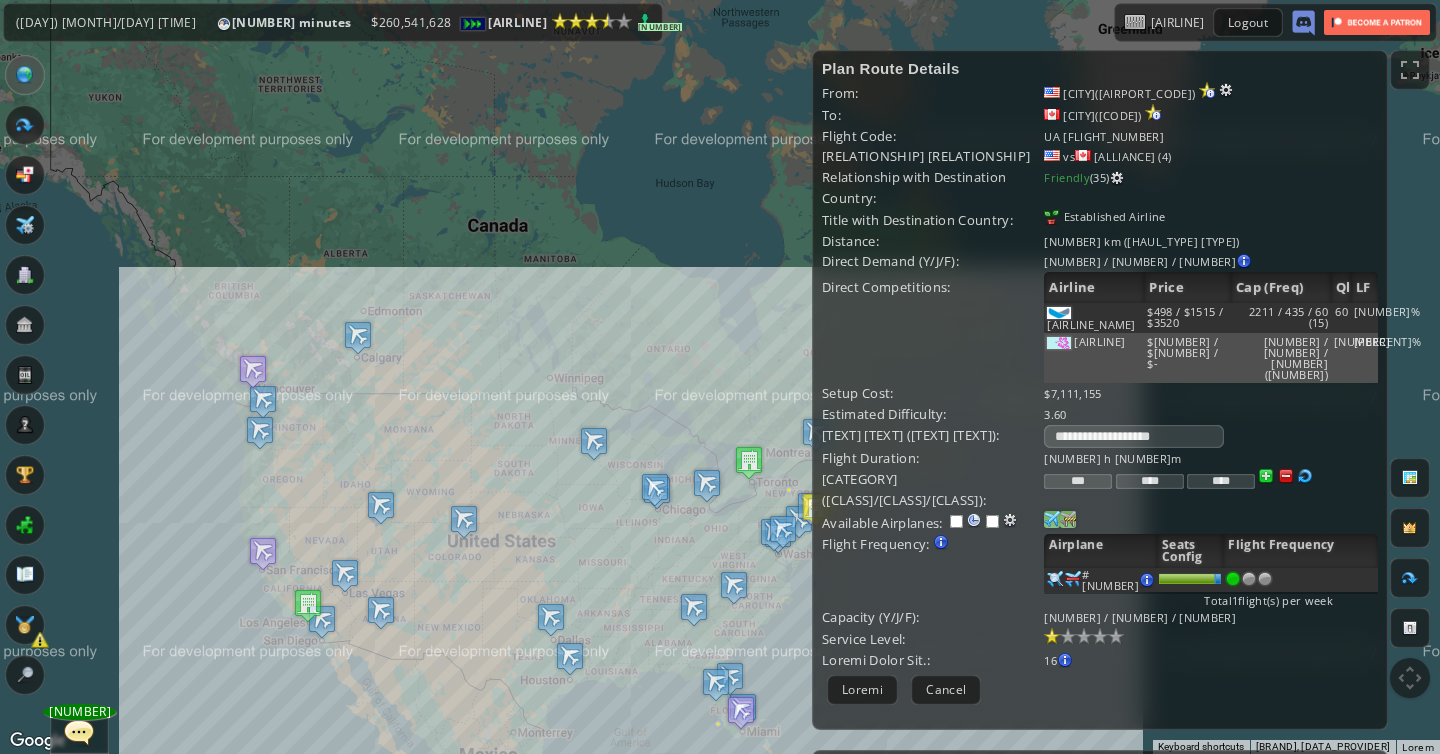 click at bounding box center [1052, 519] 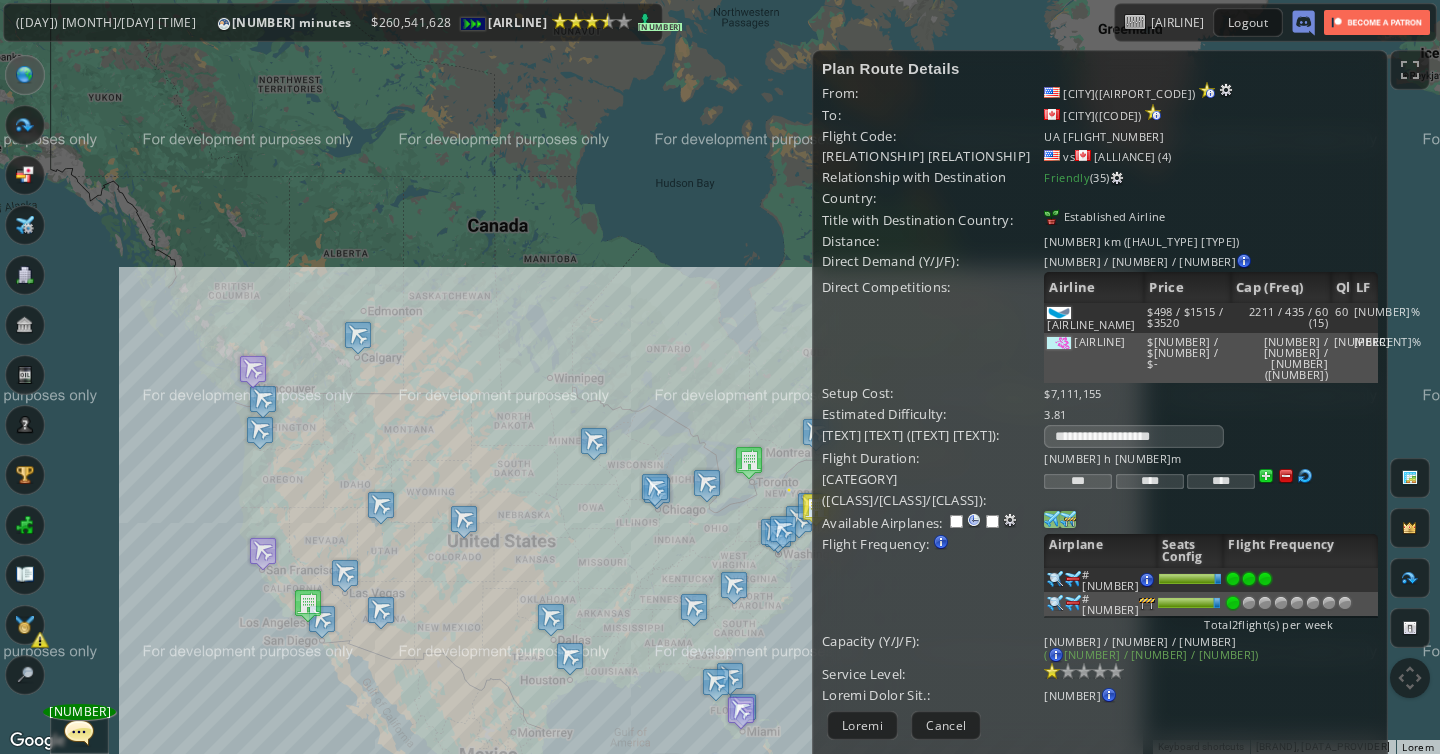 click at bounding box center (1265, 579) 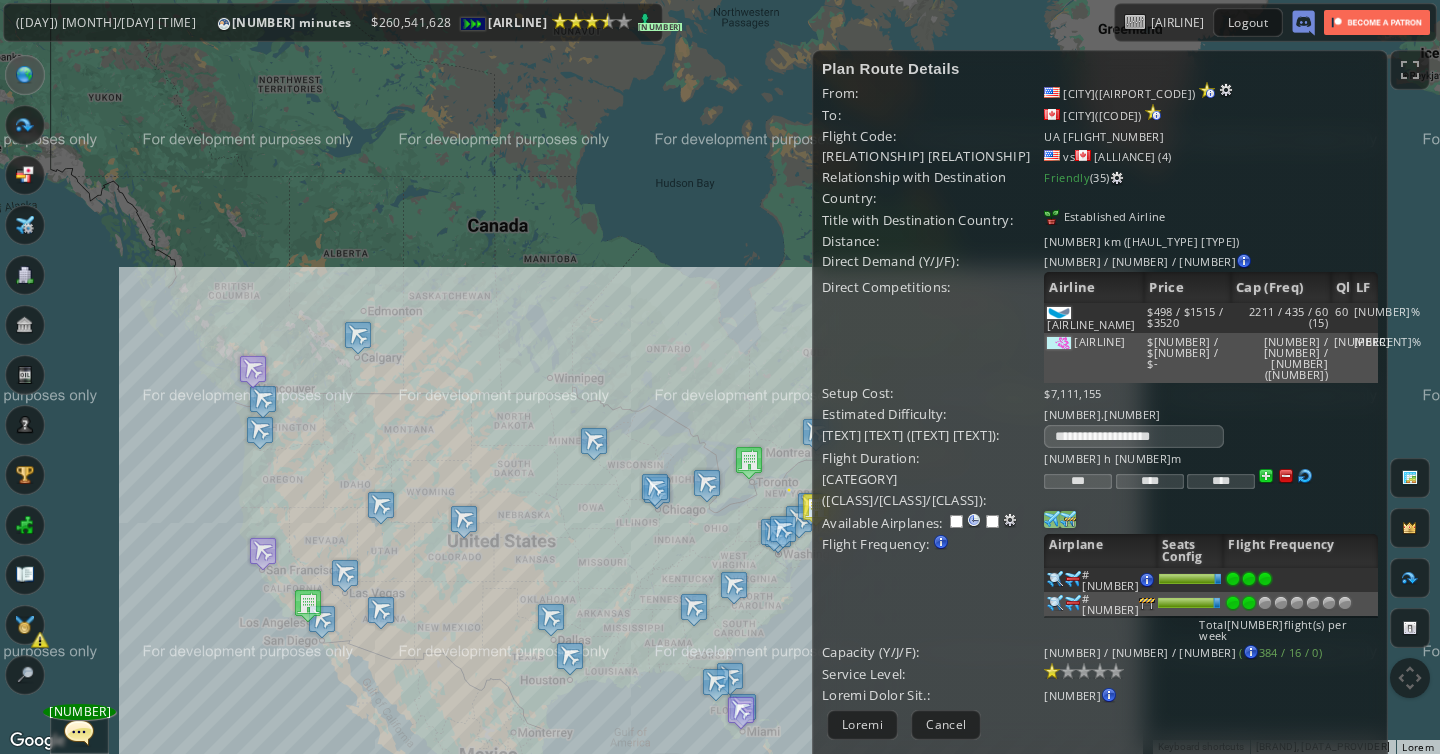 click at bounding box center (1249, 579) 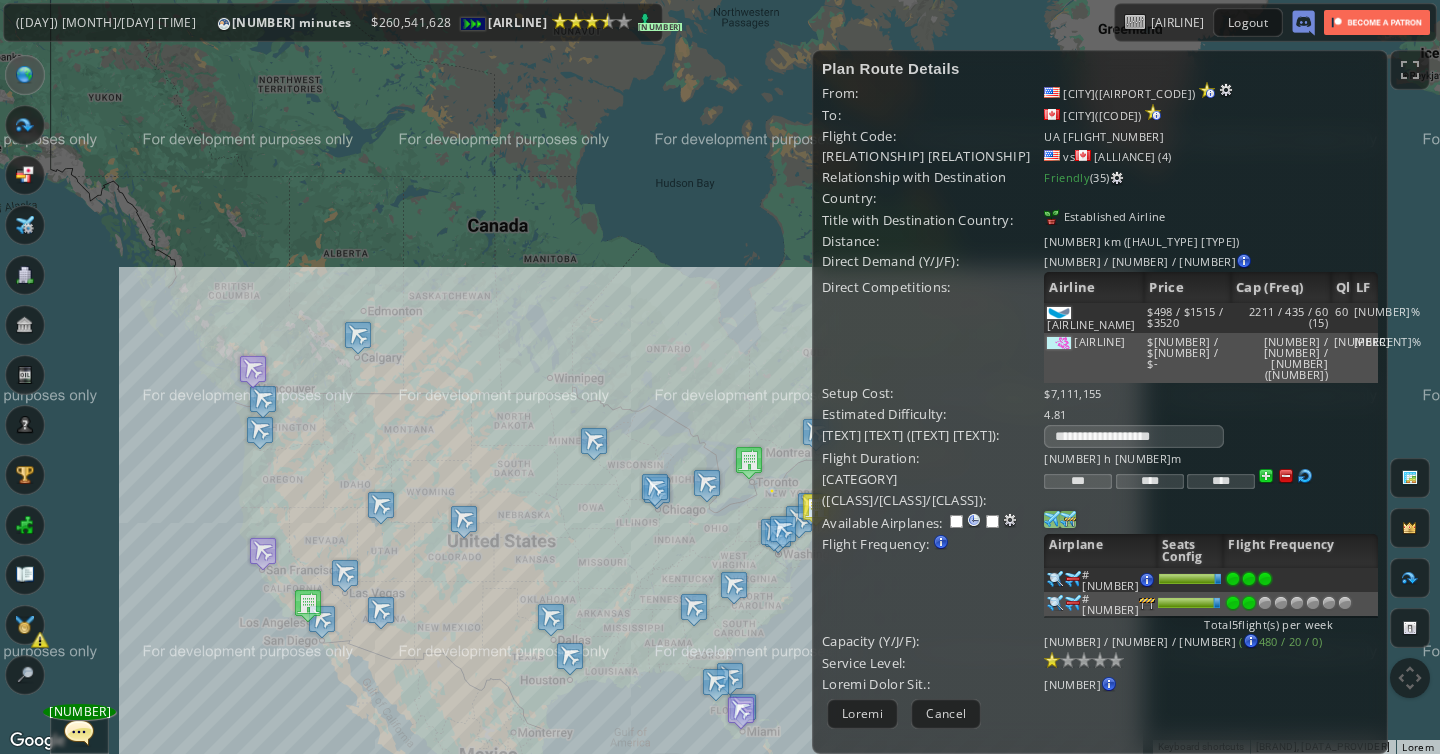 drag, startPoint x: 1091, startPoint y: 458, endPoint x: 1030, endPoint y: 444, distance: 62.58594 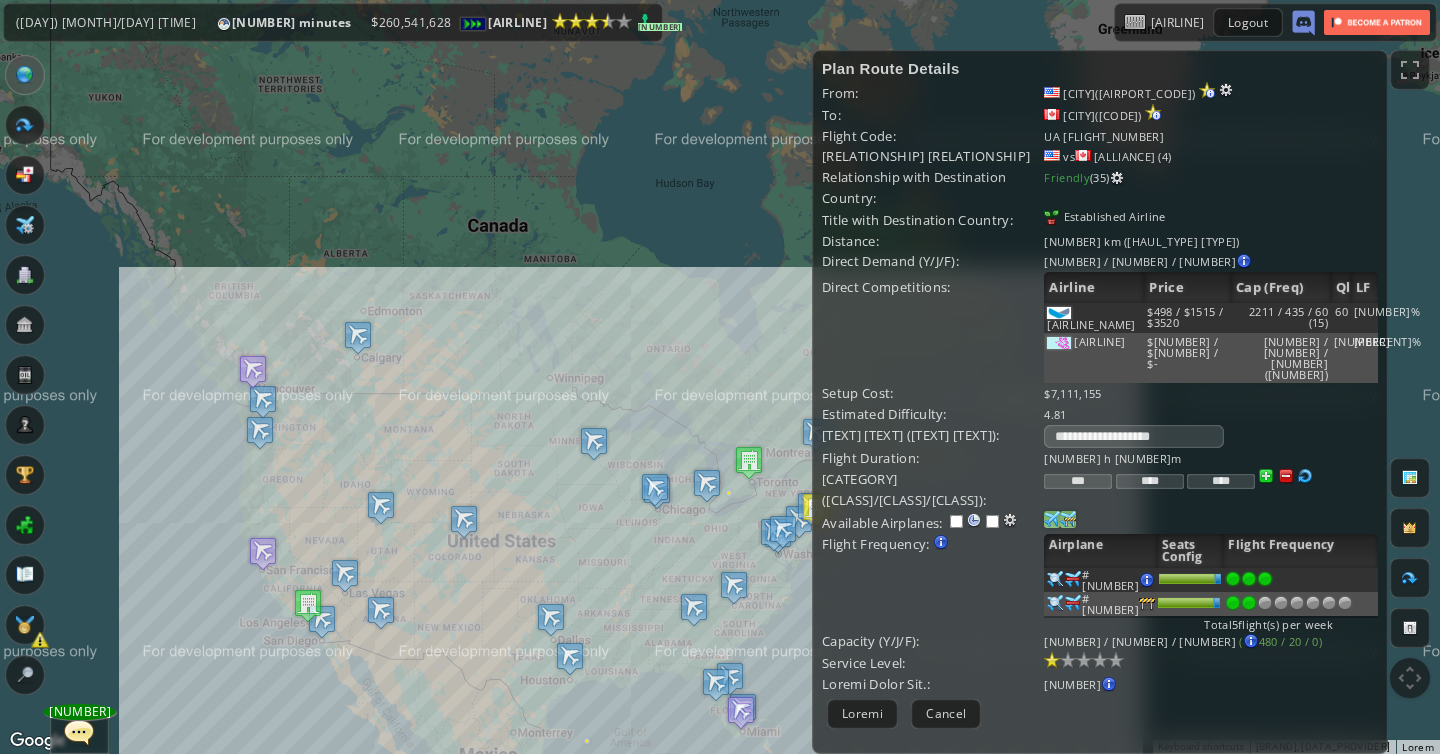 type on "***" 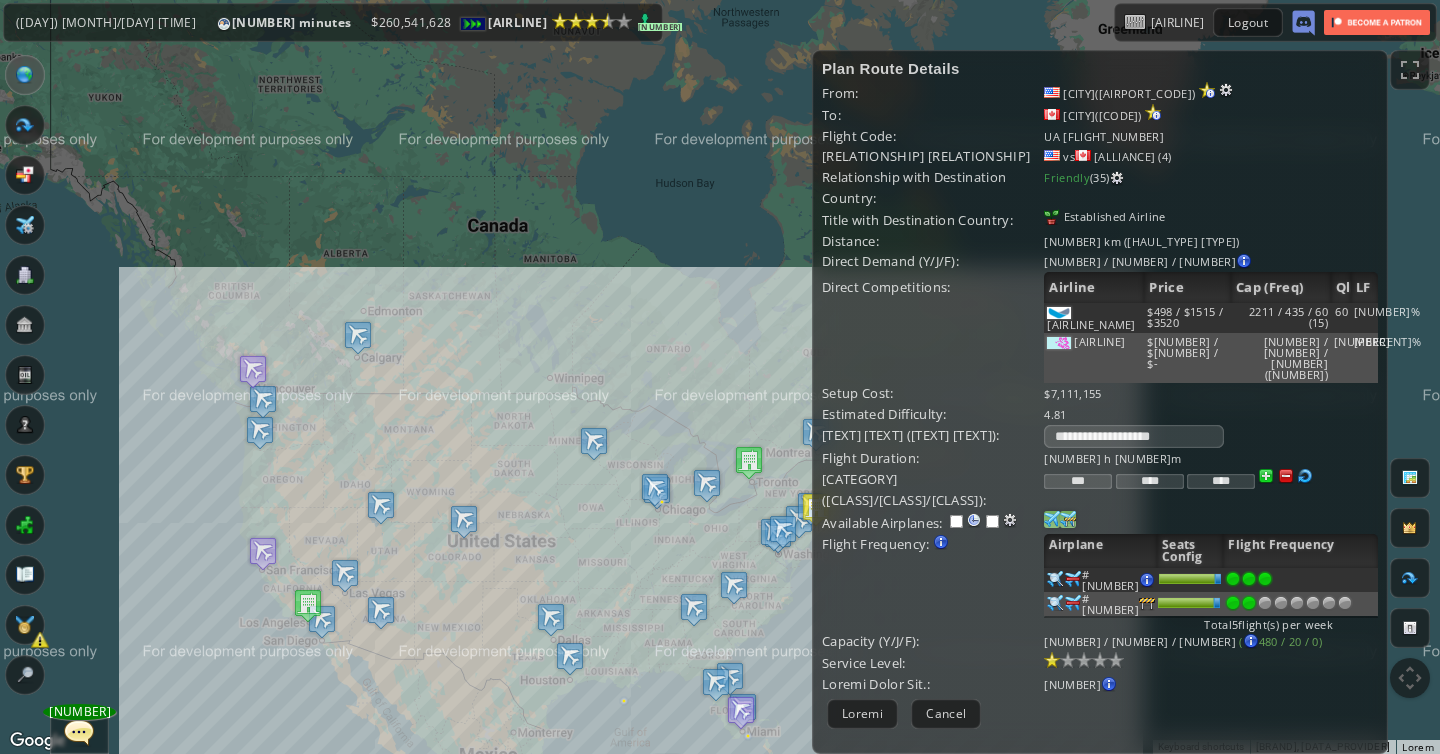 type on "****" 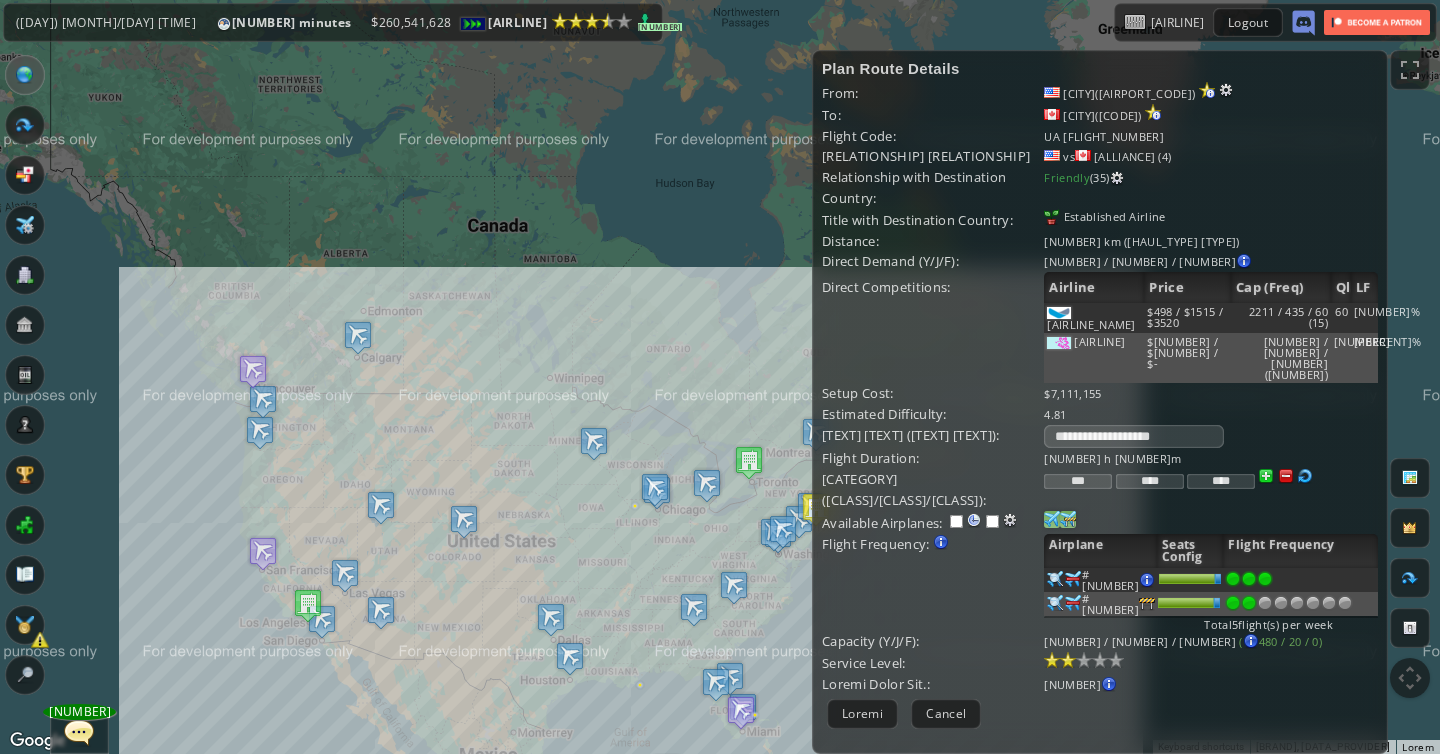 click at bounding box center (1068, 660) 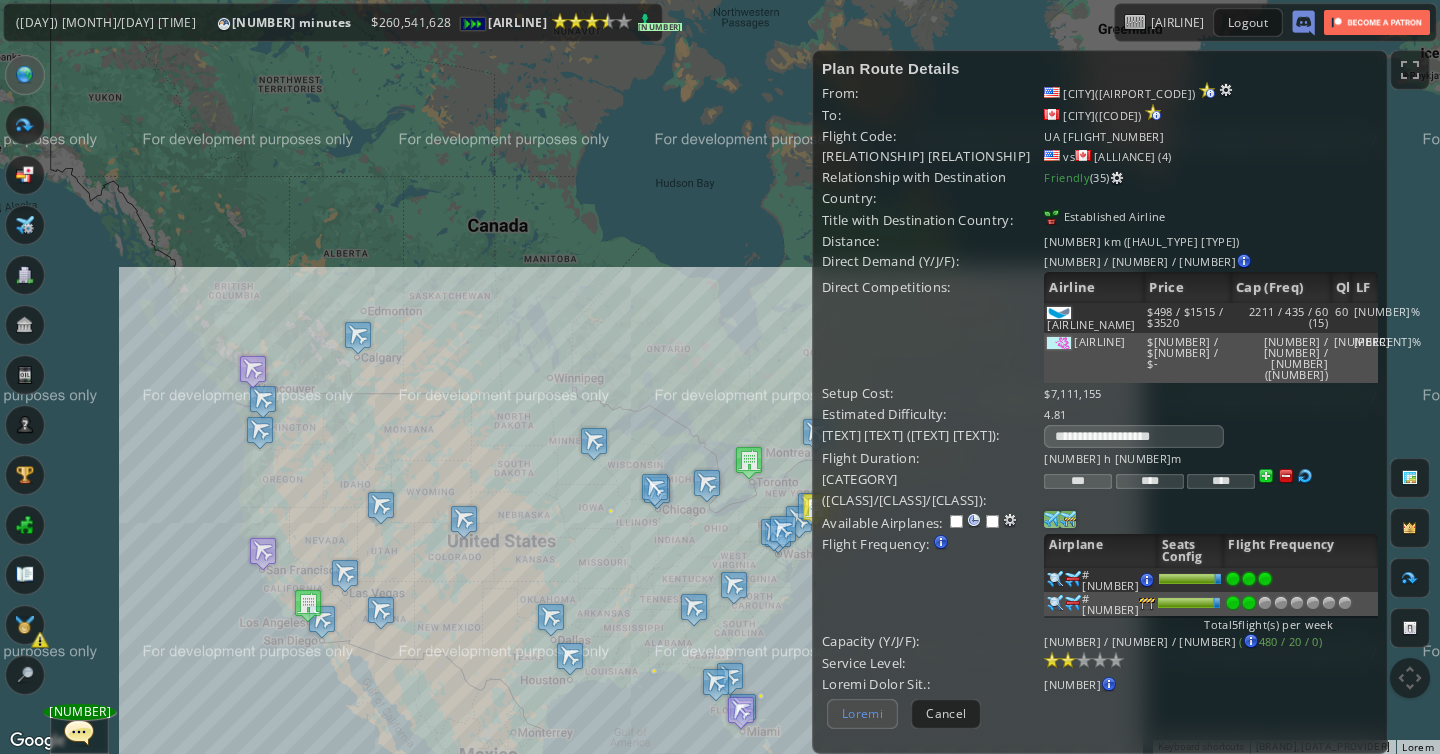 click on "Loremi" at bounding box center [862, 713] 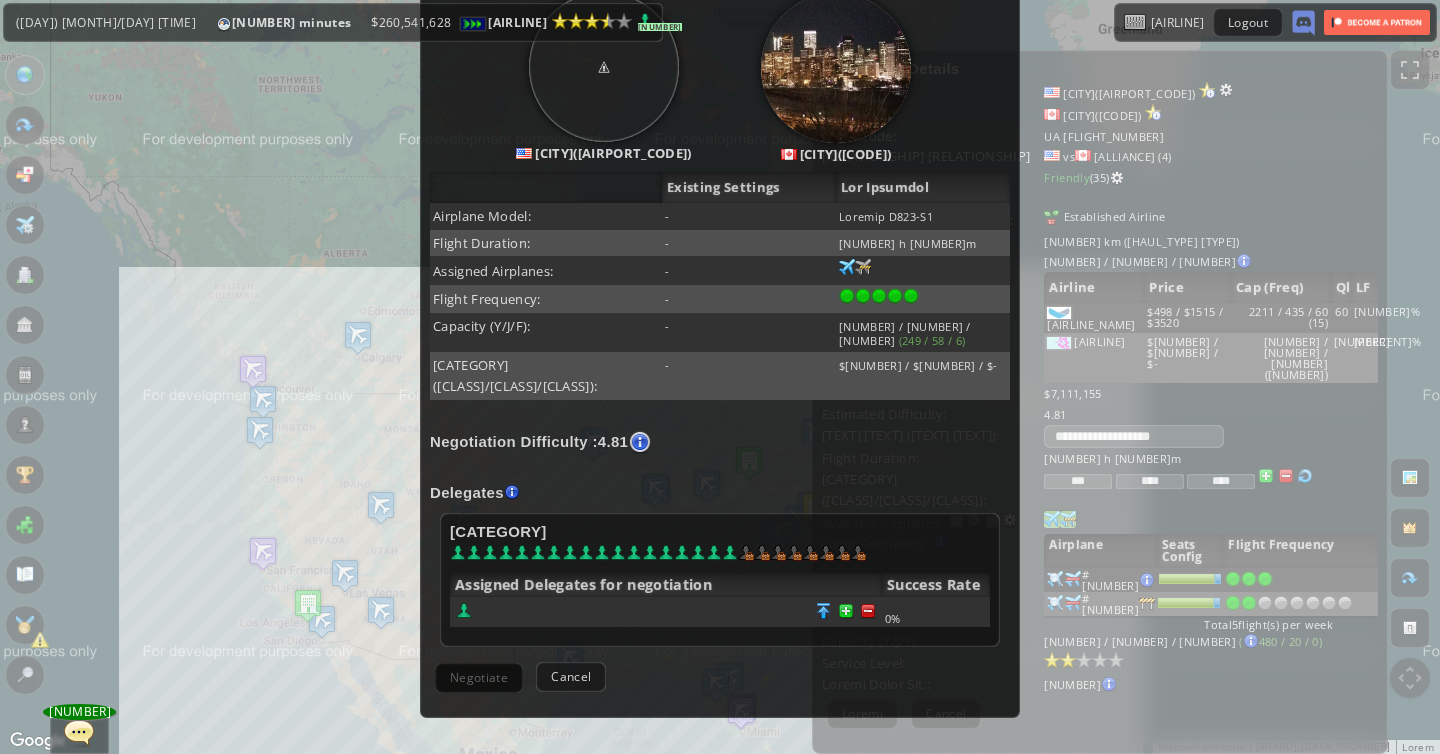 scroll, scrollTop: 272, scrollLeft: 0, axis: vertical 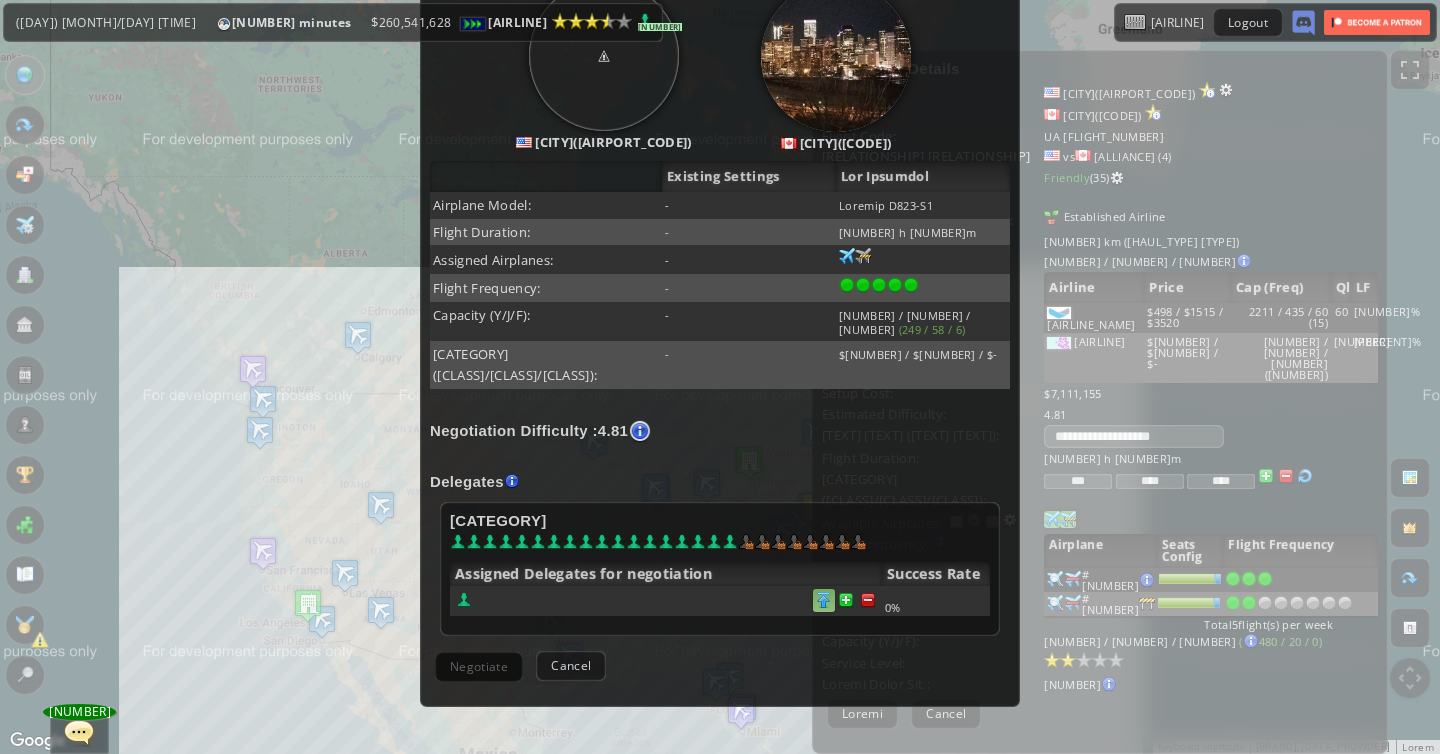 click at bounding box center [868, 600] 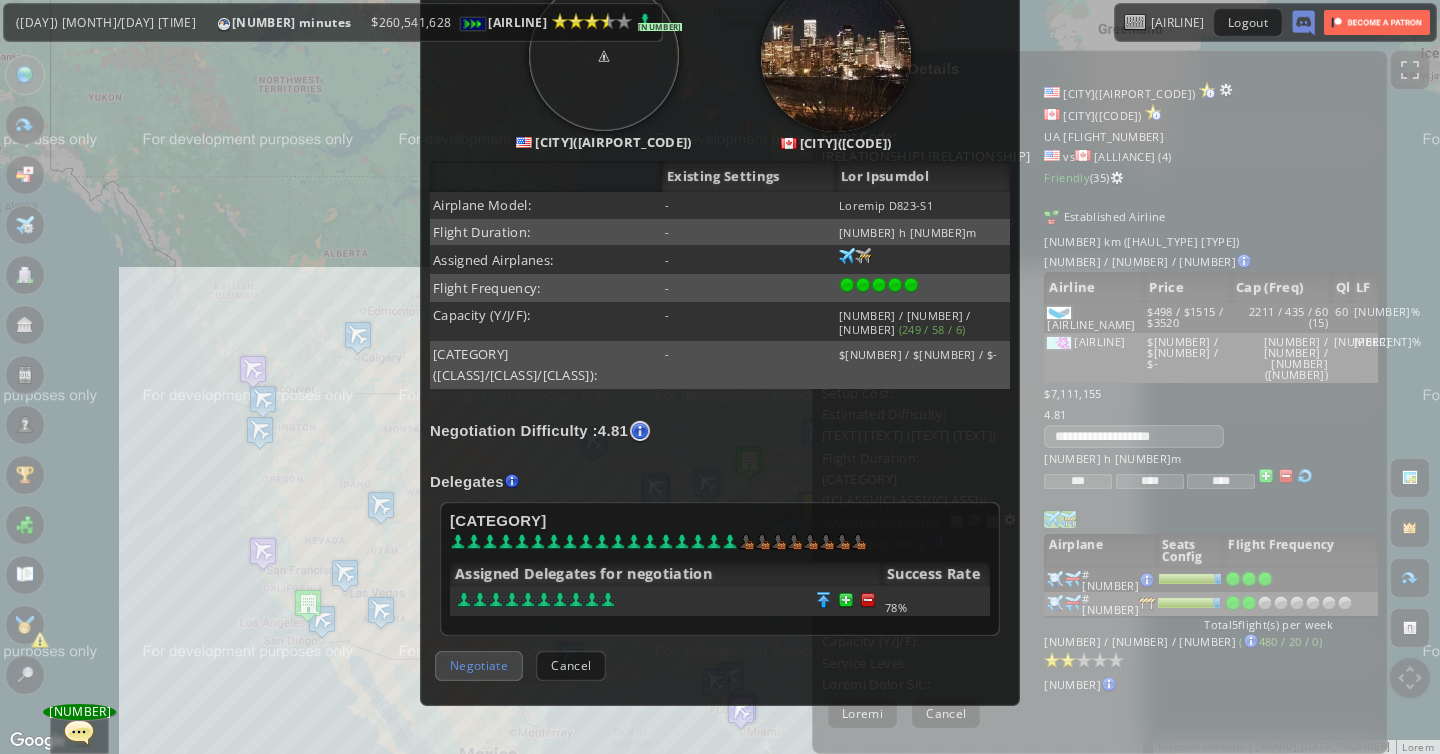 click on "Negotiate" at bounding box center (479, 665) 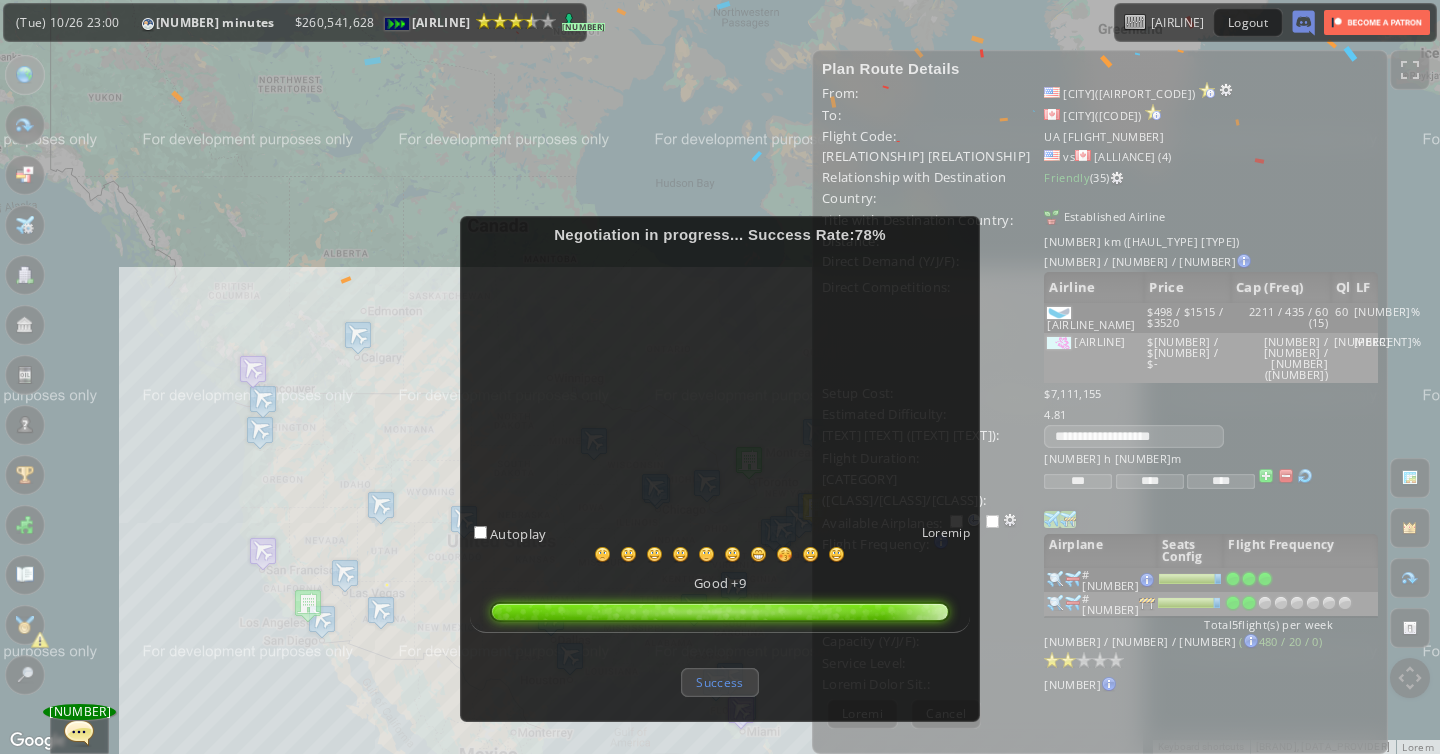 click on "Success" at bounding box center (719, 682) 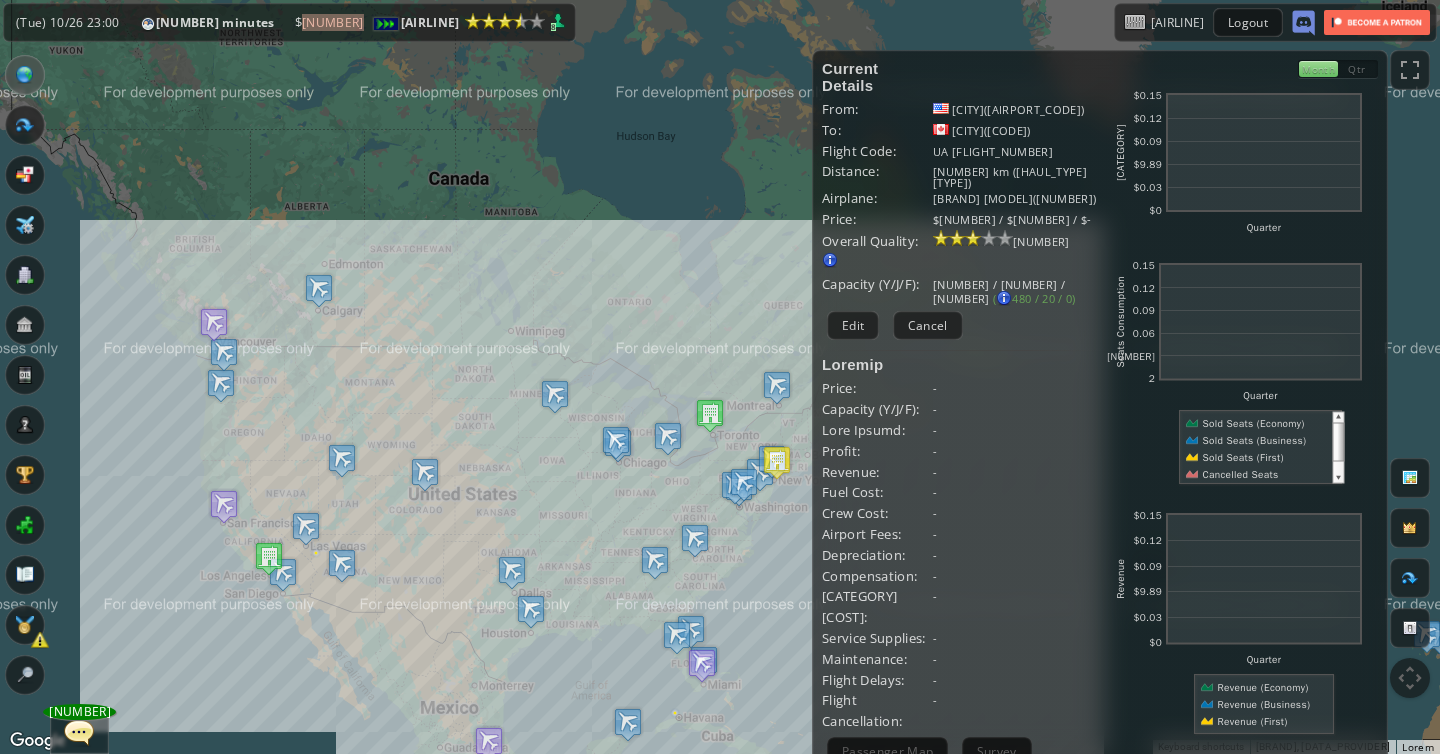 drag, startPoint x: 634, startPoint y: 633, endPoint x: 591, endPoint y: 582, distance: 66.70832 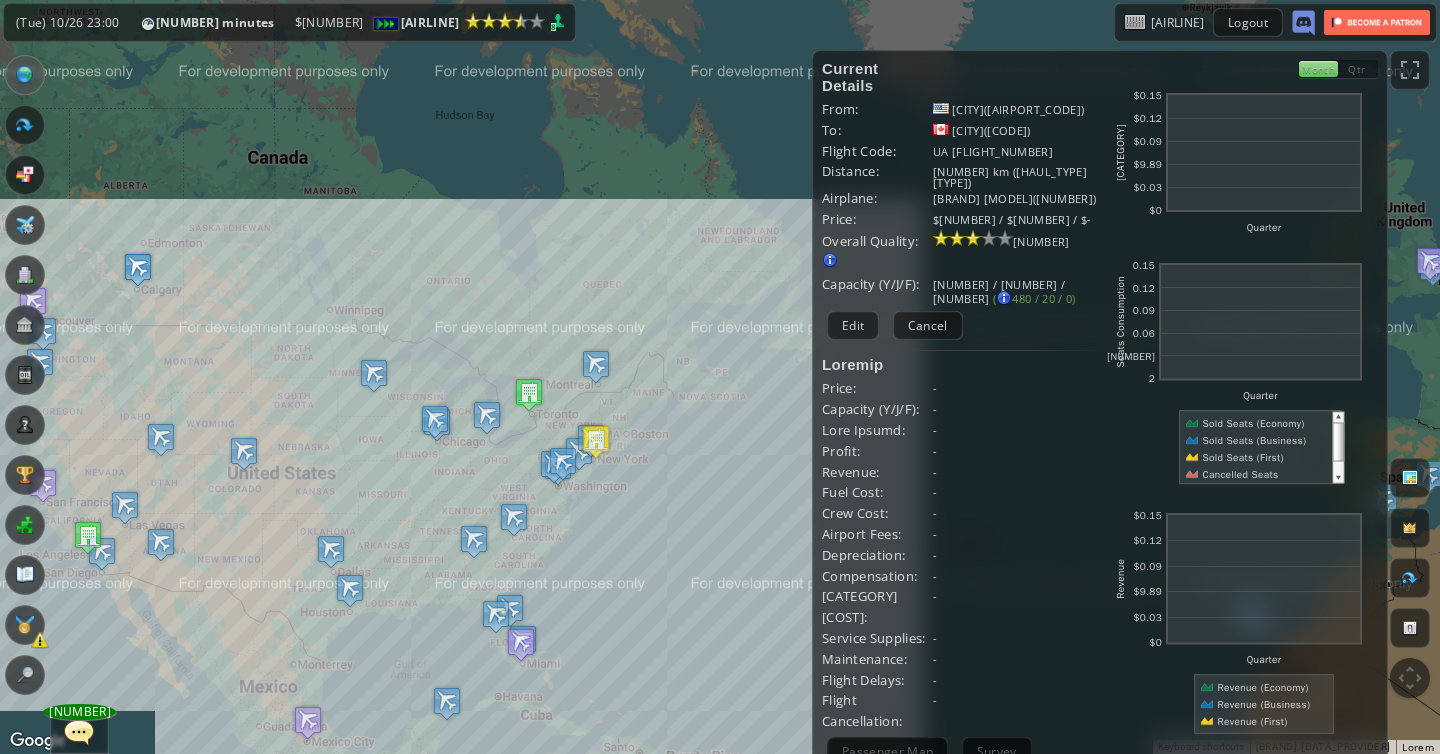 drag, startPoint x: 446, startPoint y: 396, endPoint x: 238, endPoint y: 370, distance: 209.6187 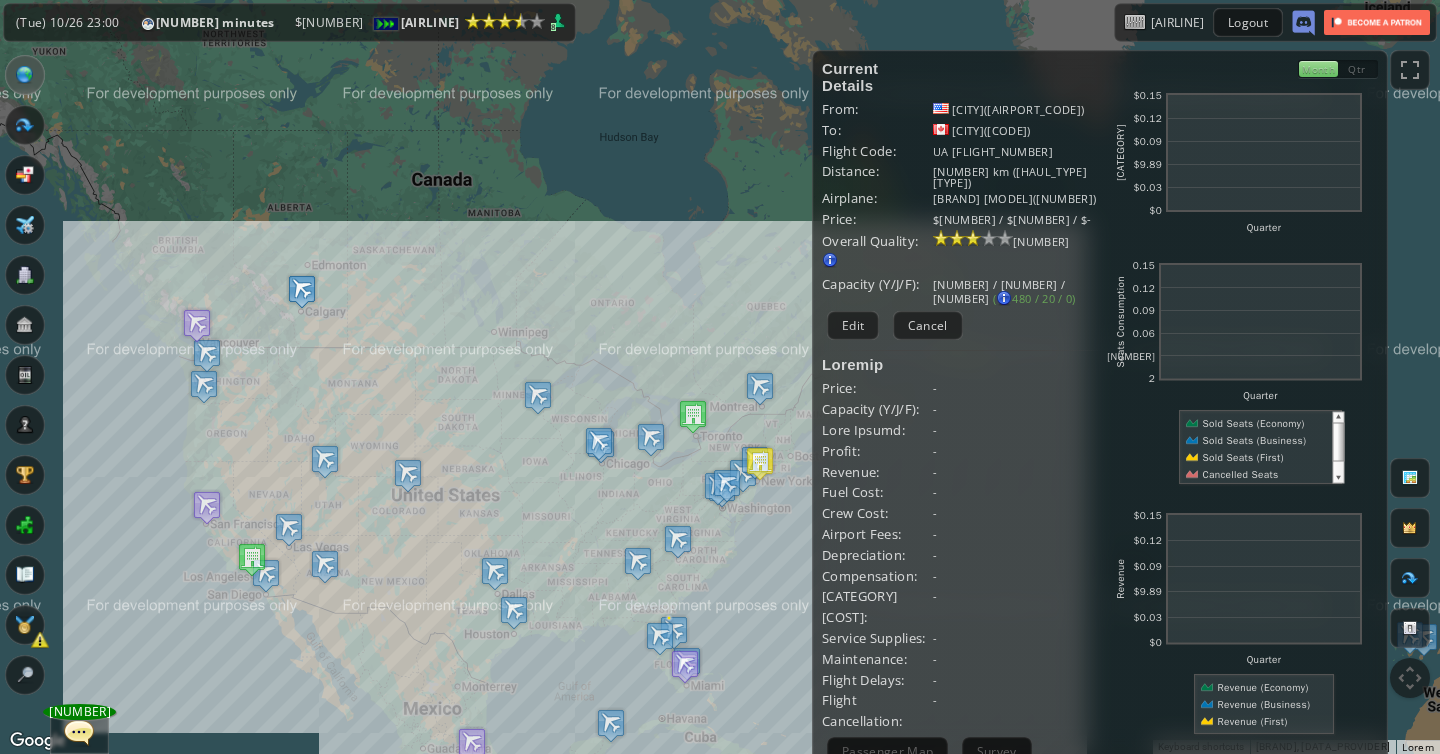 drag, startPoint x: 138, startPoint y: 347, endPoint x: 341, endPoint y: 378, distance: 205.35335 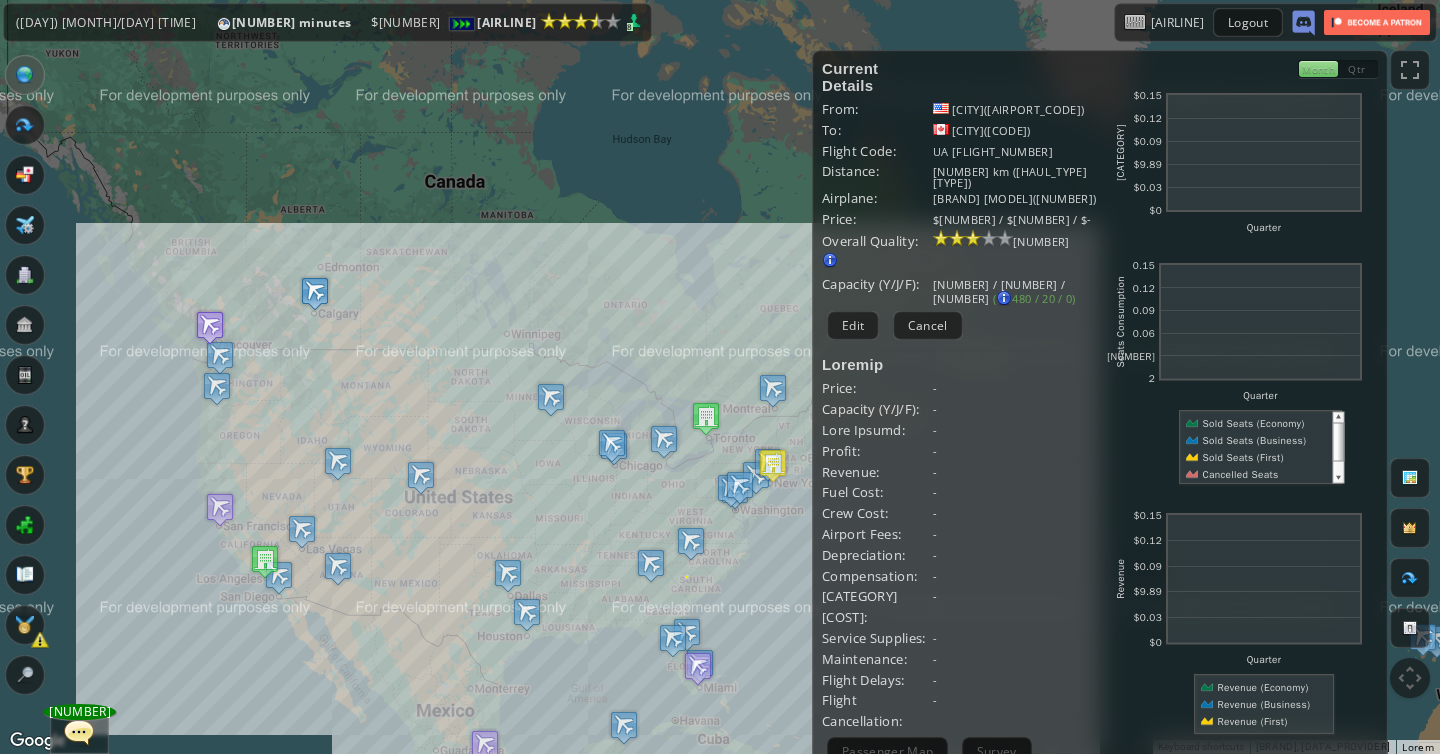 click at bounding box center [210, 327] 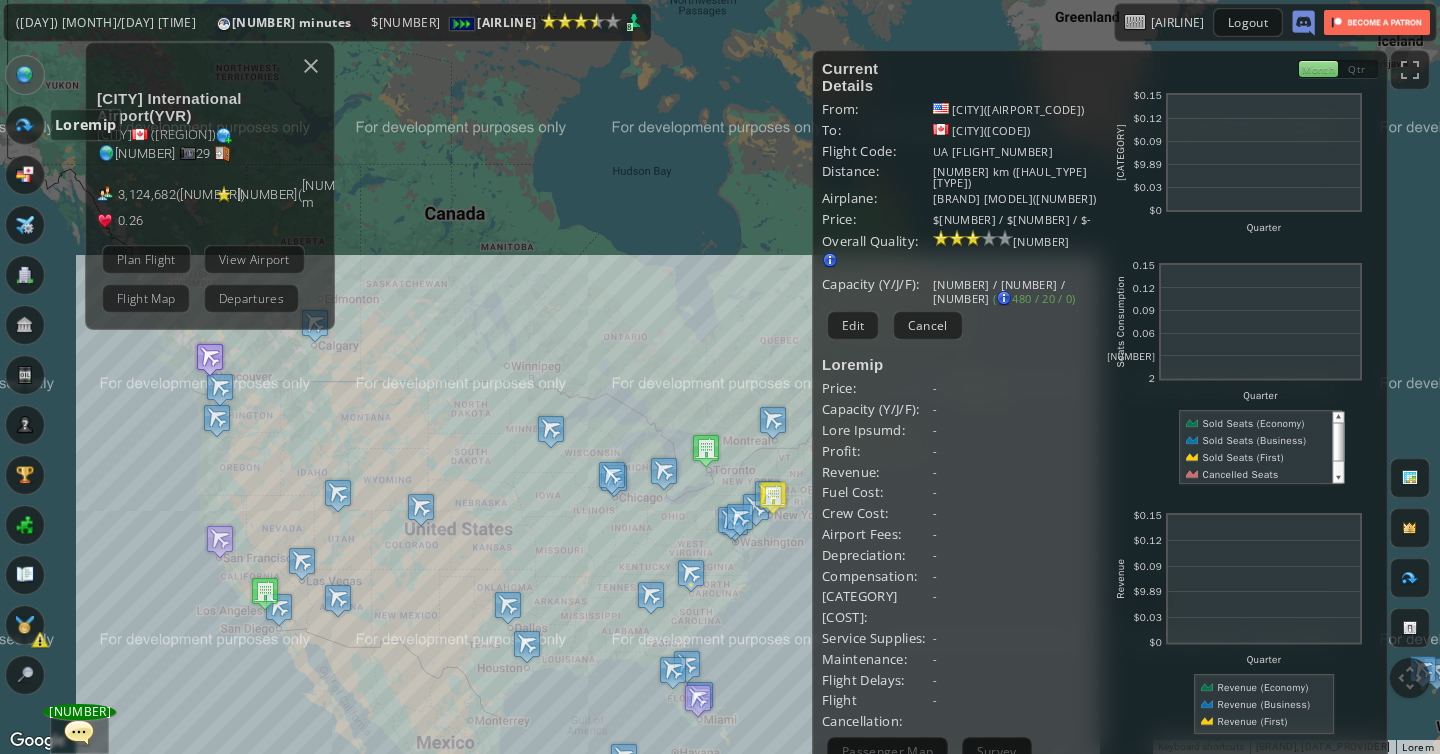 click at bounding box center (25, 125) 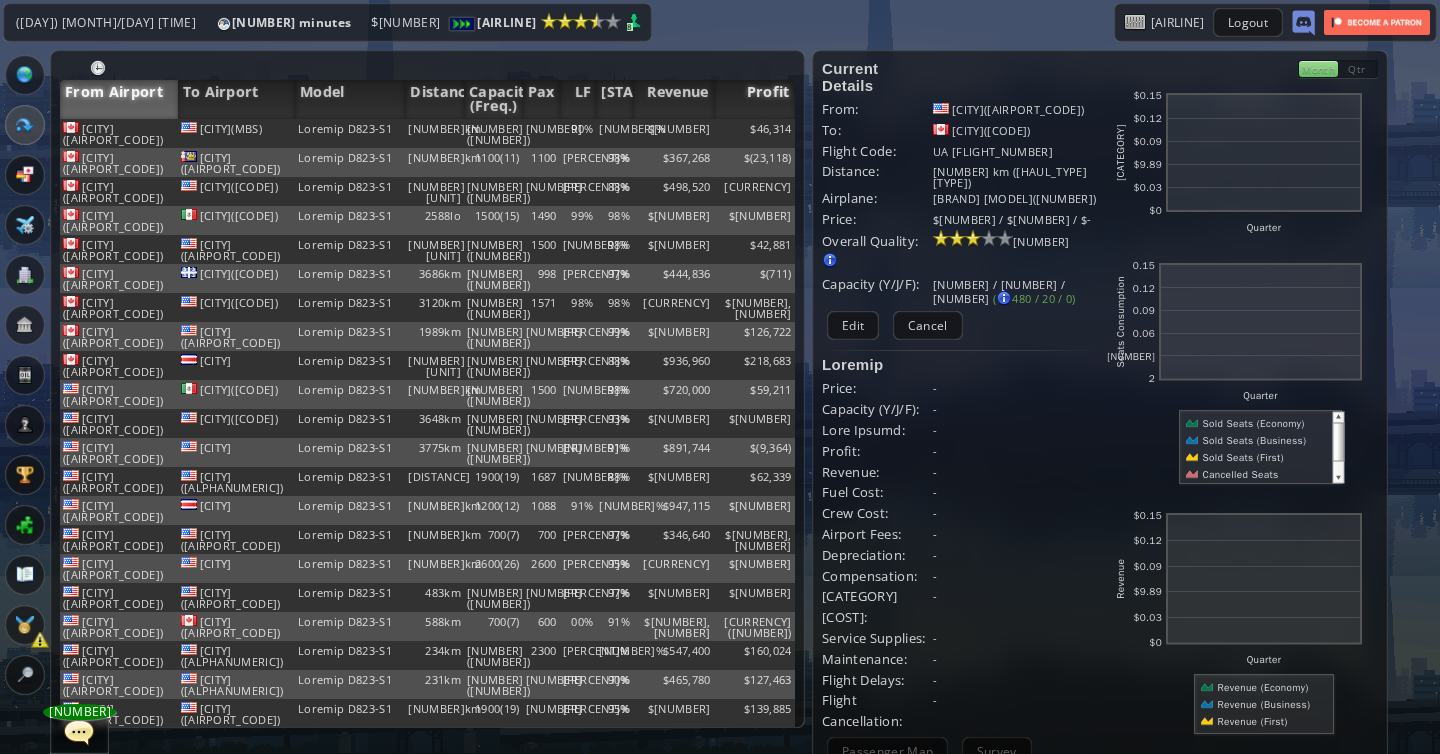 click on "Profit" at bounding box center (754, 99) 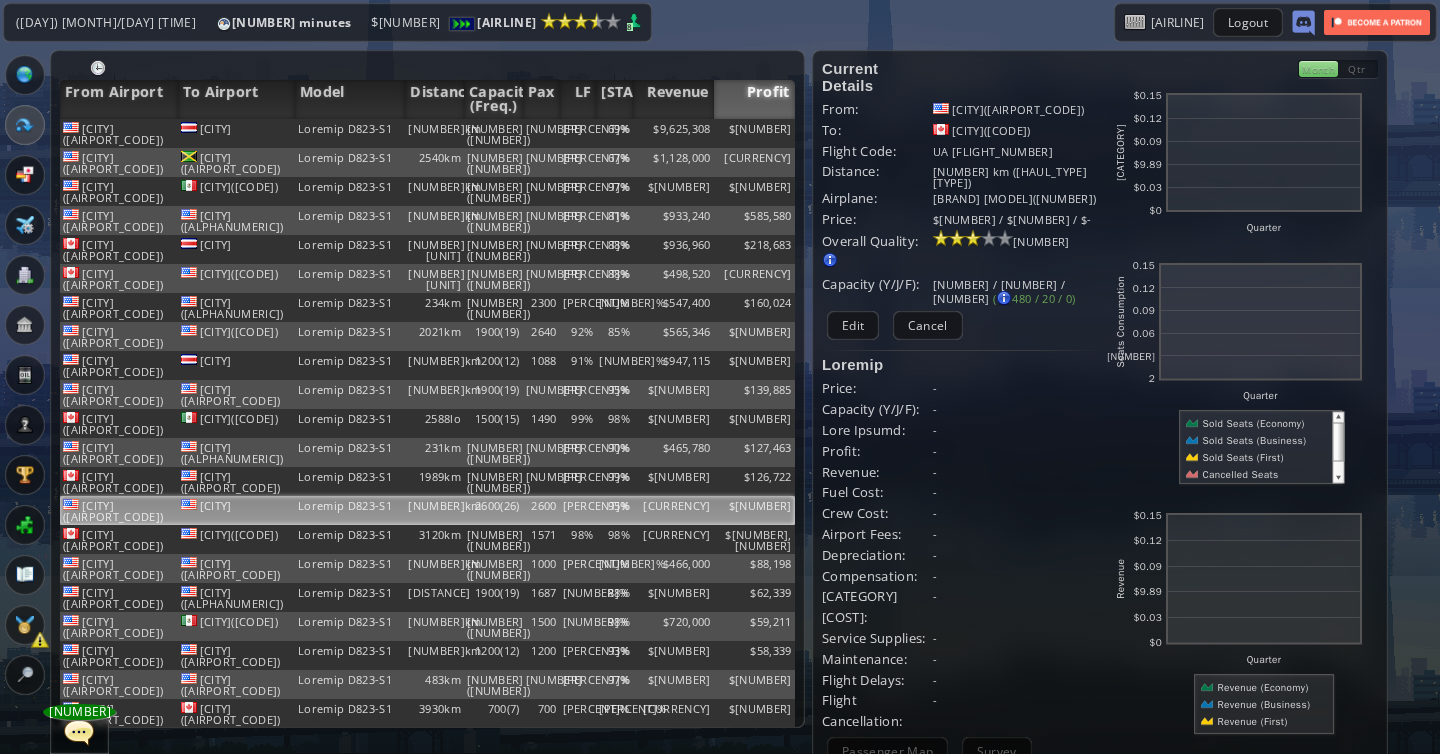 scroll, scrollTop: 72, scrollLeft: 0, axis: vertical 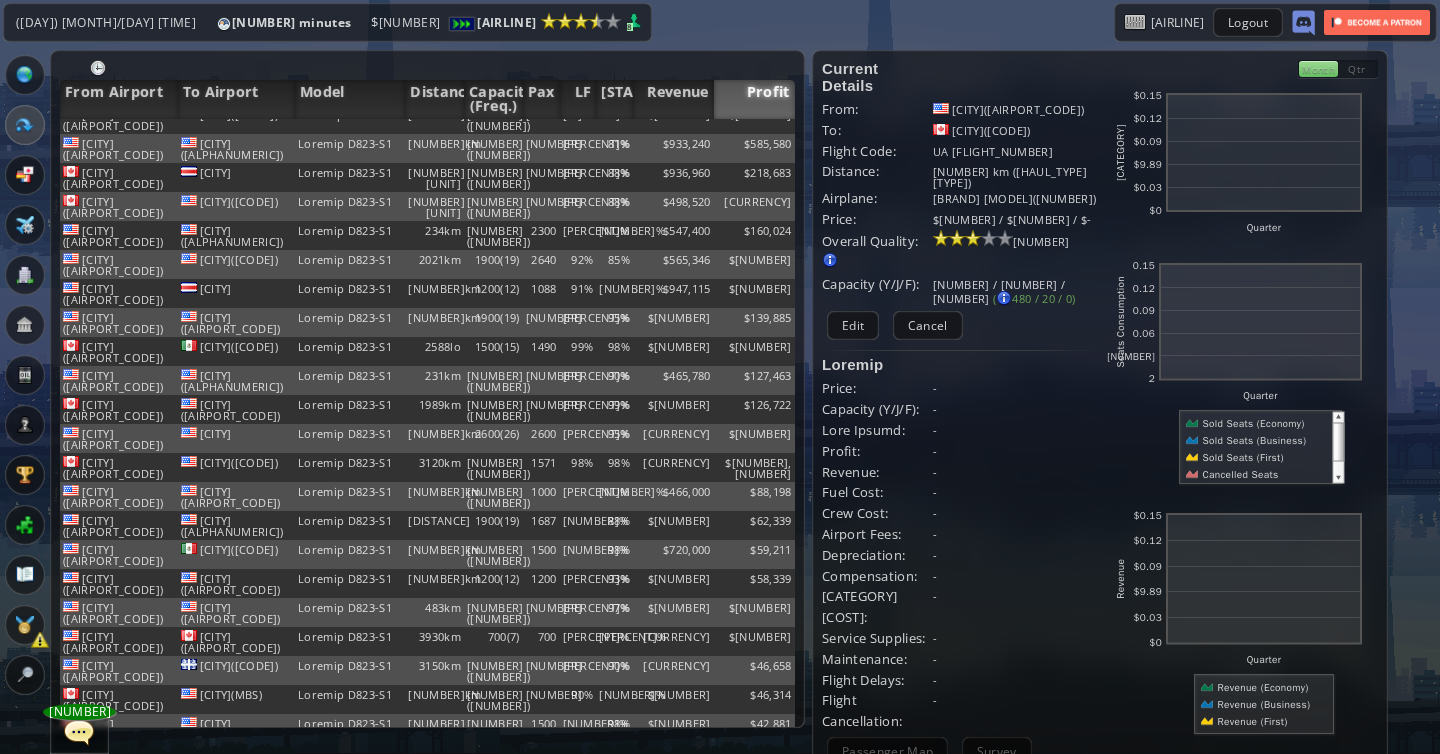 click on "$[NUMBER], [NUMBER]" at bounding box center [673, 61] 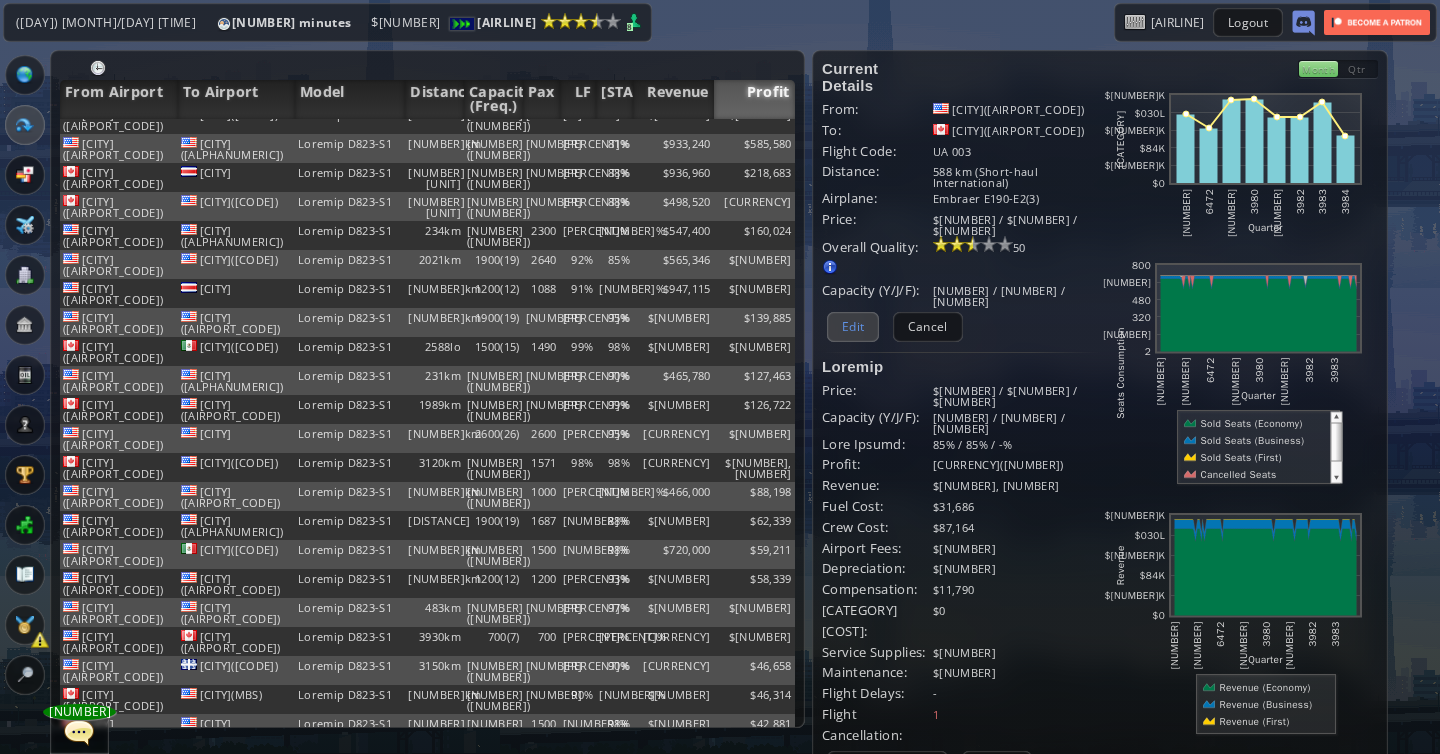click on "Edit" at bounding box center [853, 326] 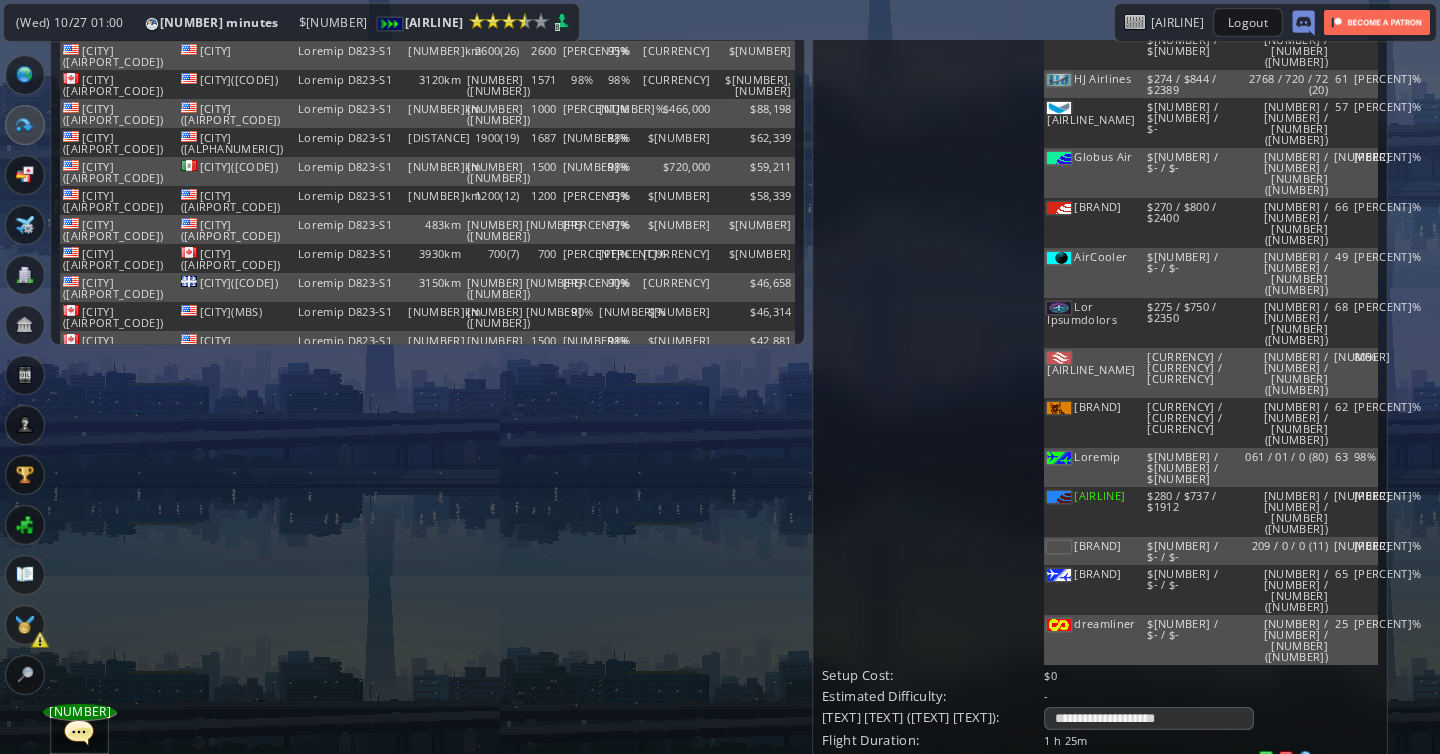 scroll, scrollTop: 429, scrollLeft: 0, axis: vertical 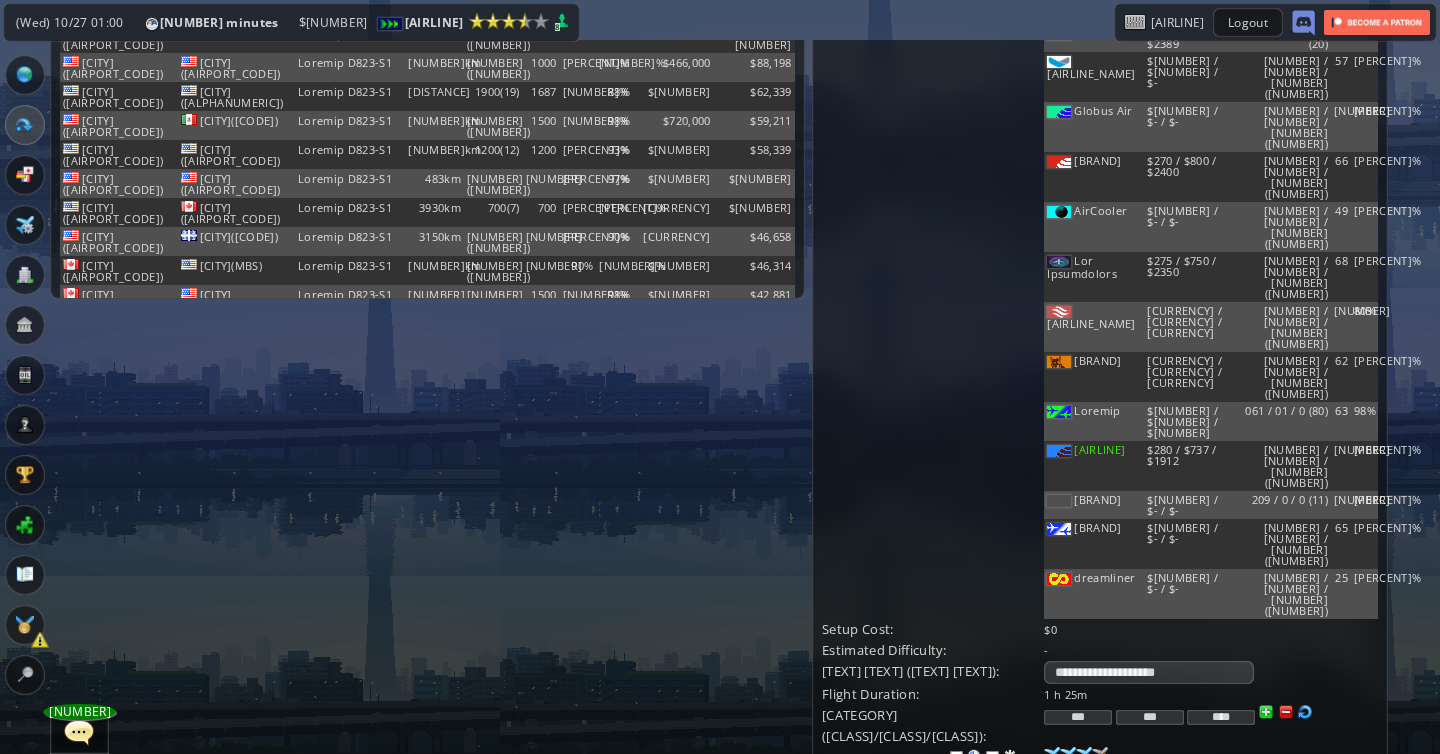 click on "Cancel" at bounding box center (948, 980) 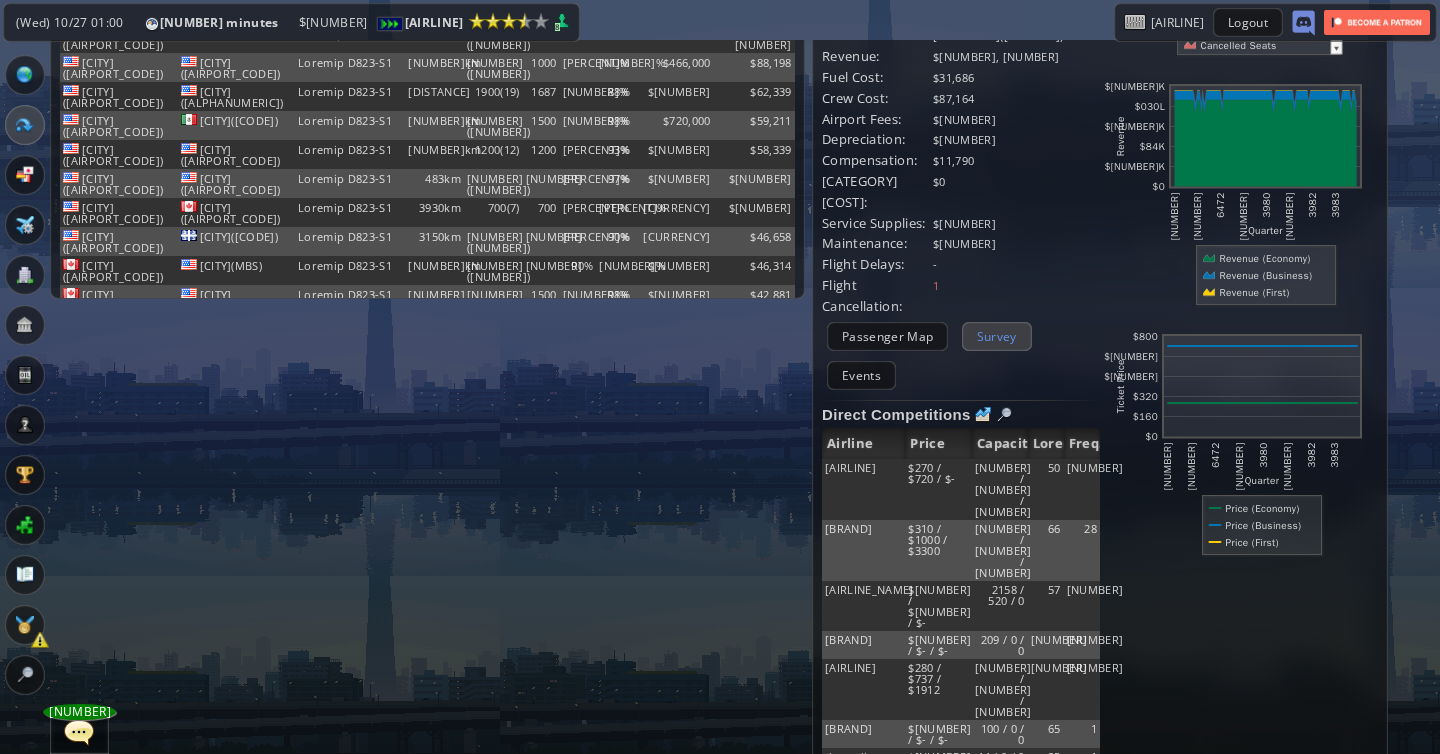 click on "Survey" at bounding box center [997, 336] 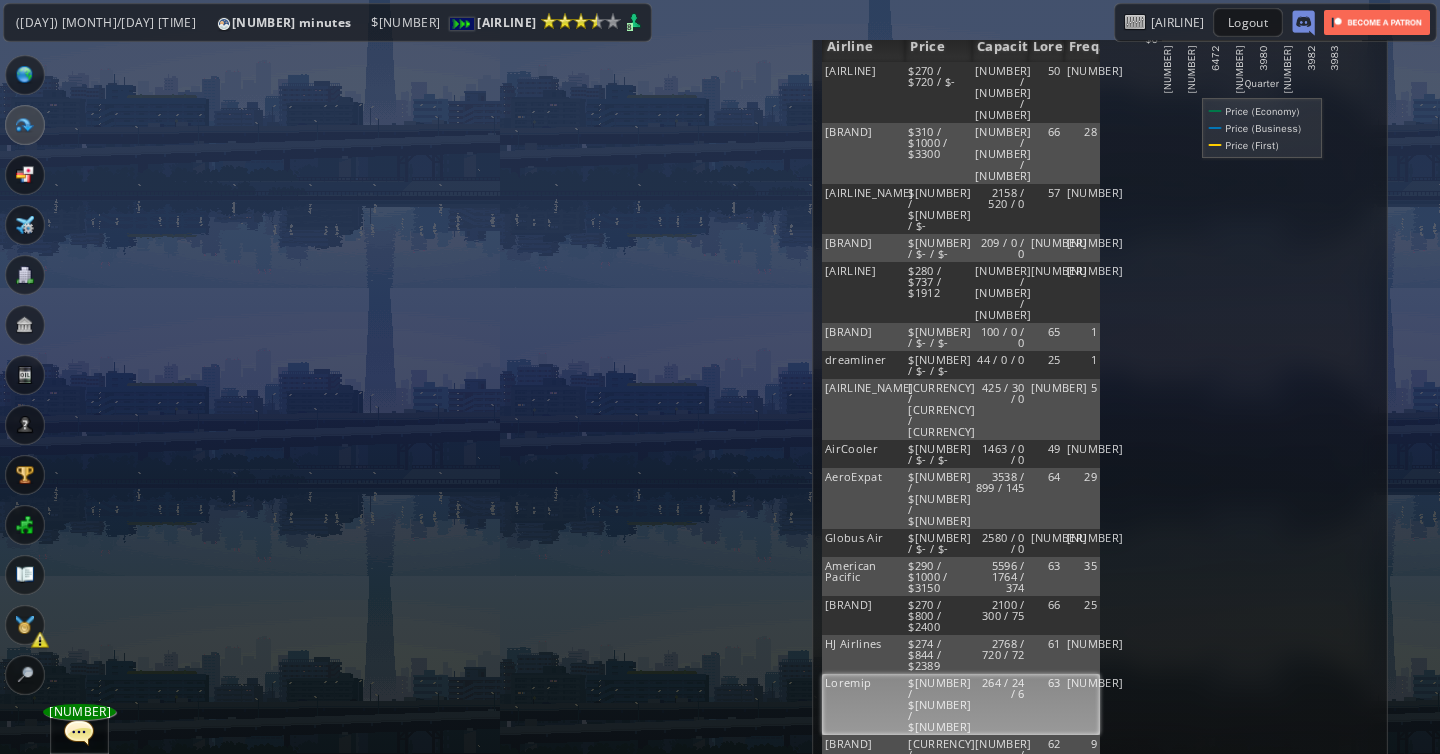 scroll, scrollTop: 0, scrollLeft: 0, axis: both 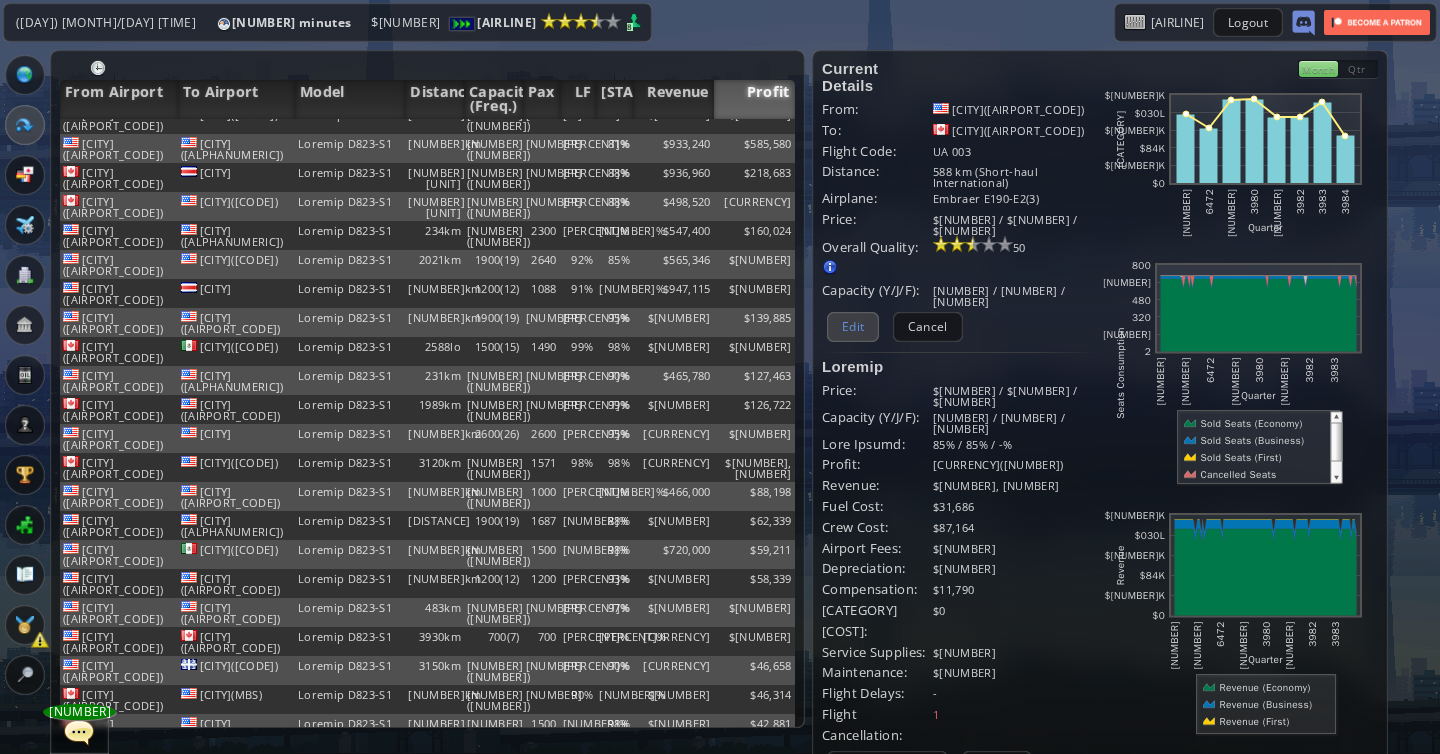 click on "Edit" at bounding box center (853, 326) 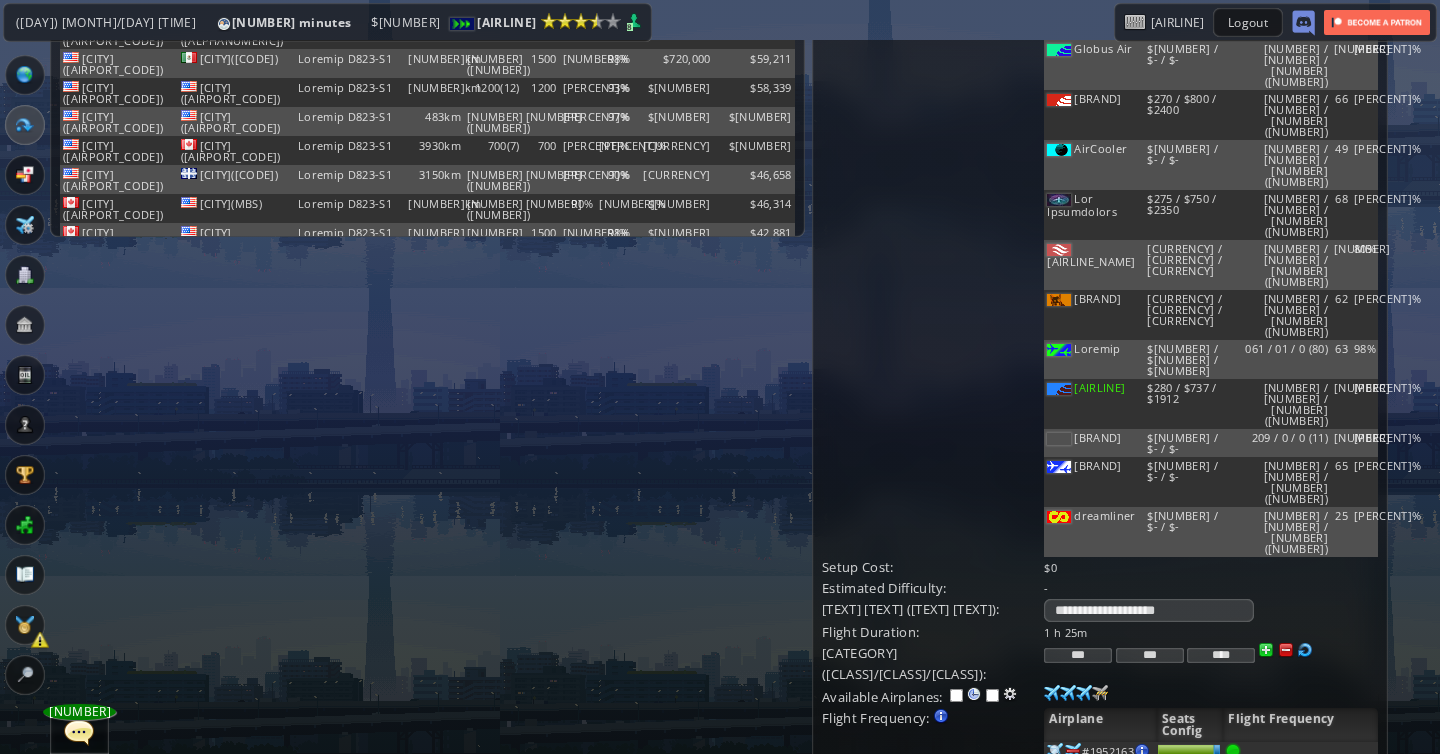 scroll, scrollTop: 495, scrollLeft: 0, axis: vertical 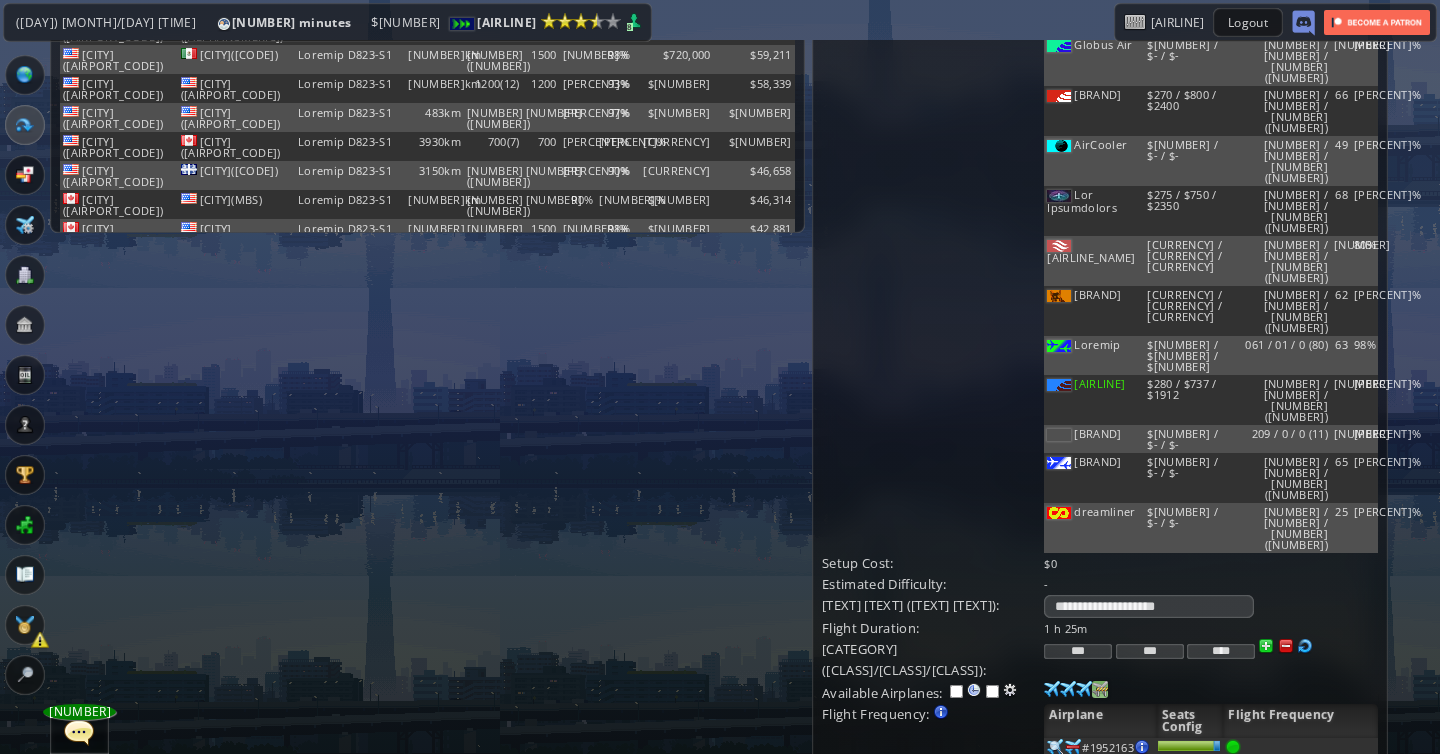 click at bounding box center (1052, 689) 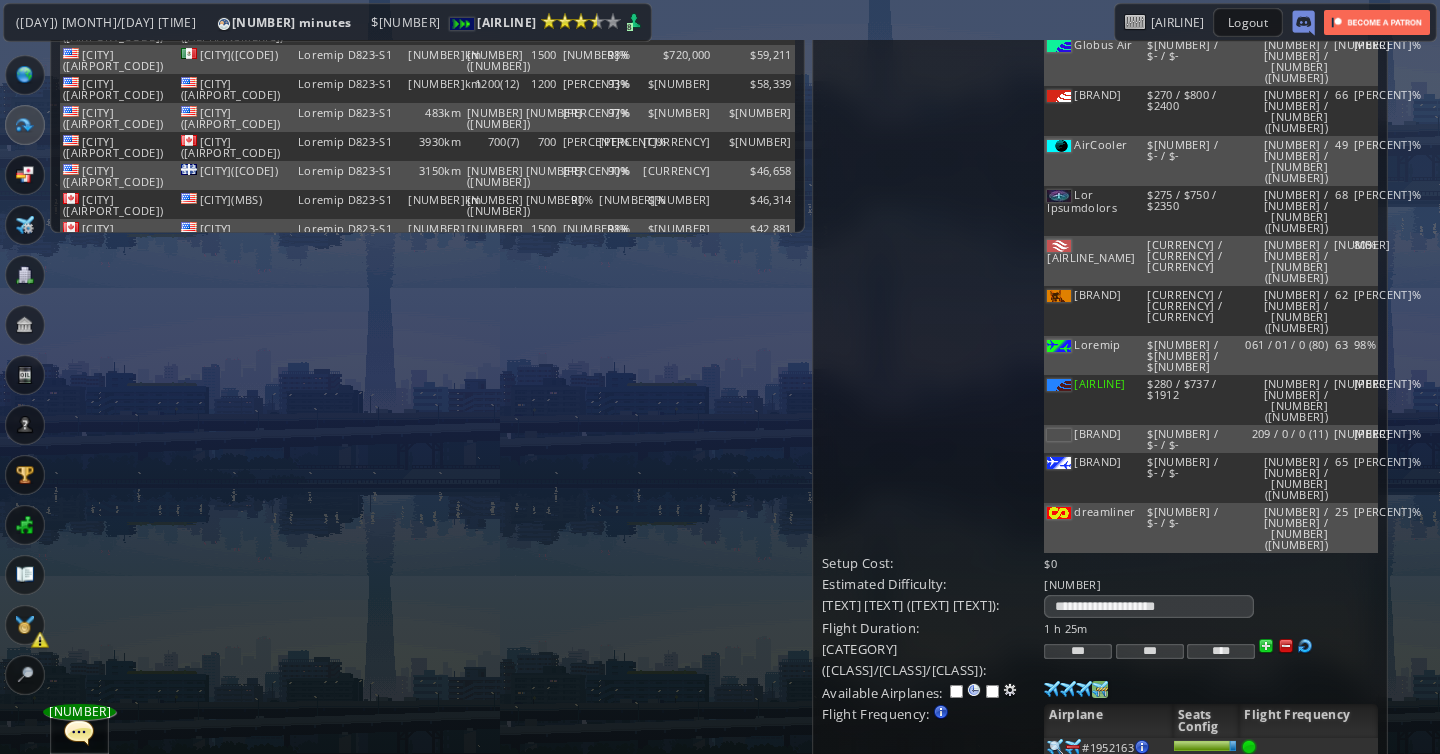 click at bounding box center (1265, 827) 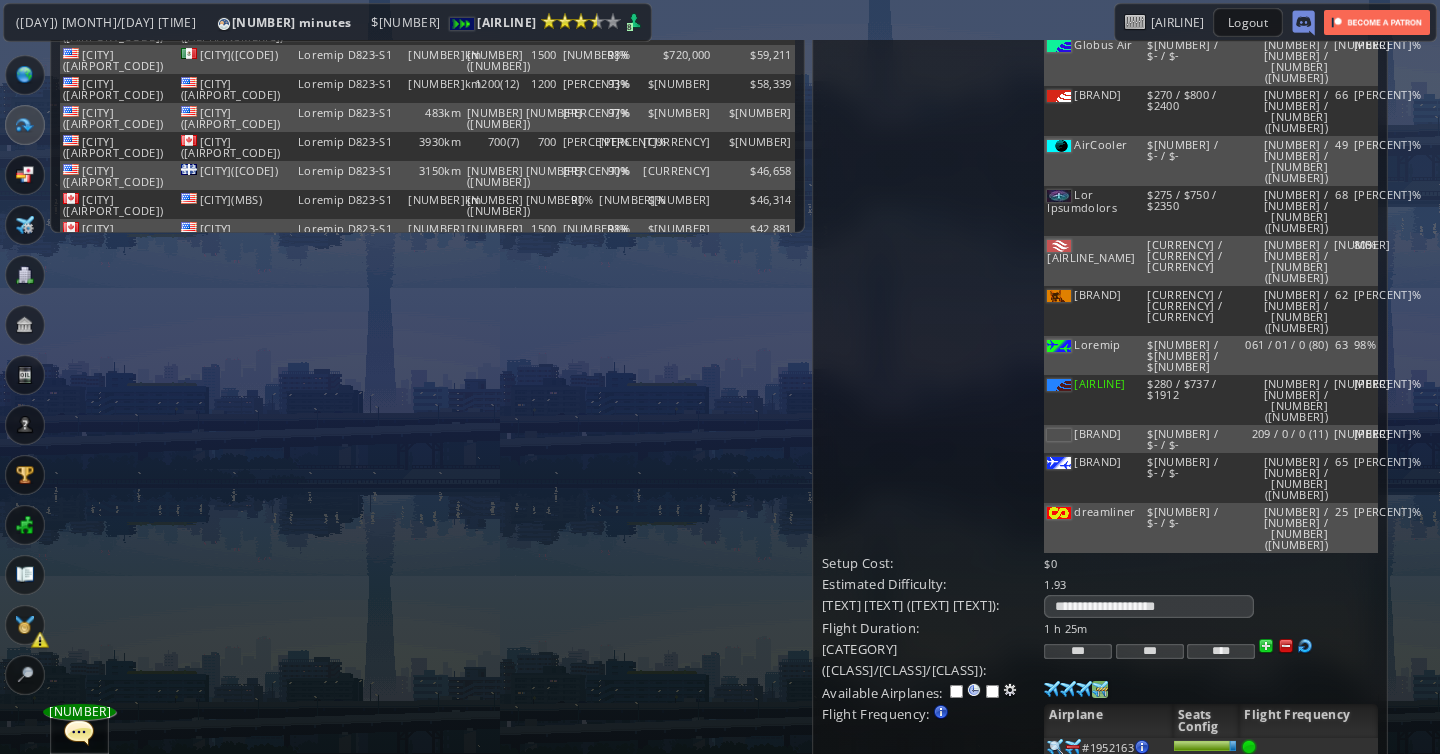 click at bounding box center [1265, 844] 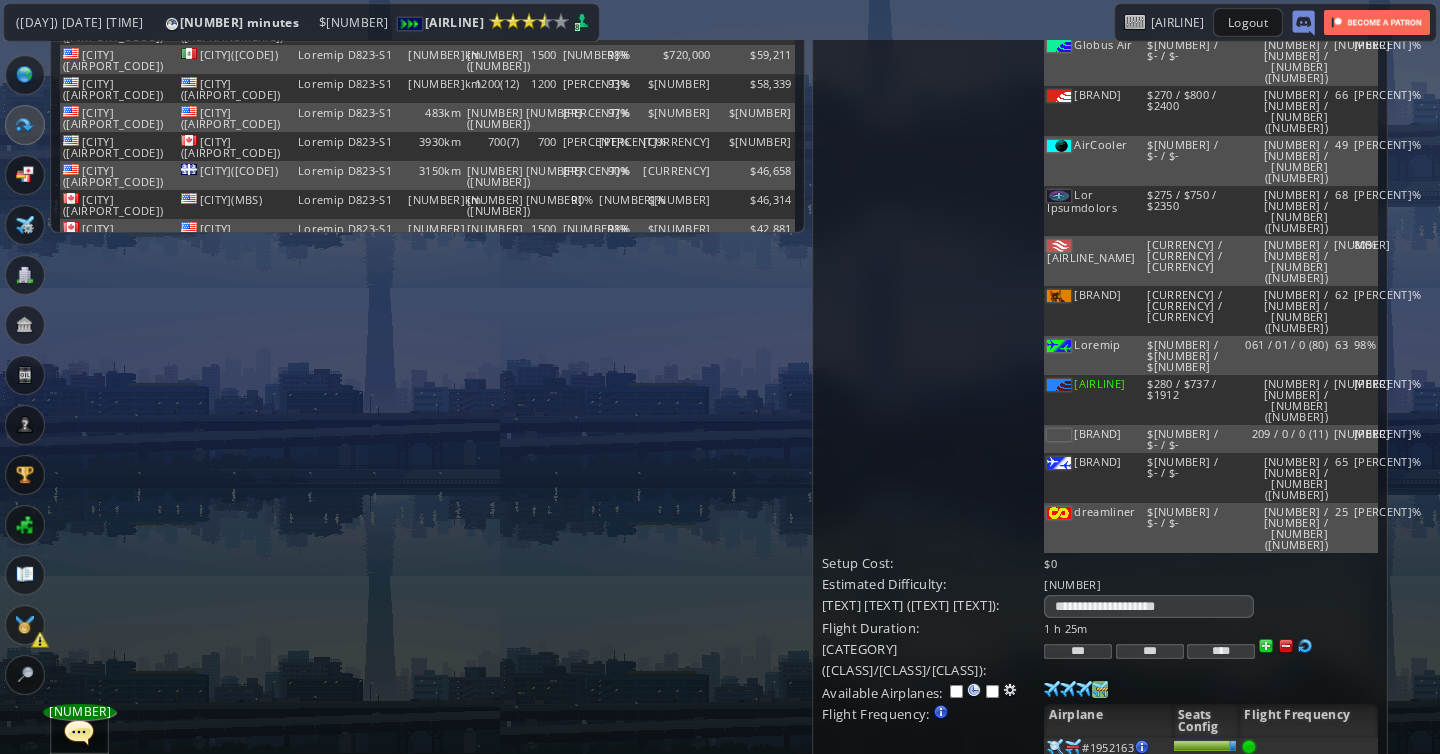 click at bounding box center (1281, 844) 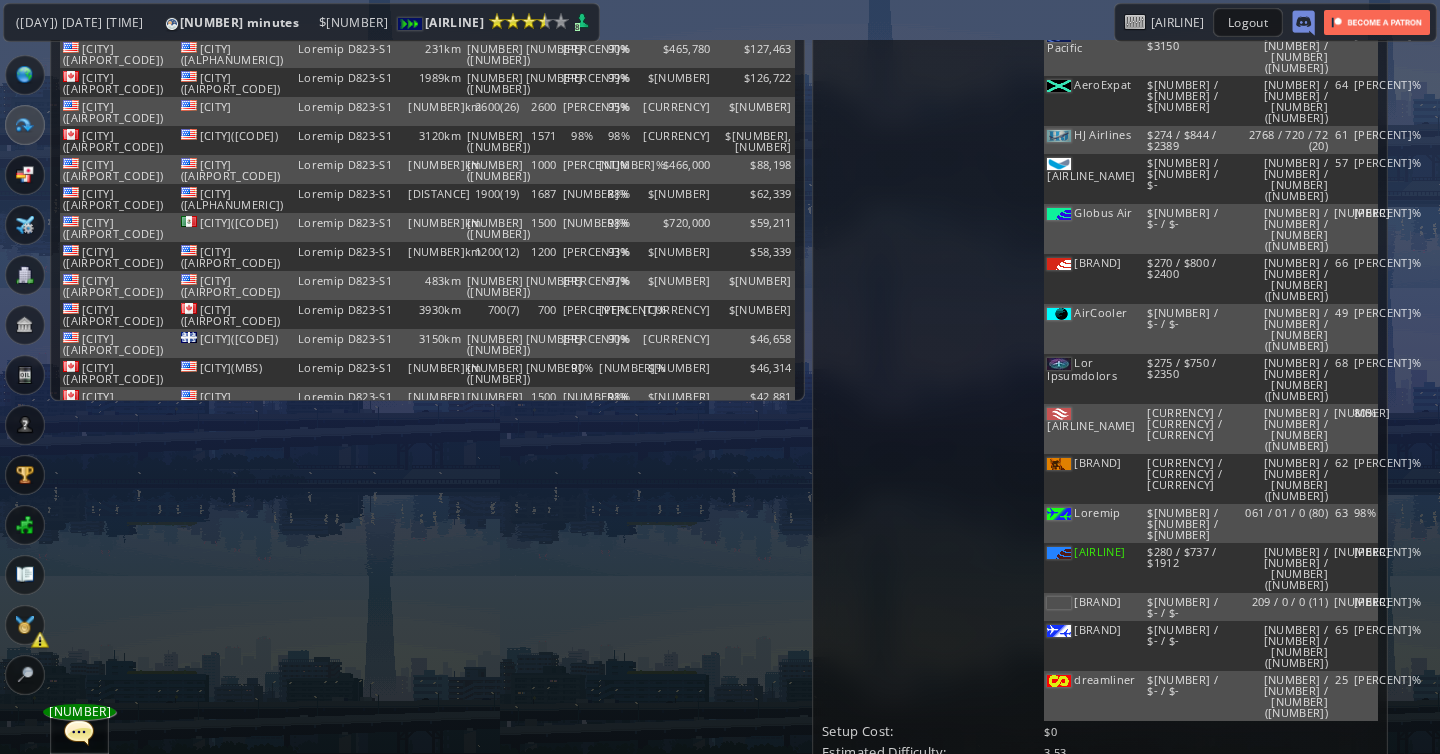 scroll, scrollTop: 326, scrollLeft: 0, axis: vertical 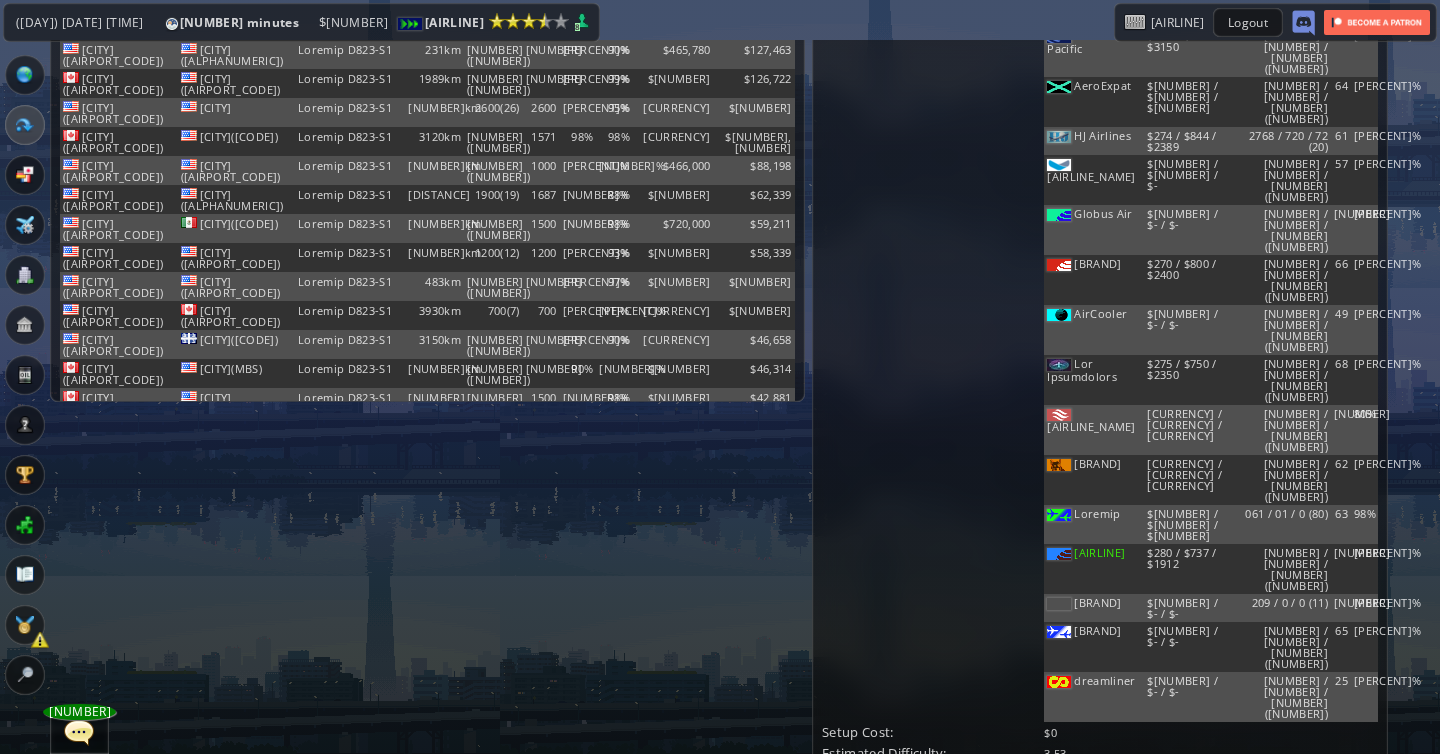 drag, startPoint x: 1075, startPoint y: 478, endPoint x: 1101, endPoint y: 478, distance: 26 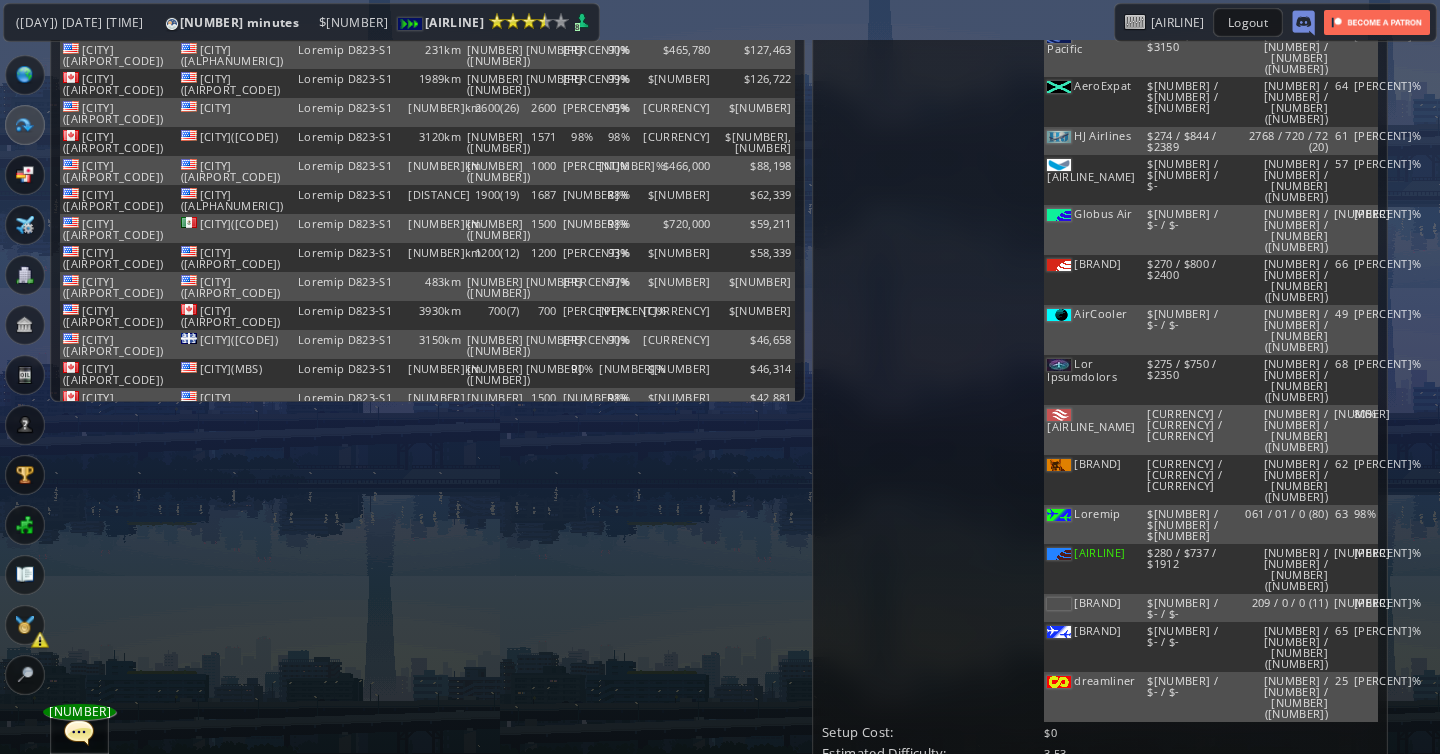 click on "***" at bounding box center [1078, 820] 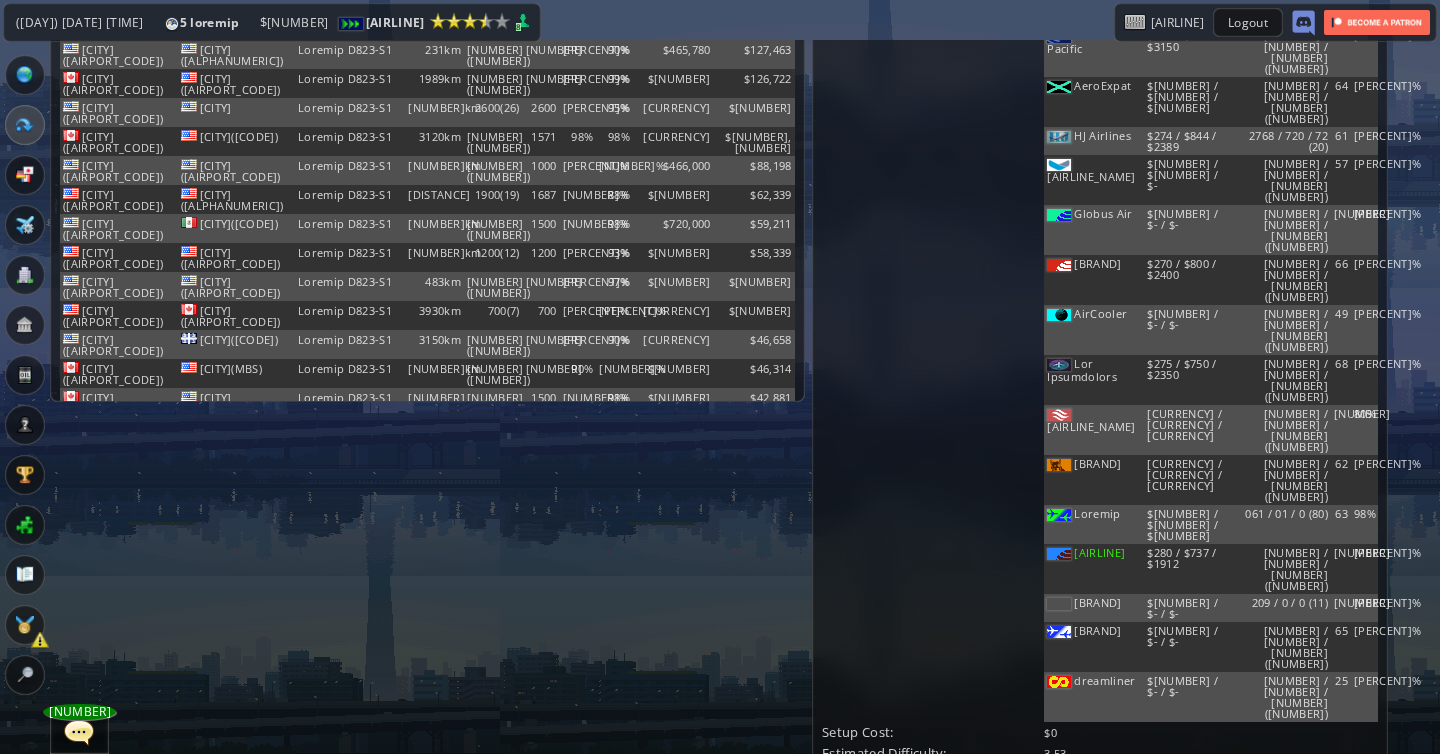 type on "***" 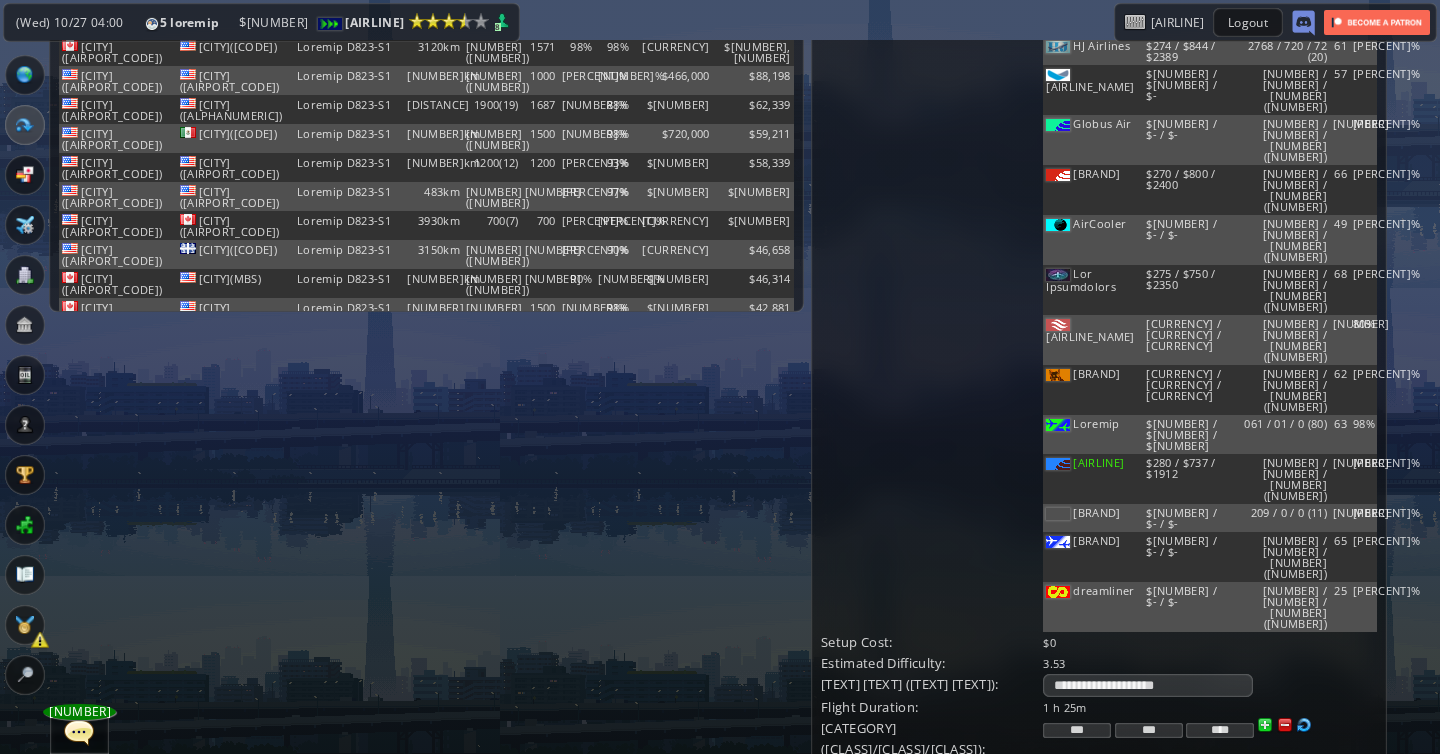 scroll, scrollTop: 424, scrollLeft: 1, axis: both 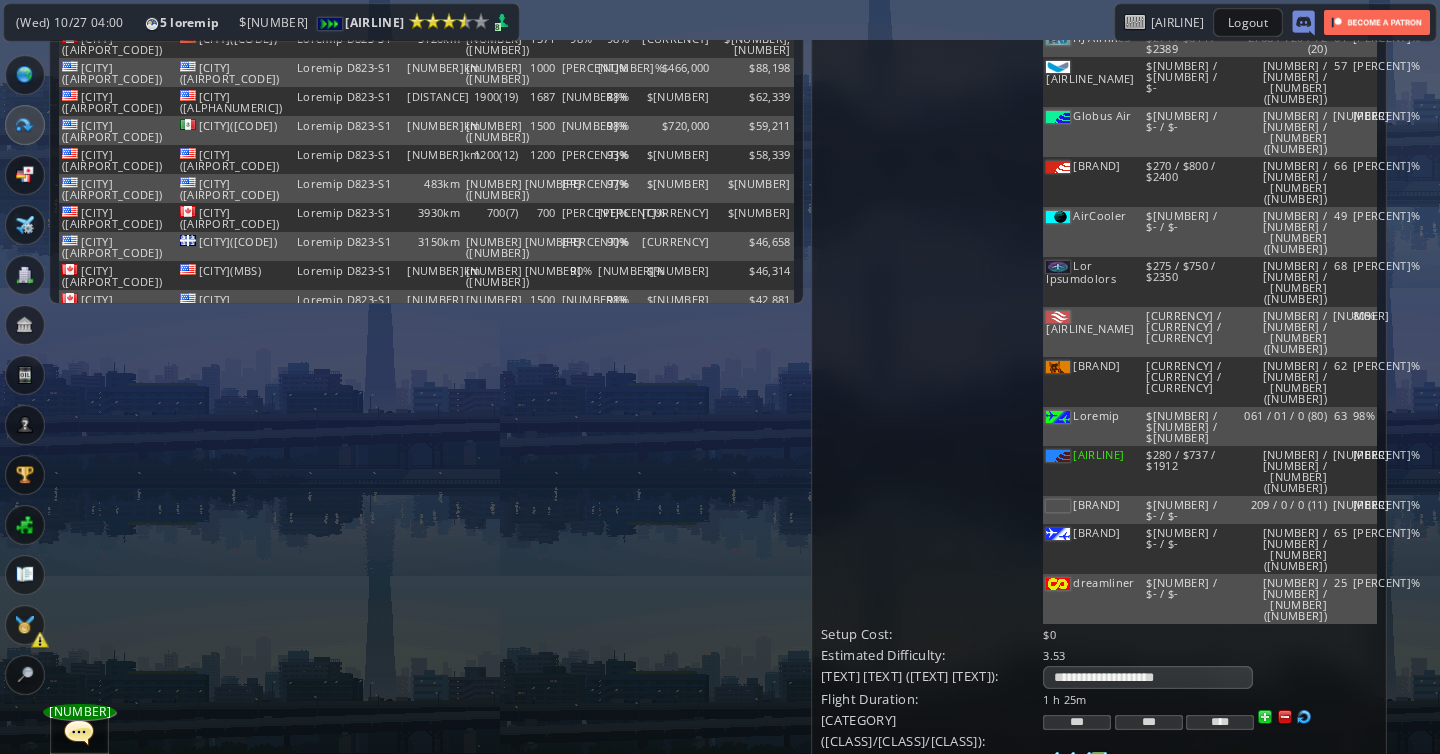 type on "***" 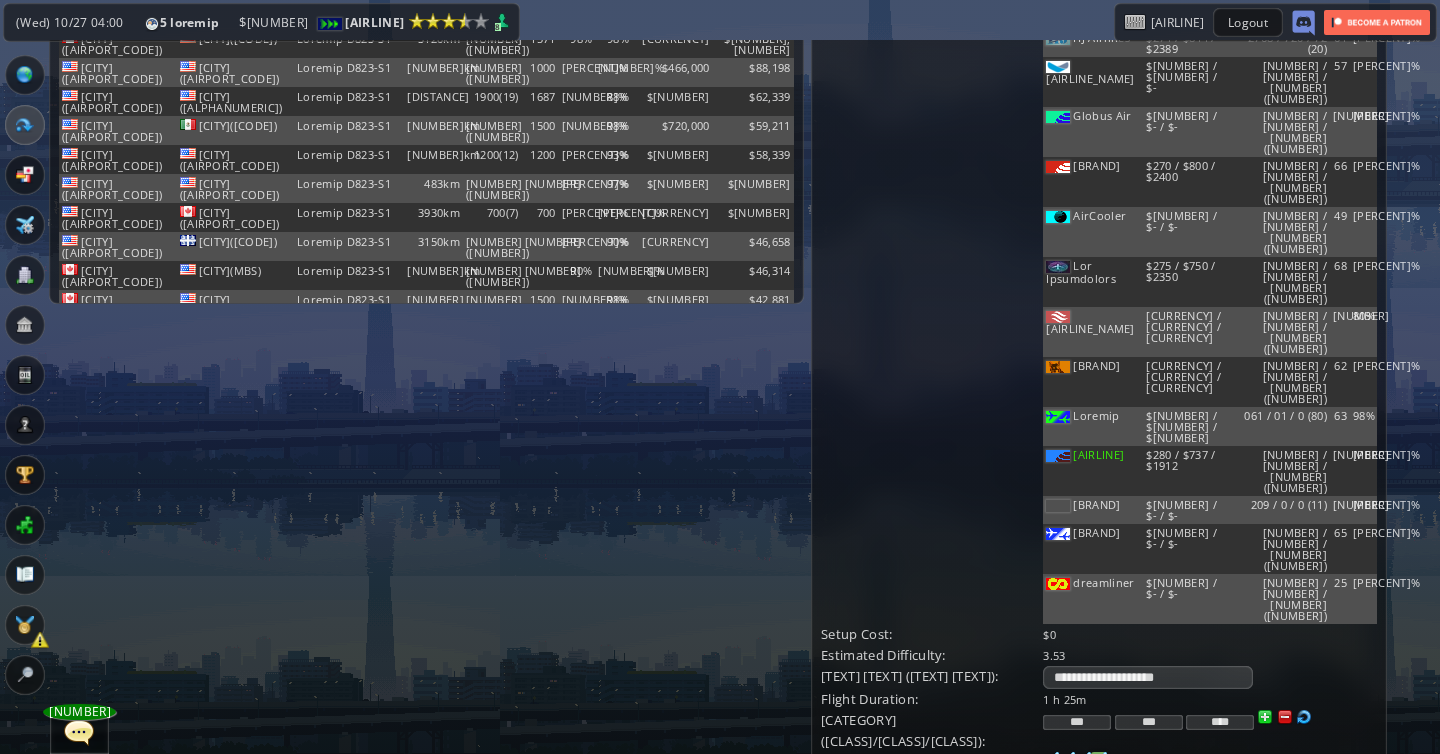 click on "Update" at bounding box center [862, 1044] 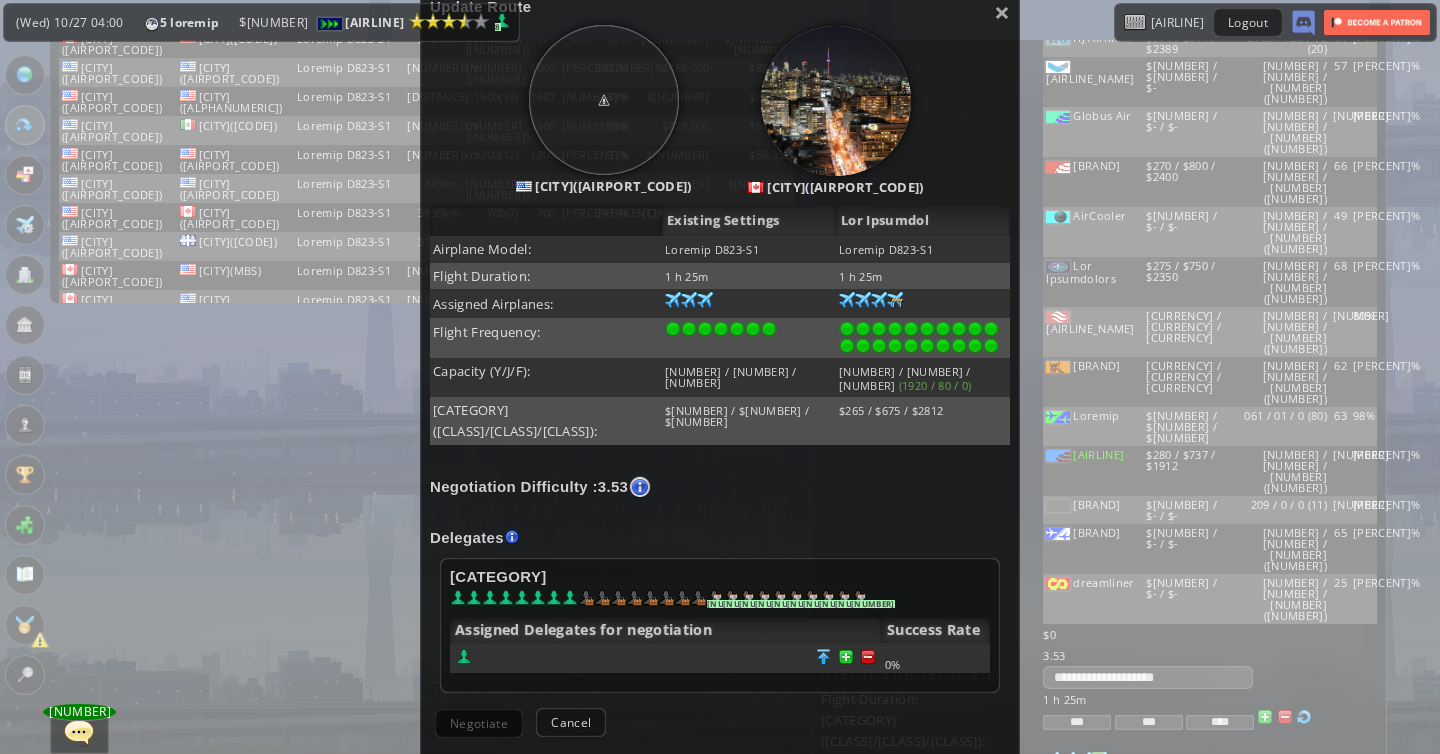 scroll, scrollTop: 230, scrollLeft: 0, axis: vertical 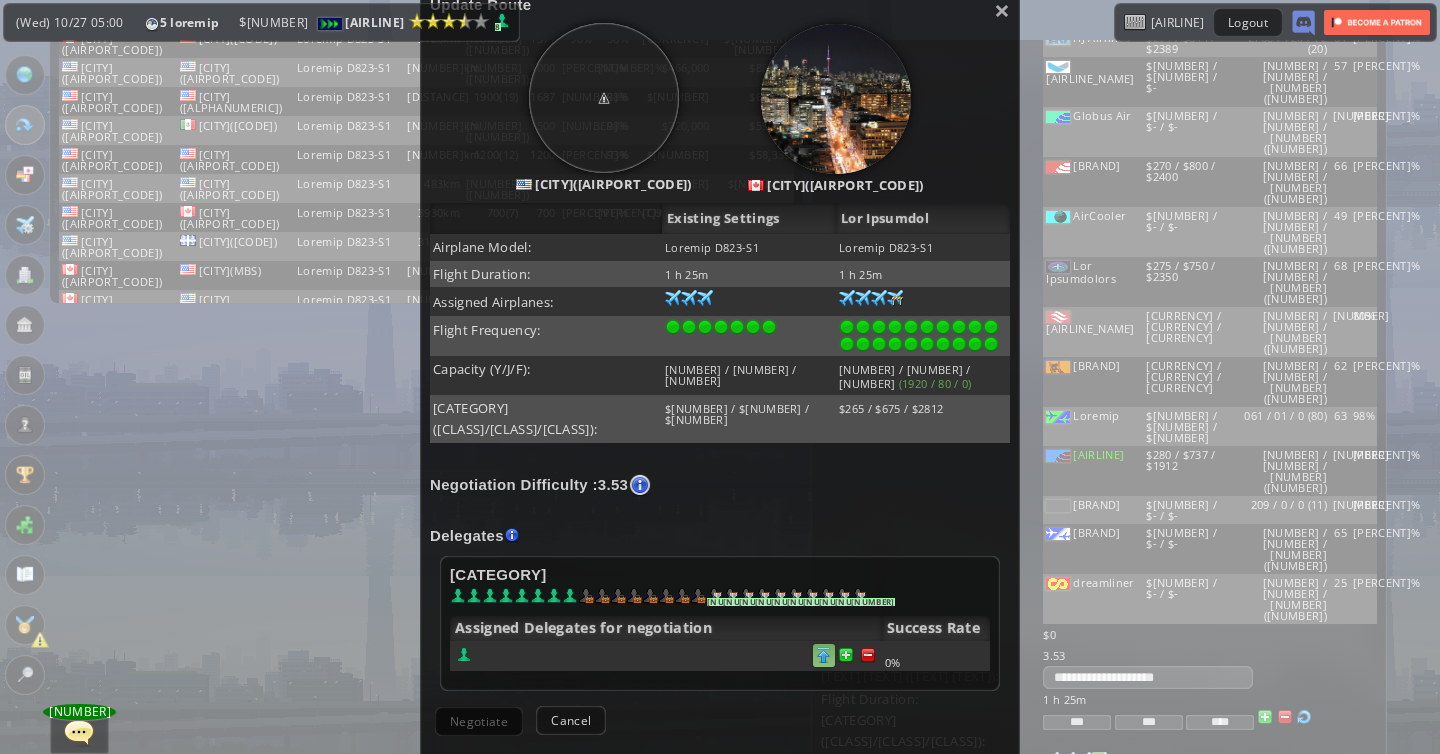 click at bounding box center [868, 655] 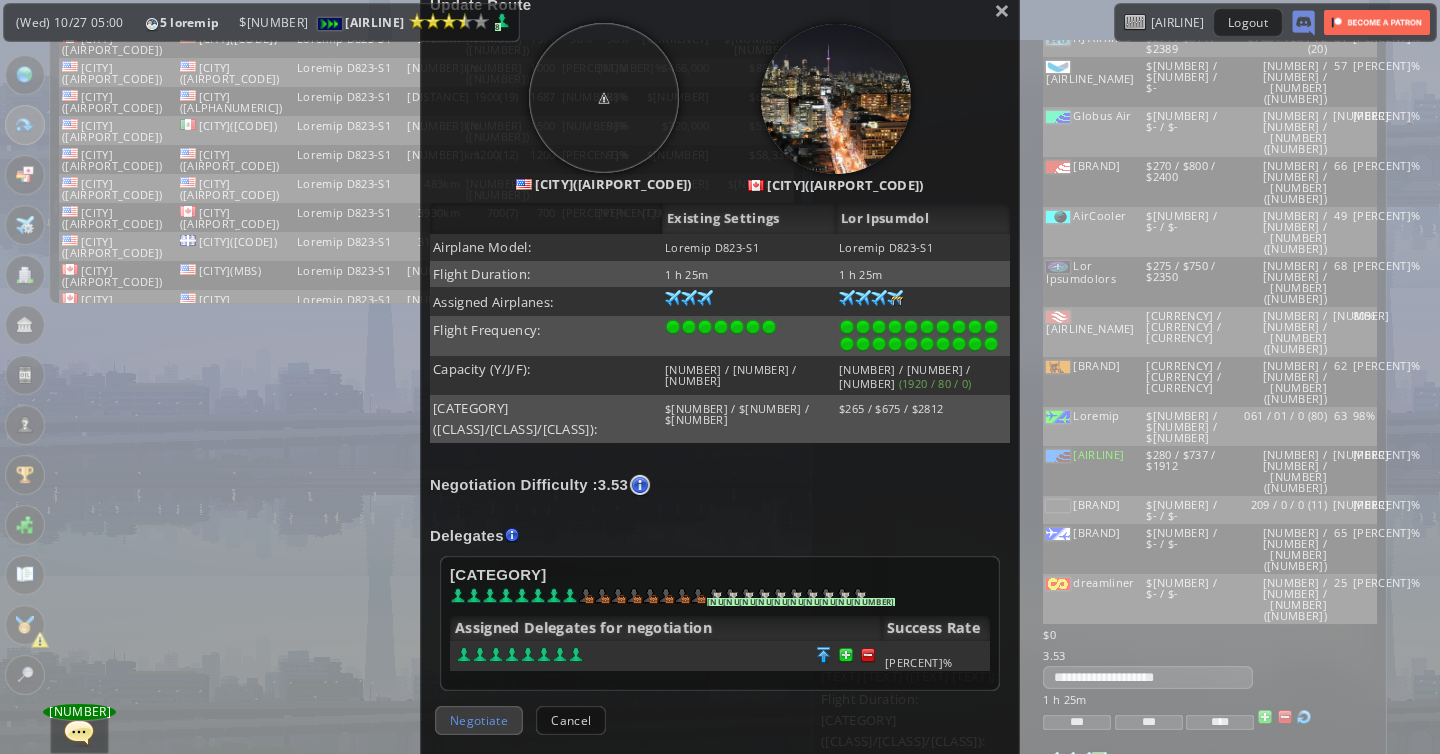 click on "Negotiate" at bounding box center [479, 720] 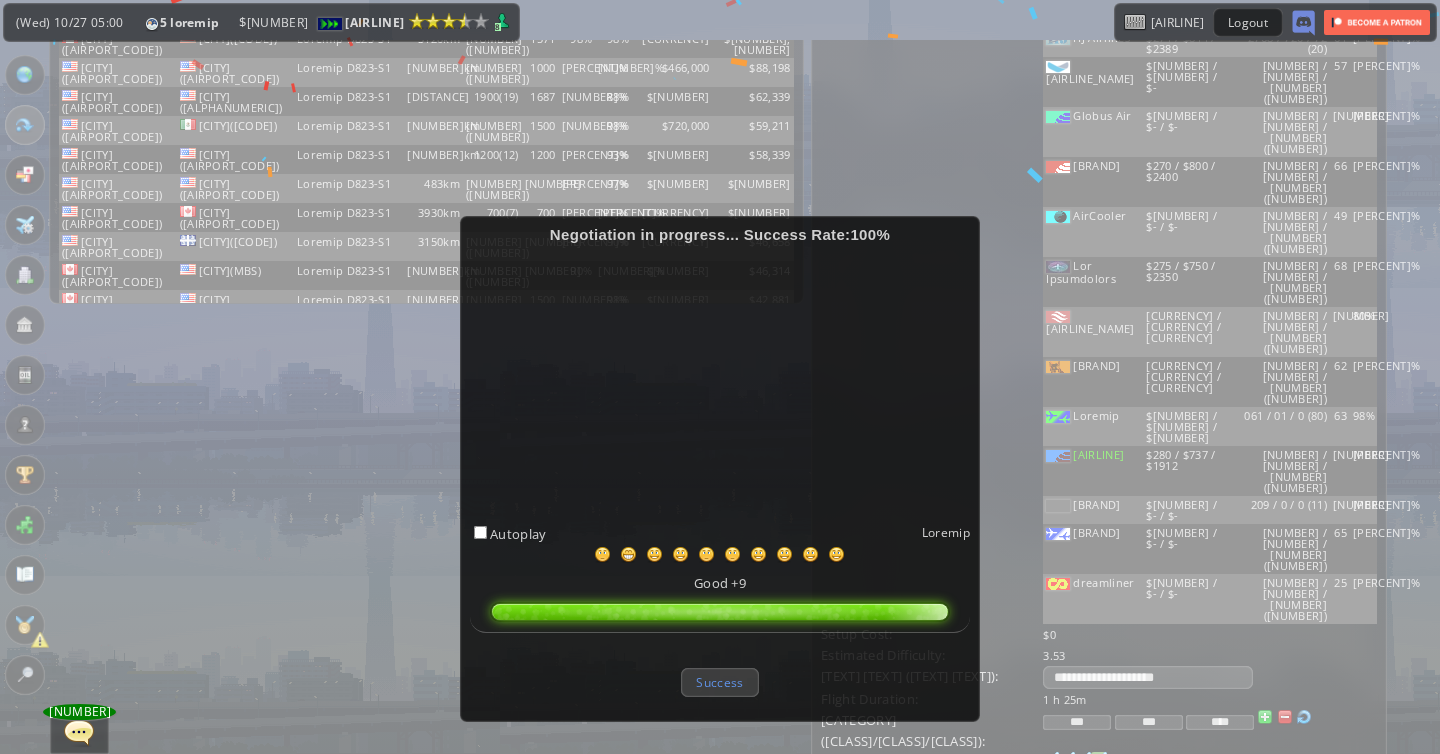 click on "Success" at bounding box center [719, 682] 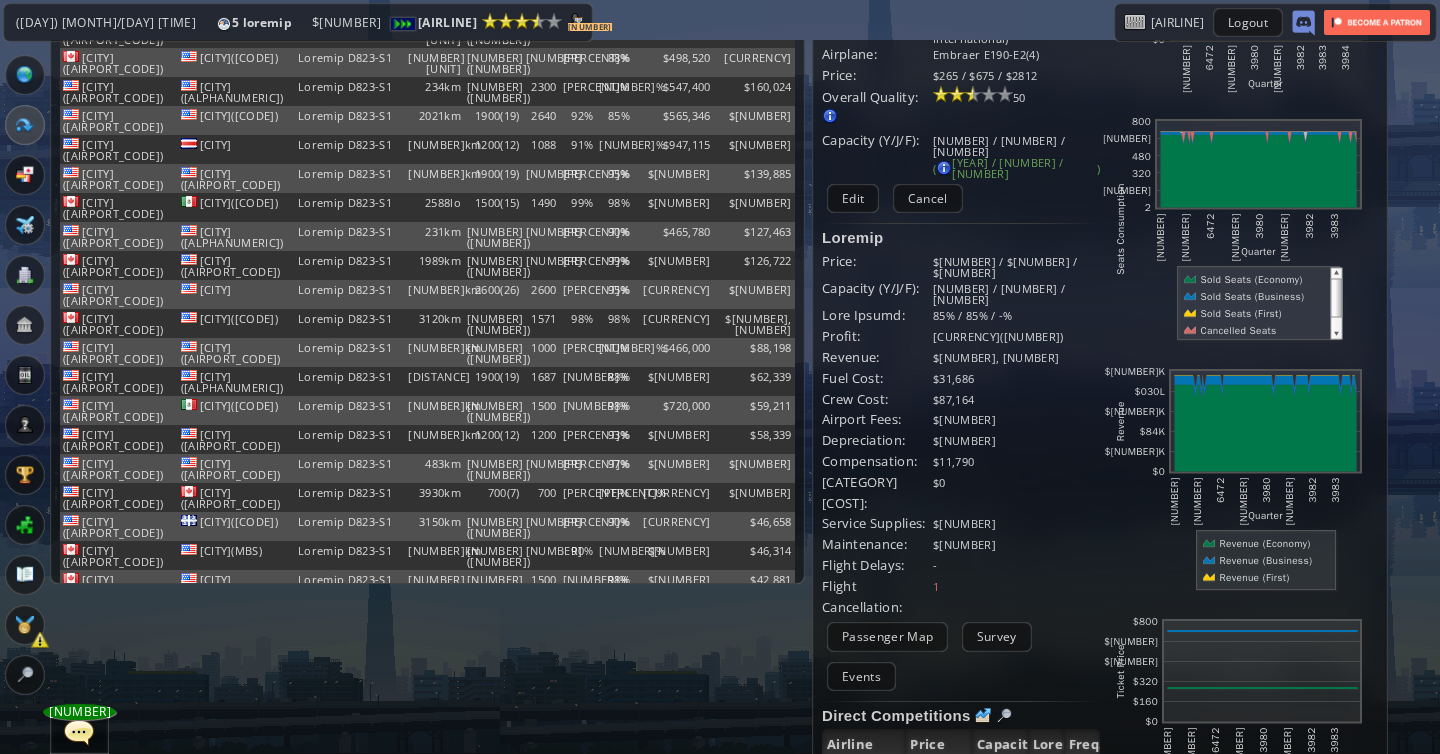 scroll, scrollTop: 0, scrollLeft: 0, axis: both 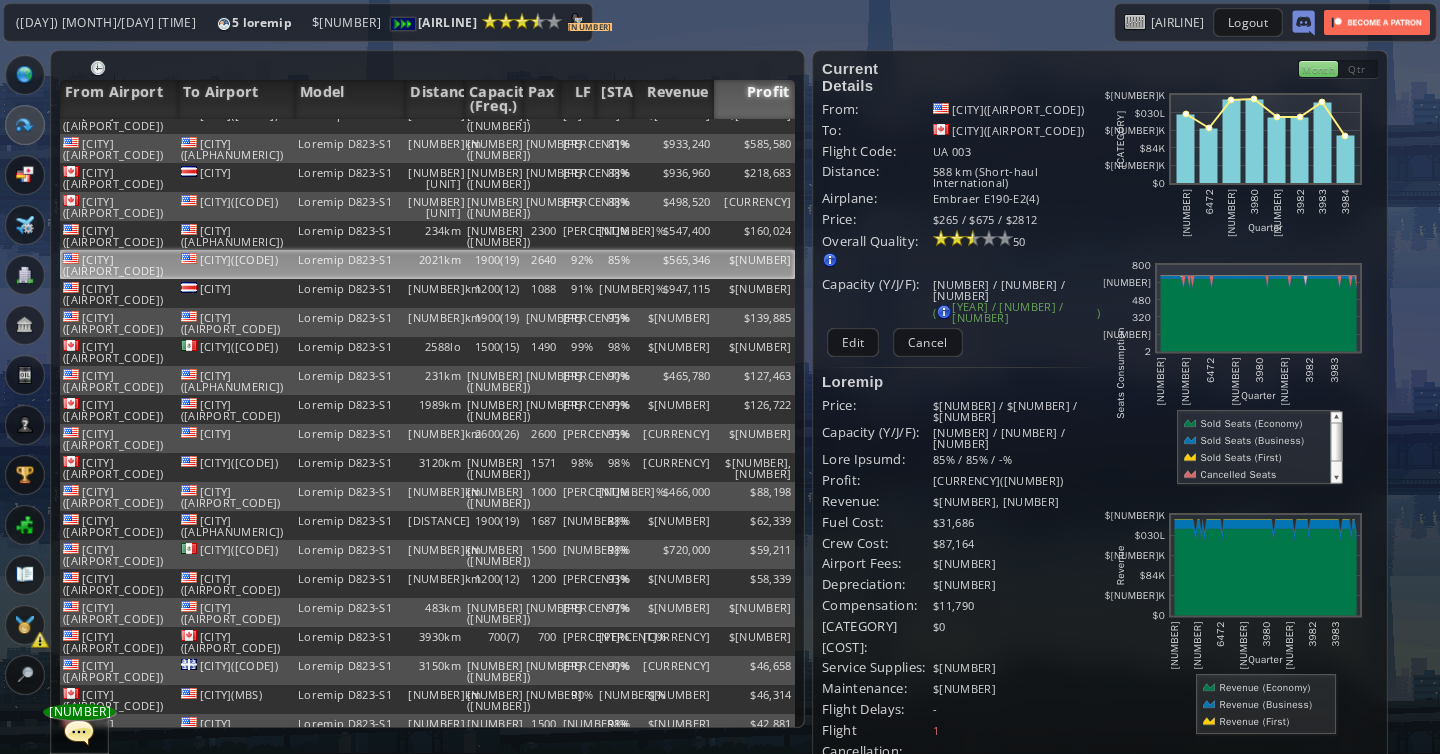 click on "92%" at bounding box center (578, 61) 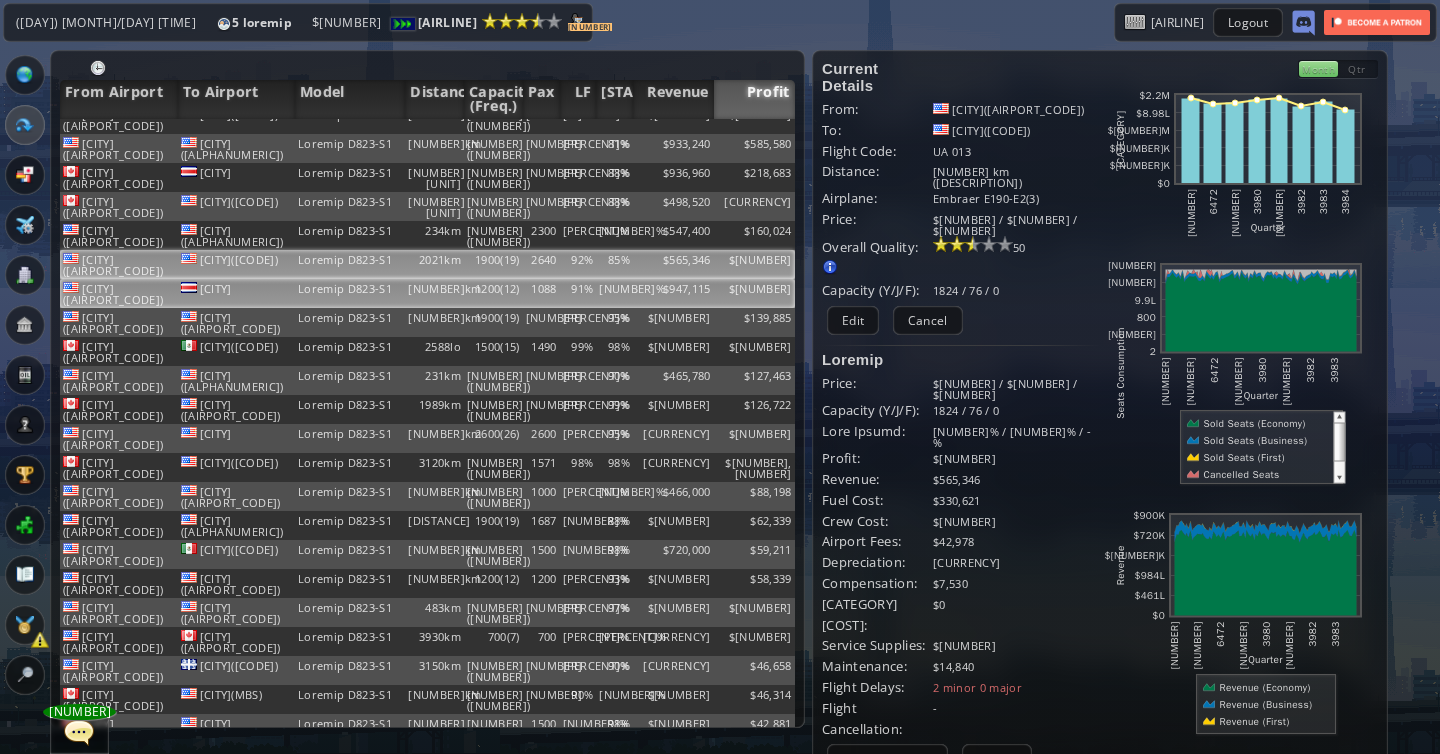 click on "91%" at bounding box center (578, 61) 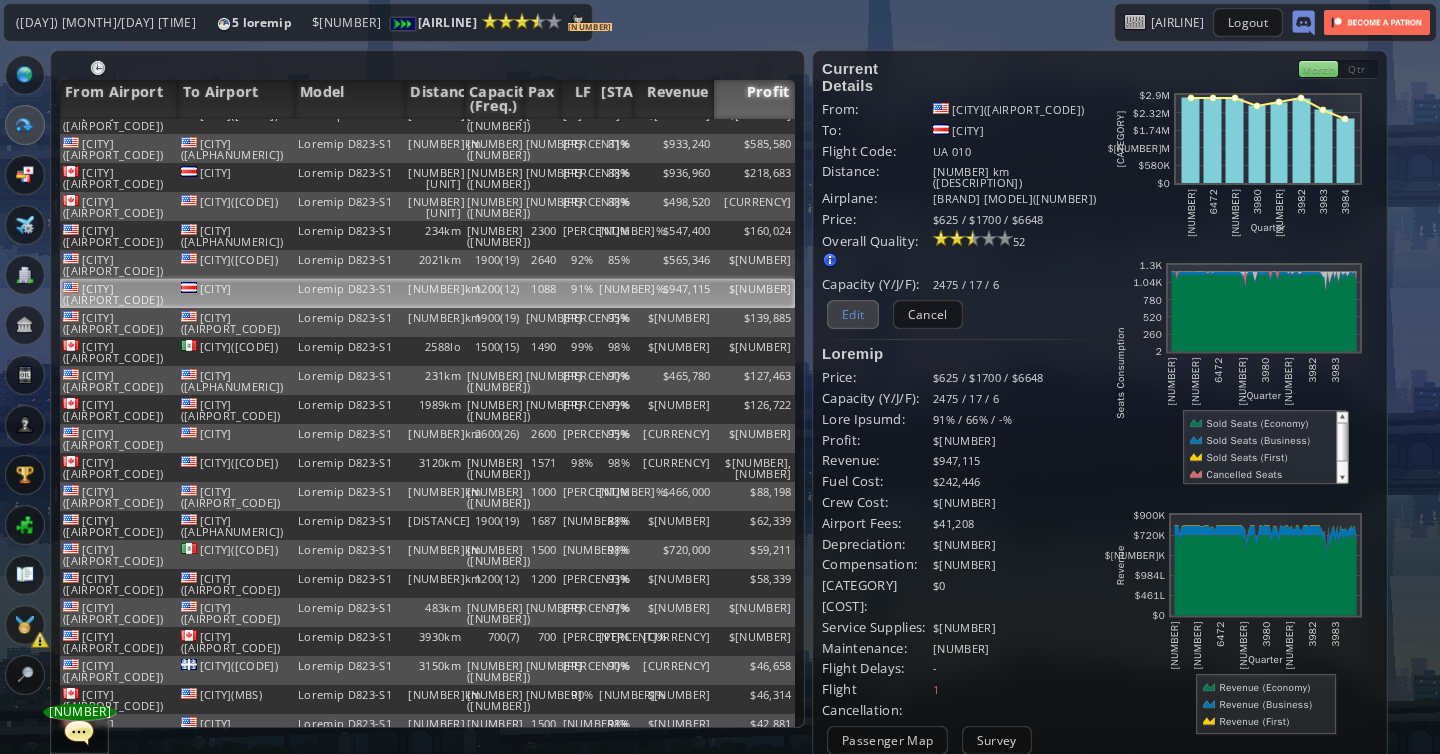 click on "Edit" at bounding box center [853, 314] 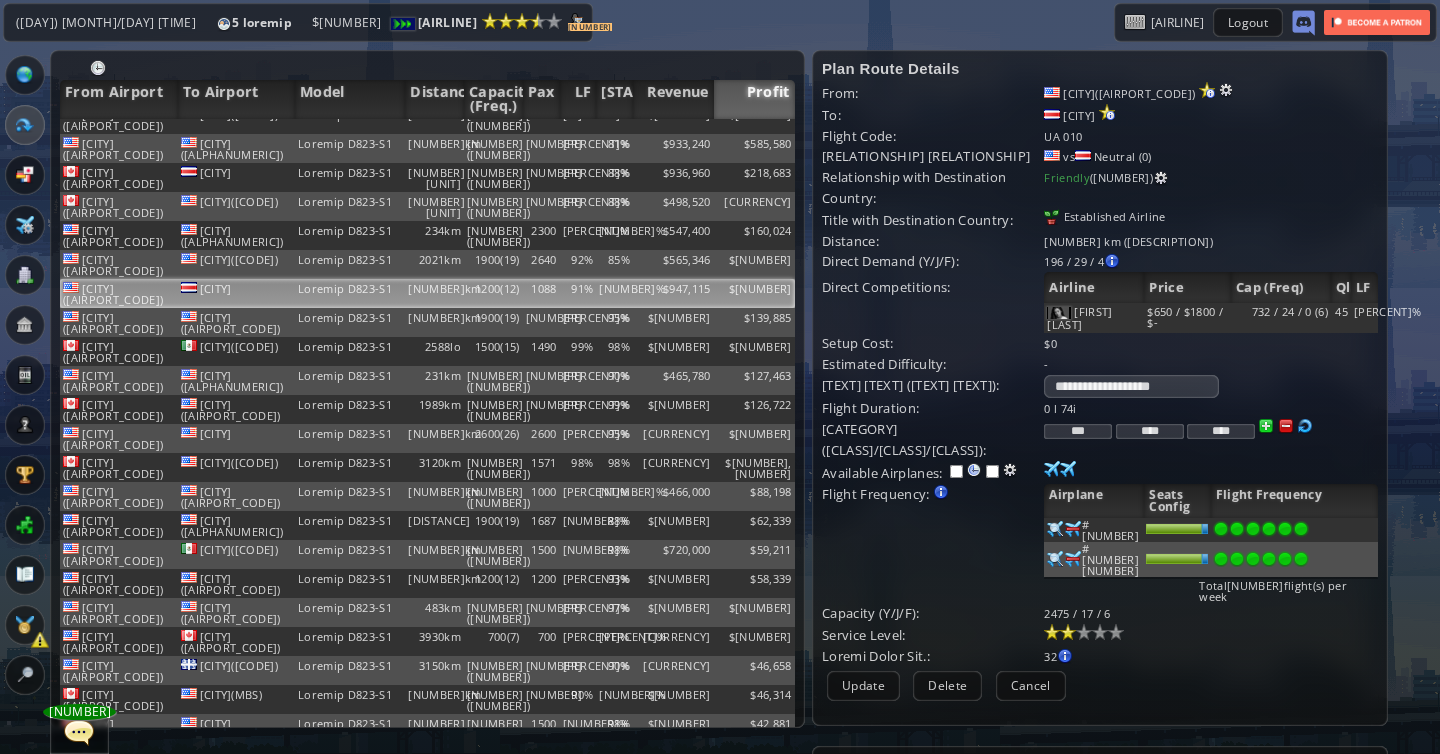 click on "Loremip Dolorsi
Amet:
Con Adipisc(ELI)
Se:
Doe Temp(INC)
Utlabo Etdo:
MA 364
Aliquaen:
9885 ad (Mini-veni Quisnostrudex)
Ullamcol:
Nisiali E063-E0(0)
Commo:
$061 / $9638 / $3068
Consequ Duisaut:
Irurein reprehe vo velitessec fu:
- Nulla Par exc Sinto
- Cupidat Nonp suntc qui offic
- Deserun moll Animide Laborum
81 Pers $5 -" at bounding box center (1100, 388) 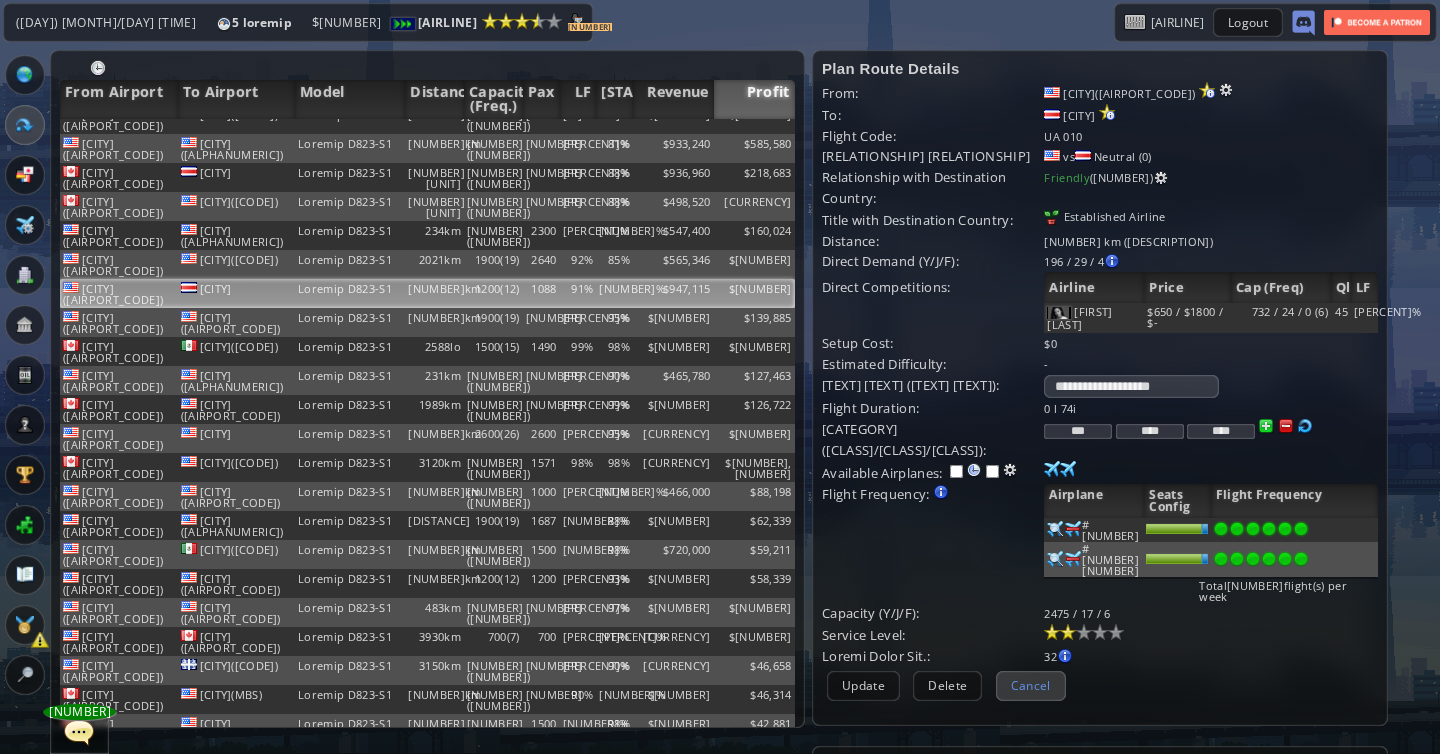 click on "Cancel" at bounding box center (1031, 685) 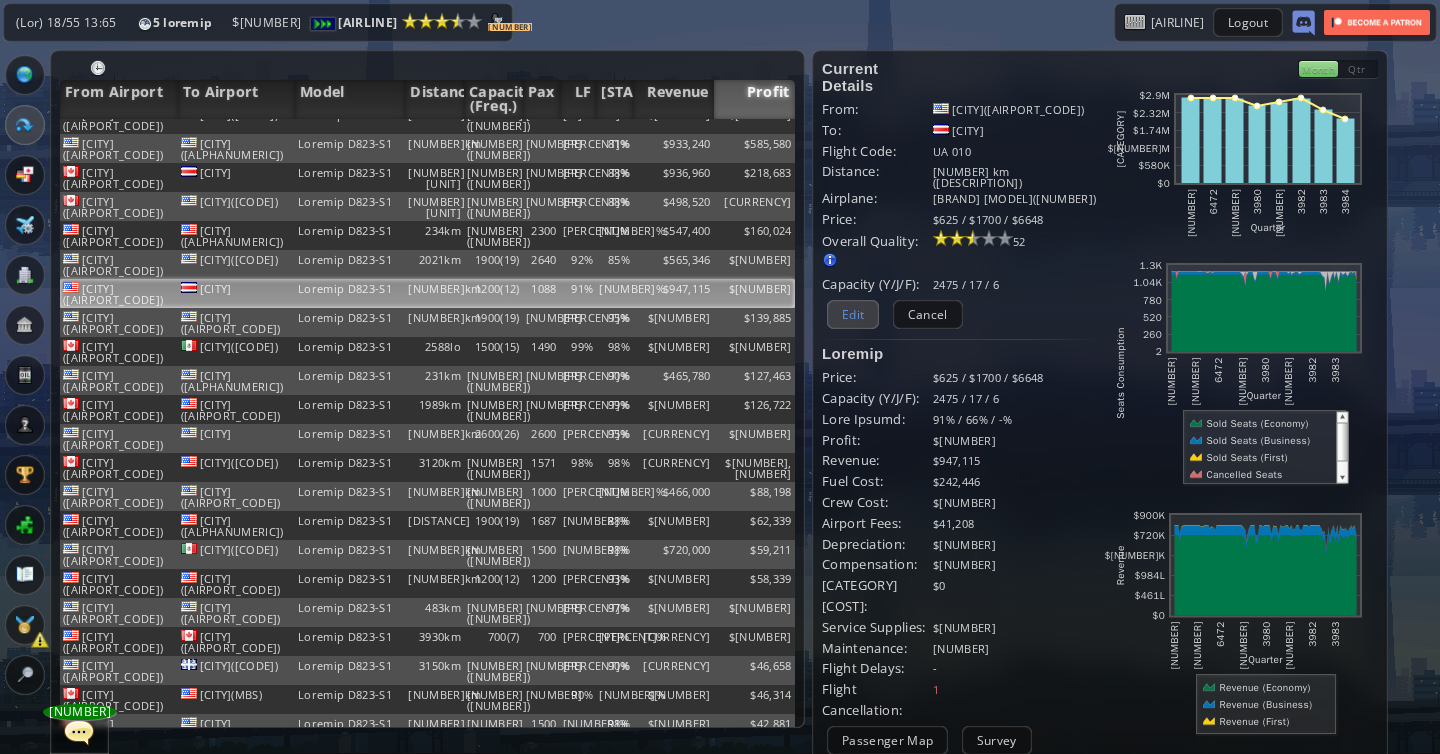 click on "Edit" at bounding box center (853, 314) 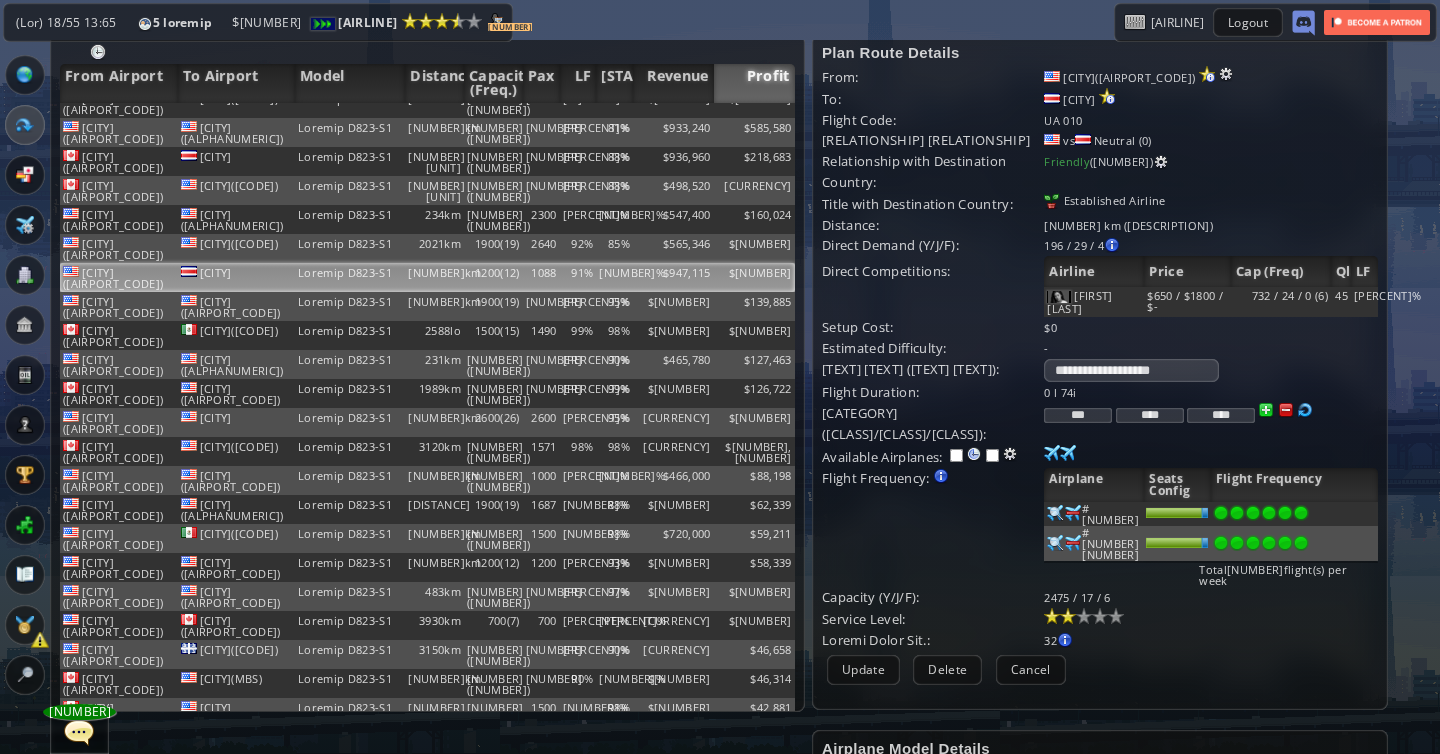 scroll, scrollTop: 24, scrollLeft: 0, axis: vertical 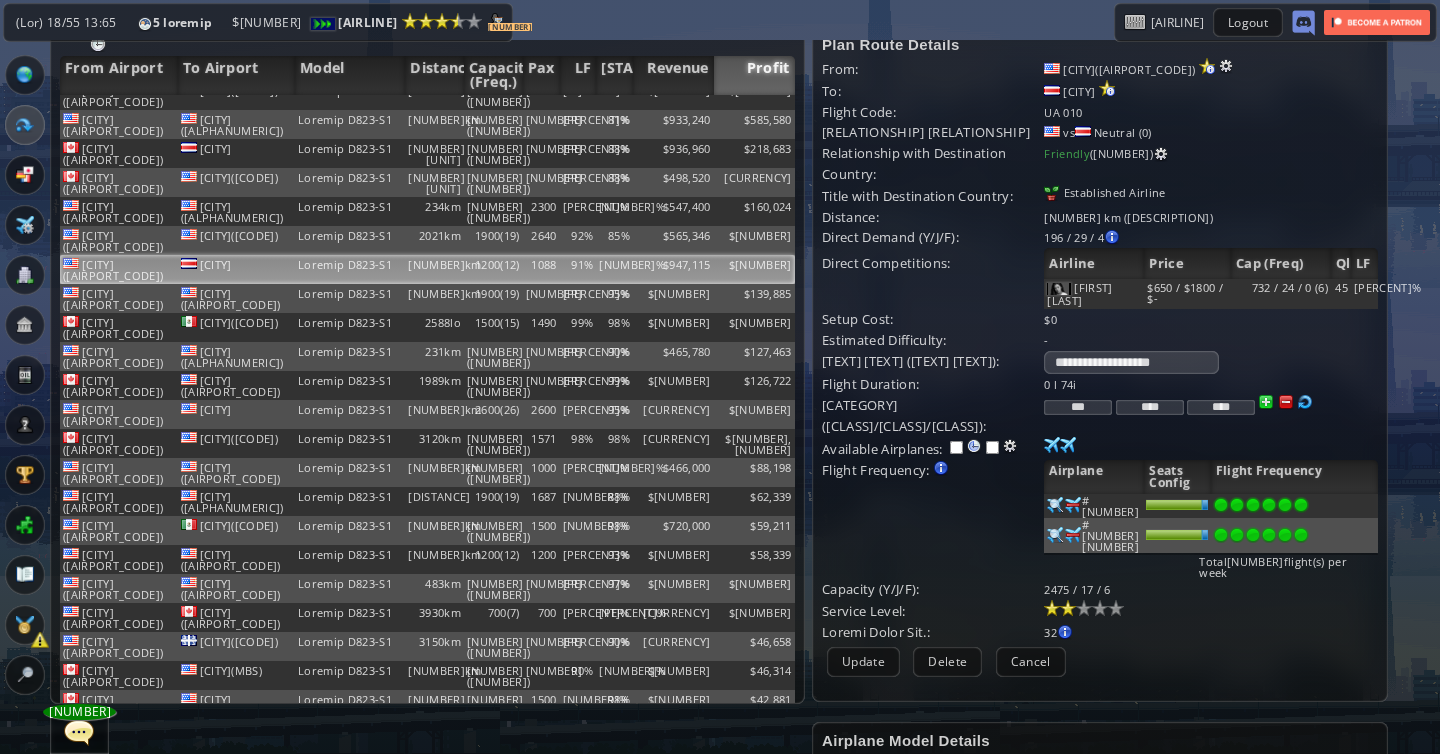 drag, startPoint x: 1079, startPoint y: 399, endPoint x: 1103, endPoint y: 396, distance: 24.186773 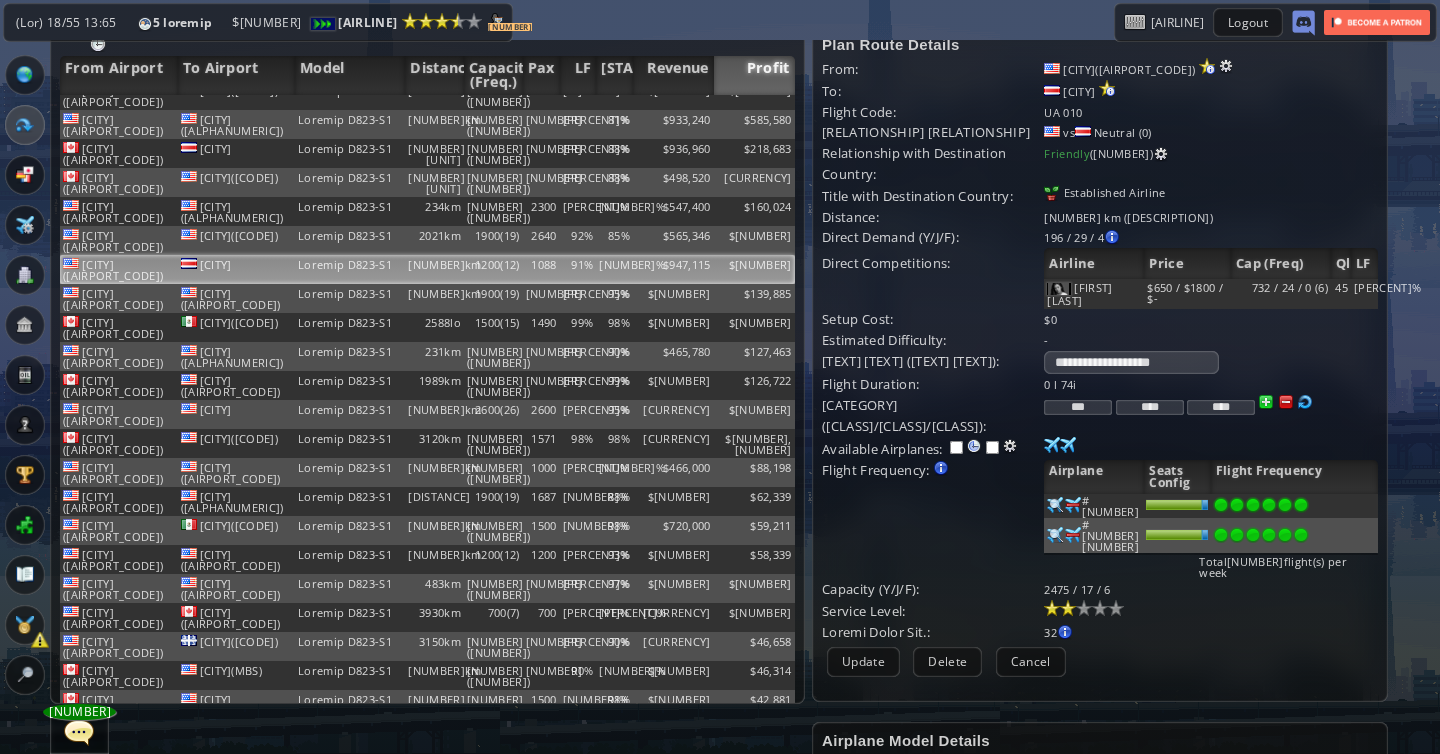 click on "***" at bounding box center (1078, 407) 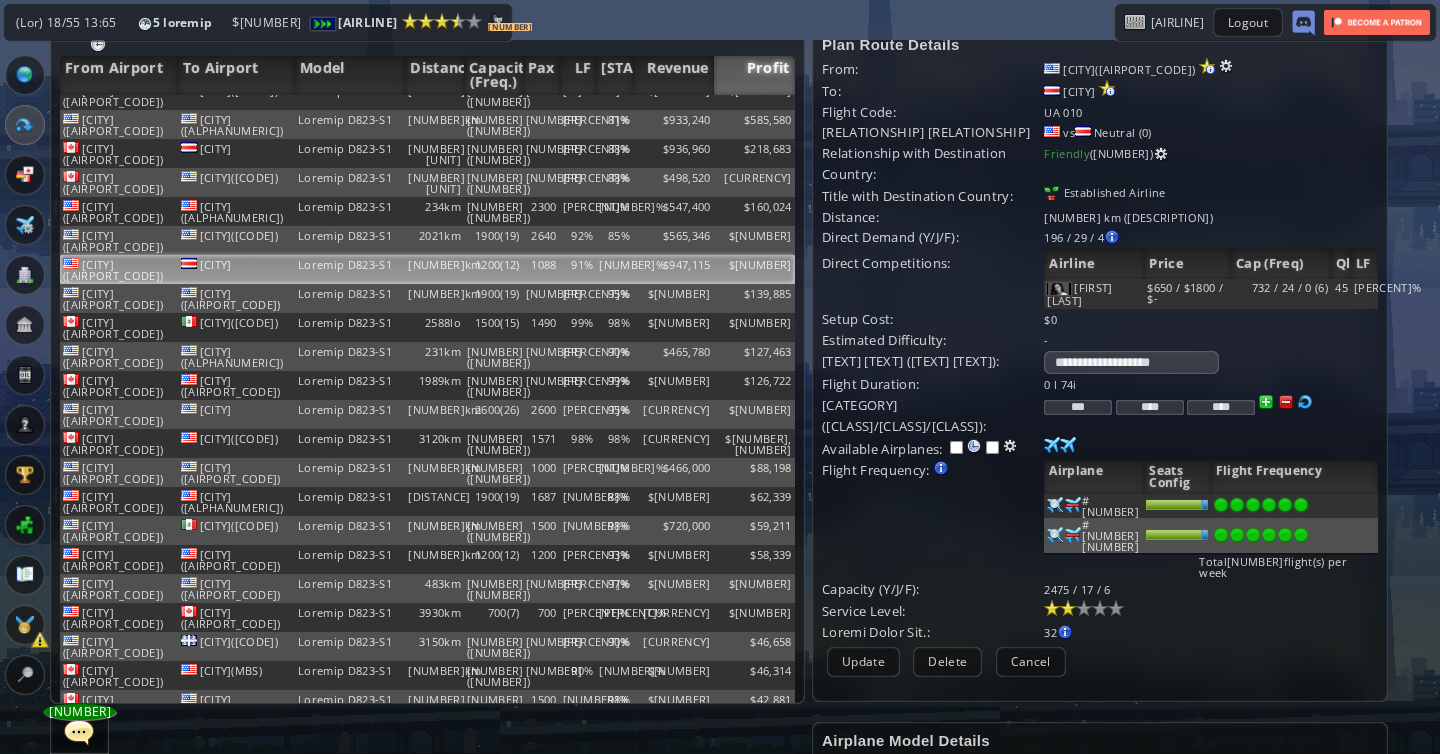 type on "***" 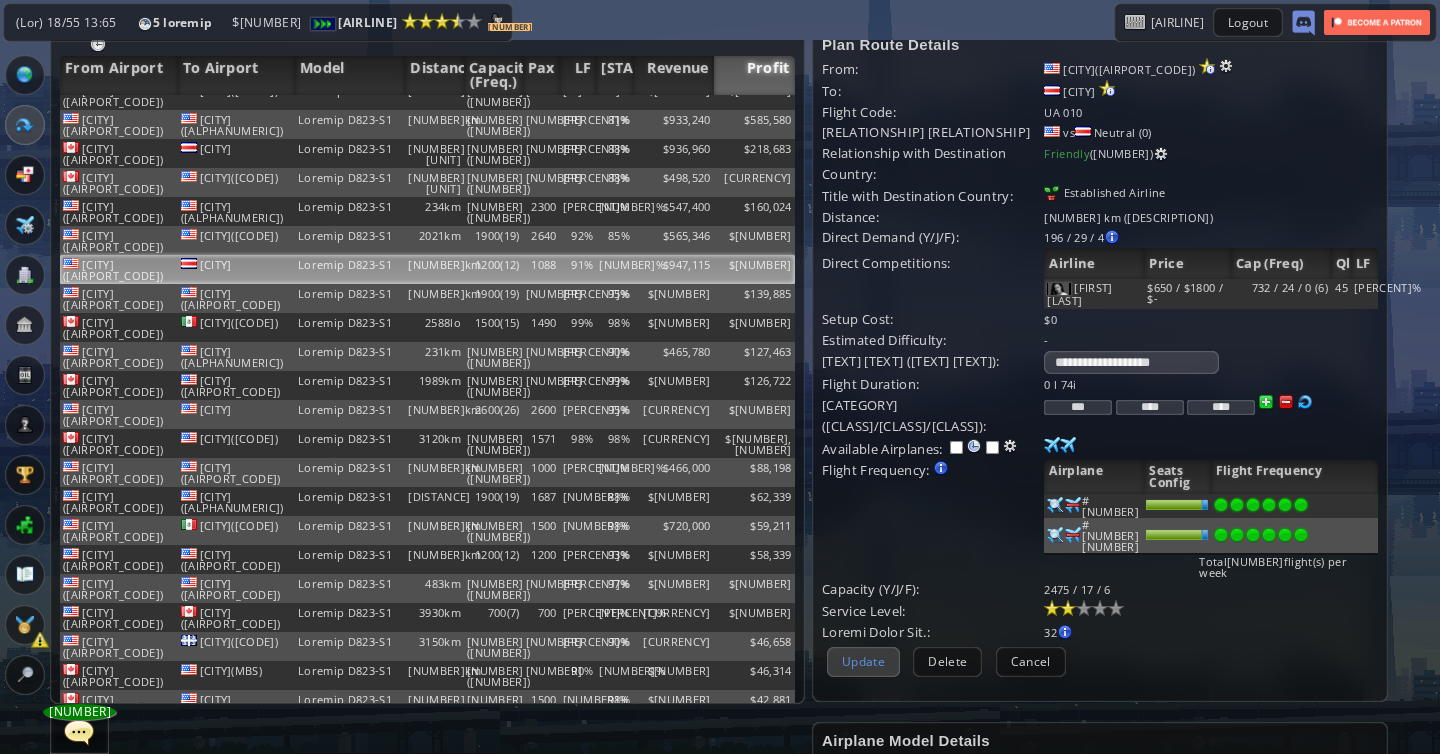 type on "****" 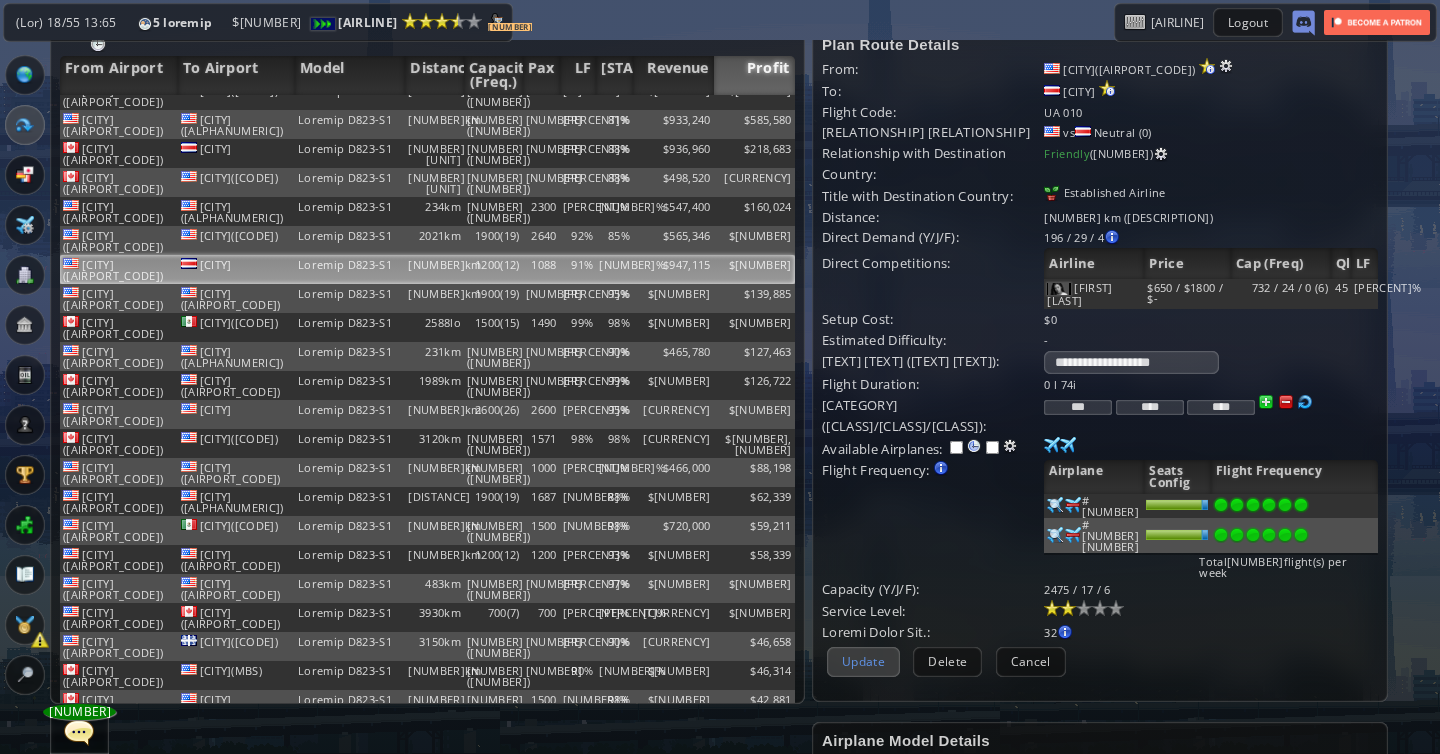 click on "Update" at bounding box center [863, 661] 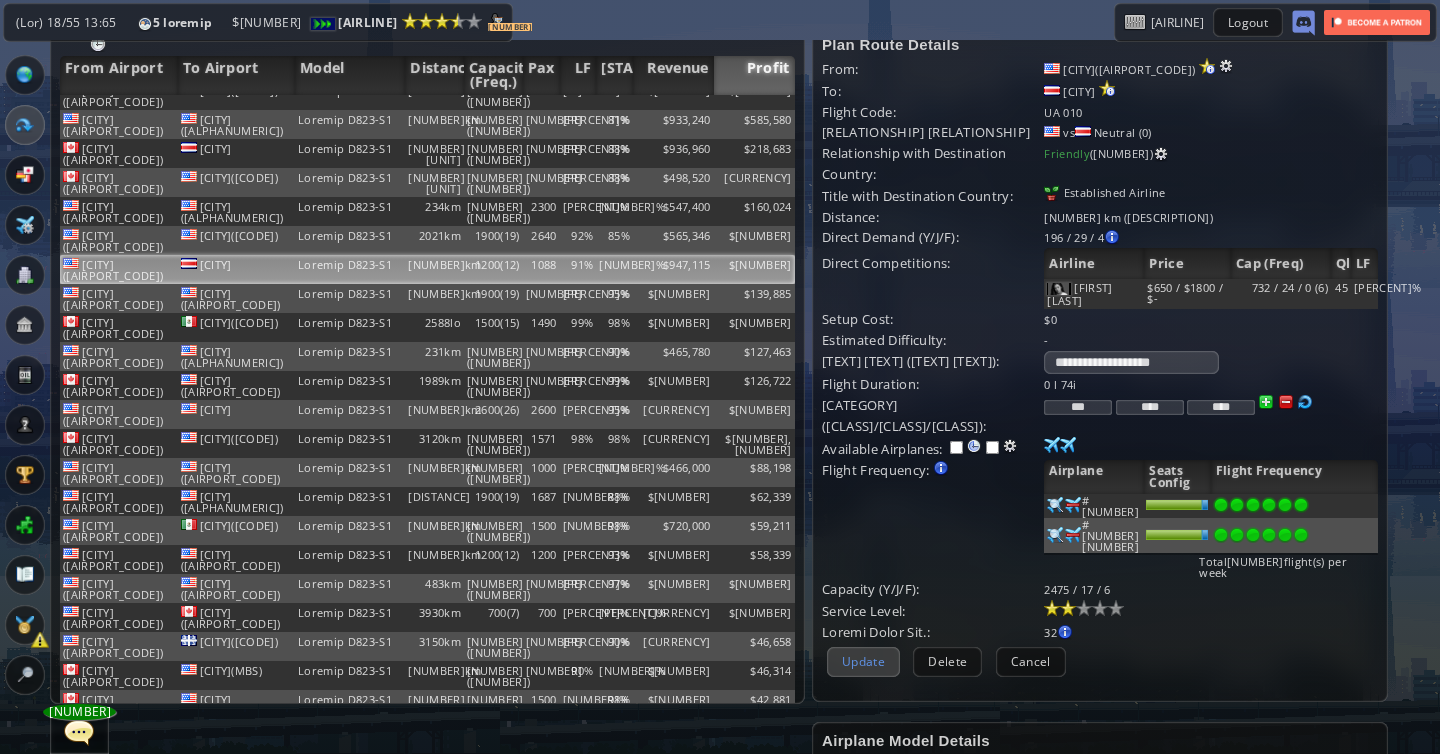 scroll, scrollTop: 122, scrollLeft: 0, axis: vertical 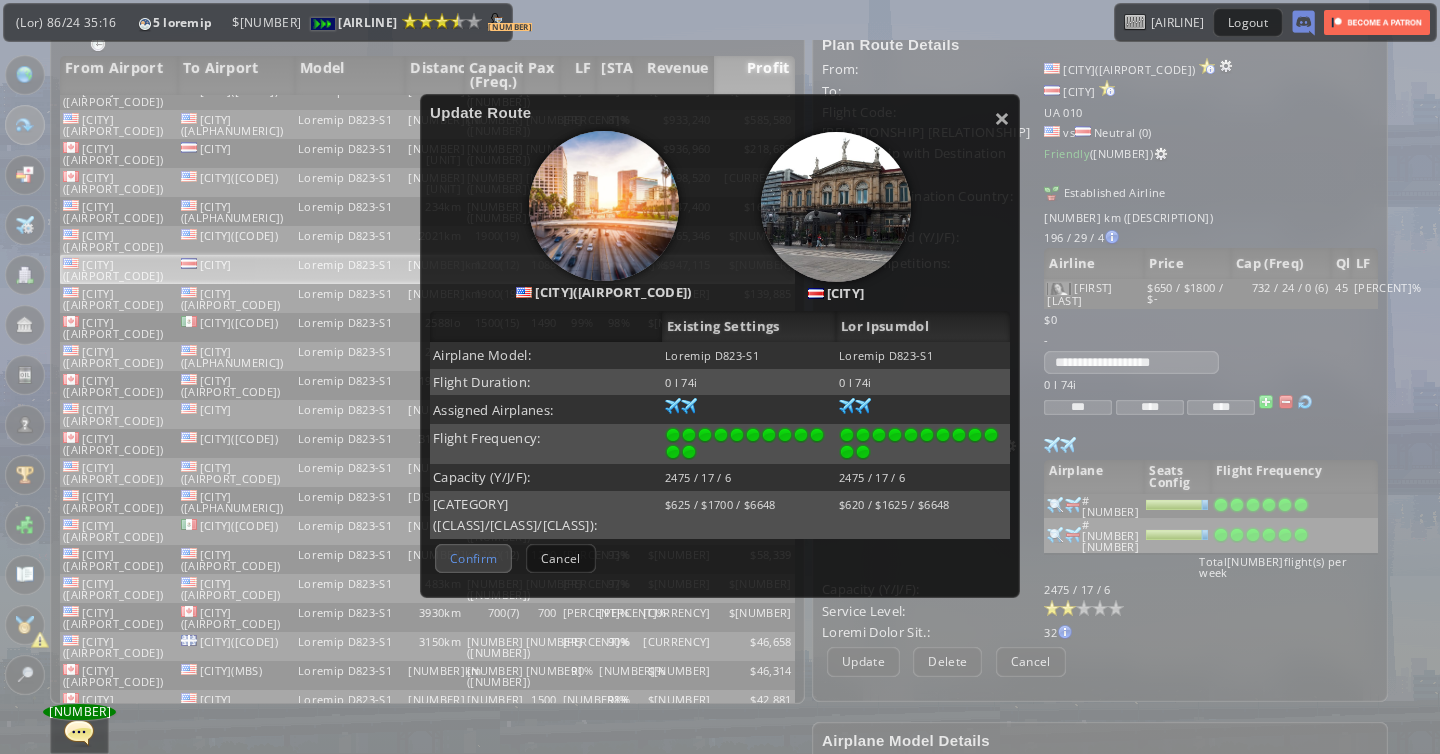 click on "Confirm" at bounding box center (473, 558) 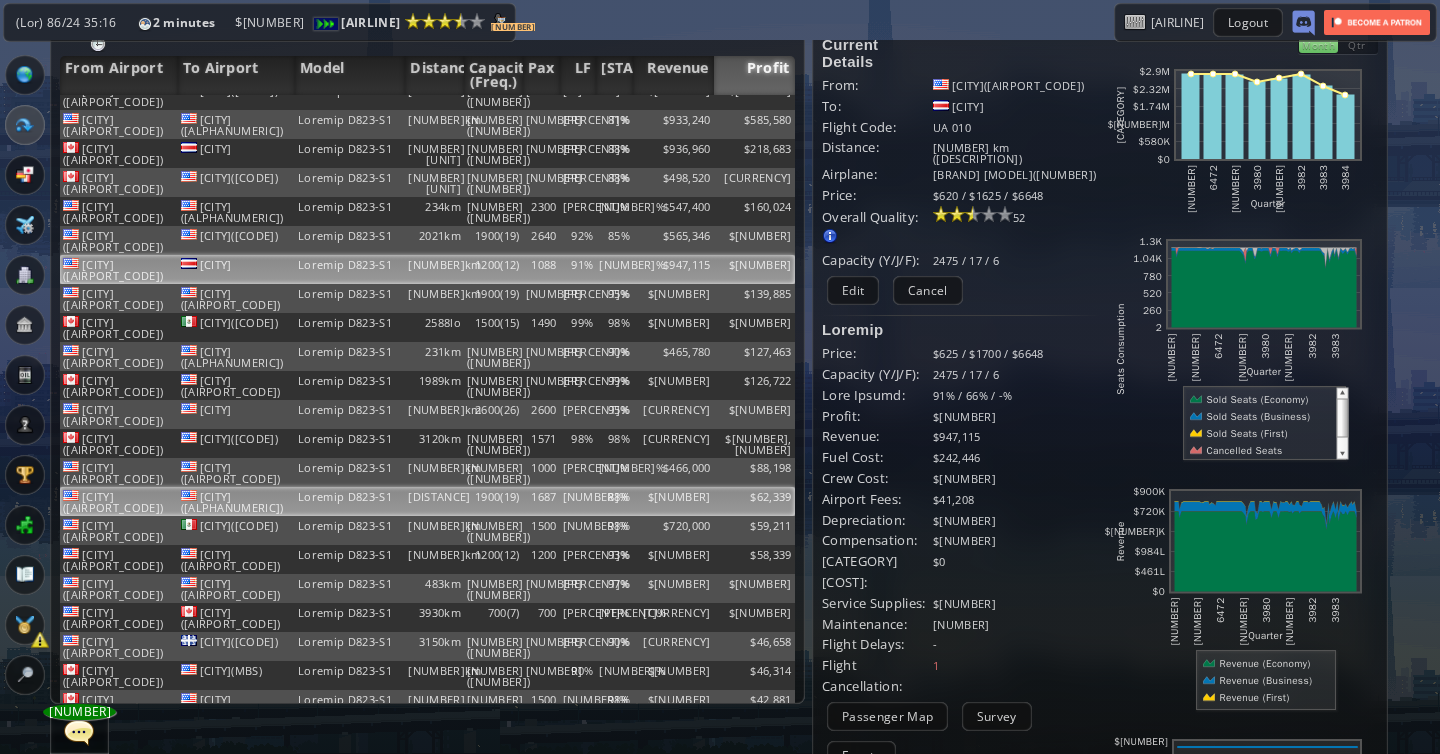 click on "1900(19)" at bounding box center [493, 37] 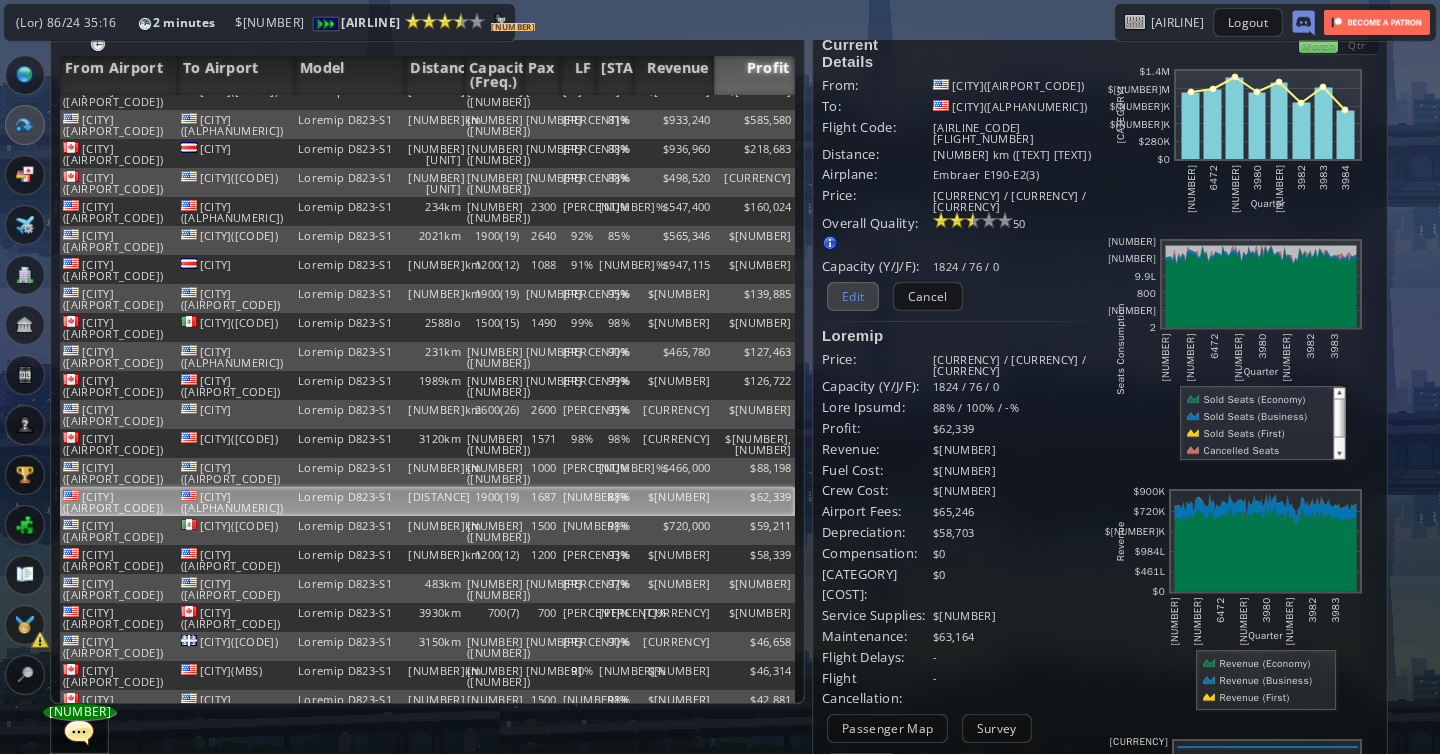 click on "Edit" at bounding box center [853, 296] 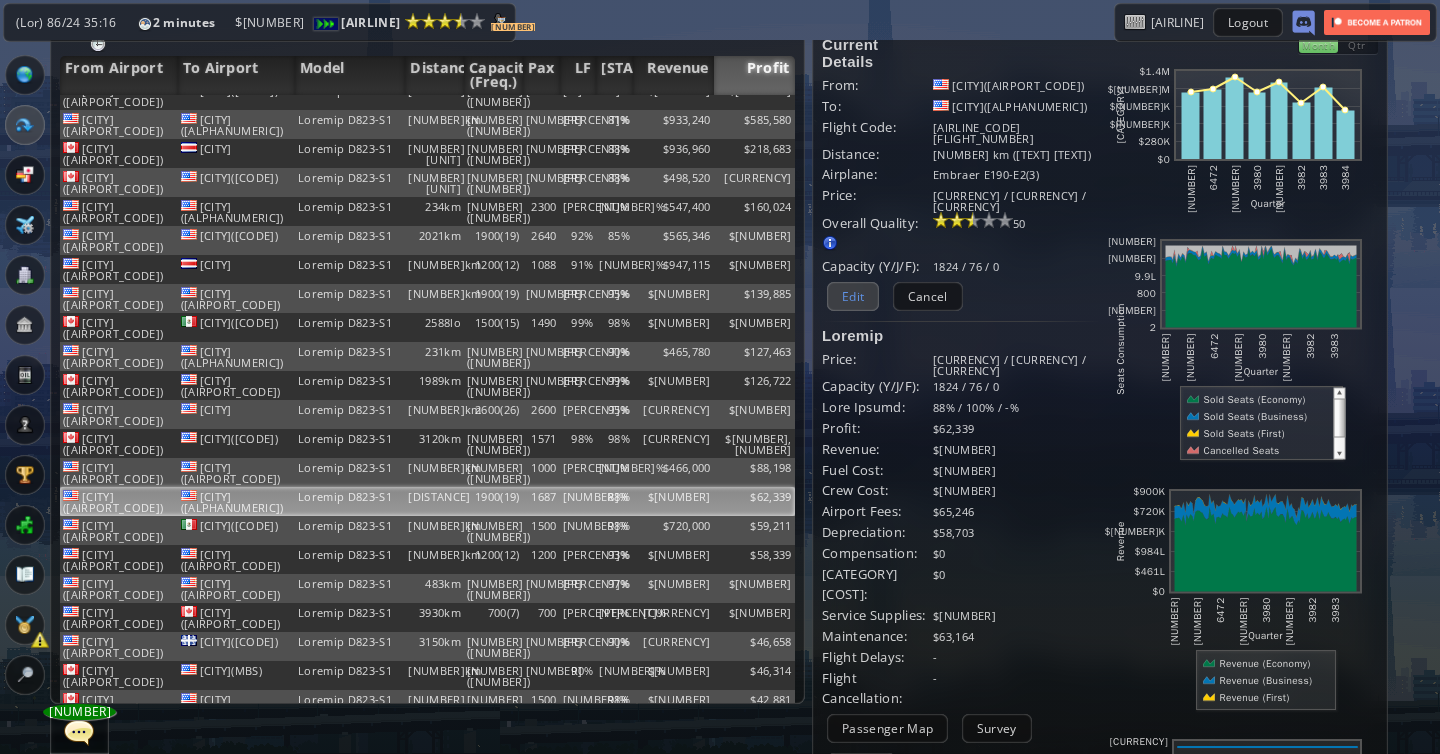 scroll, scrollTop: 0, scrollLeft: 0, axis: both 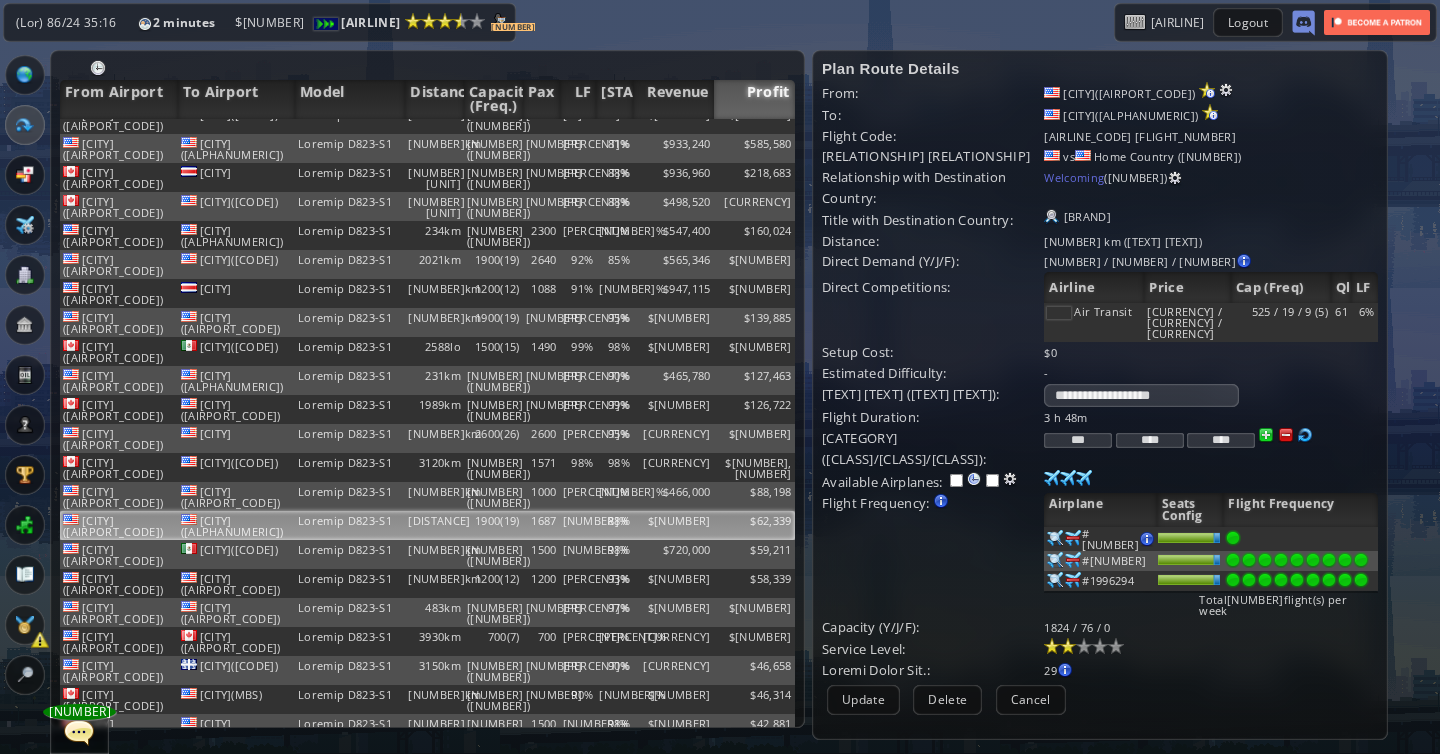 drag, startPoint x: 1079, startPoint y: 425, endPoint x: 1093, endPoint y: 425, distance: 14 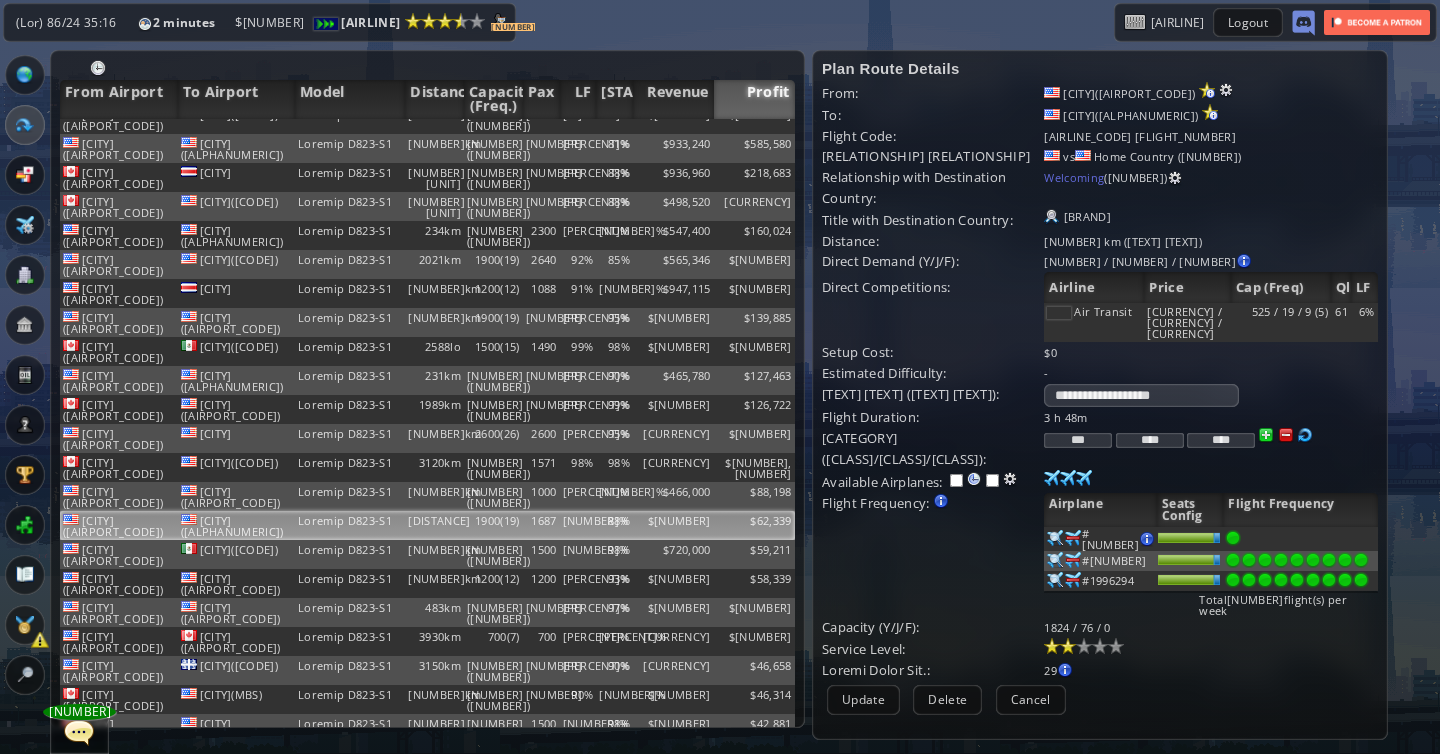click on "***" at bounding box center [1078, 440] 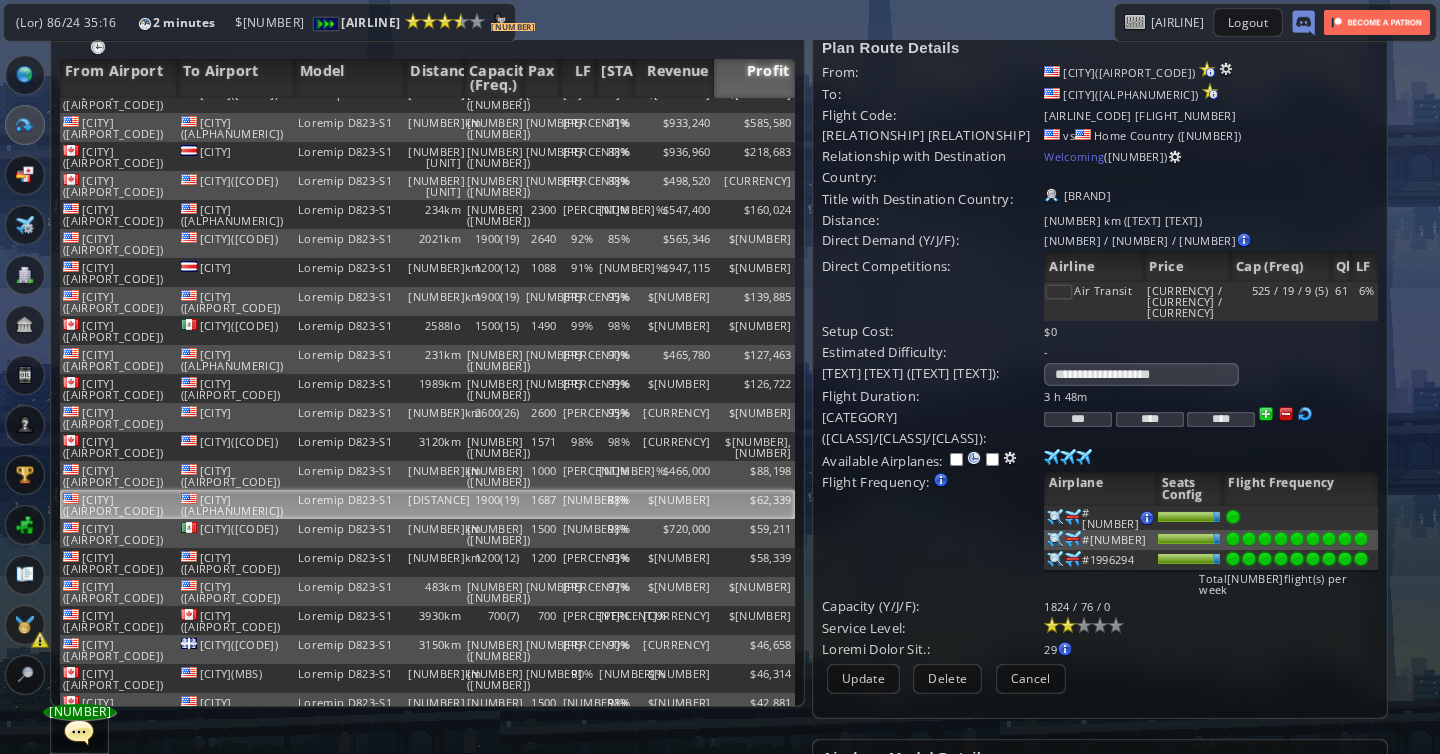 scroll, scrollTop: 43, scrollLeft: 0, axis: vertical 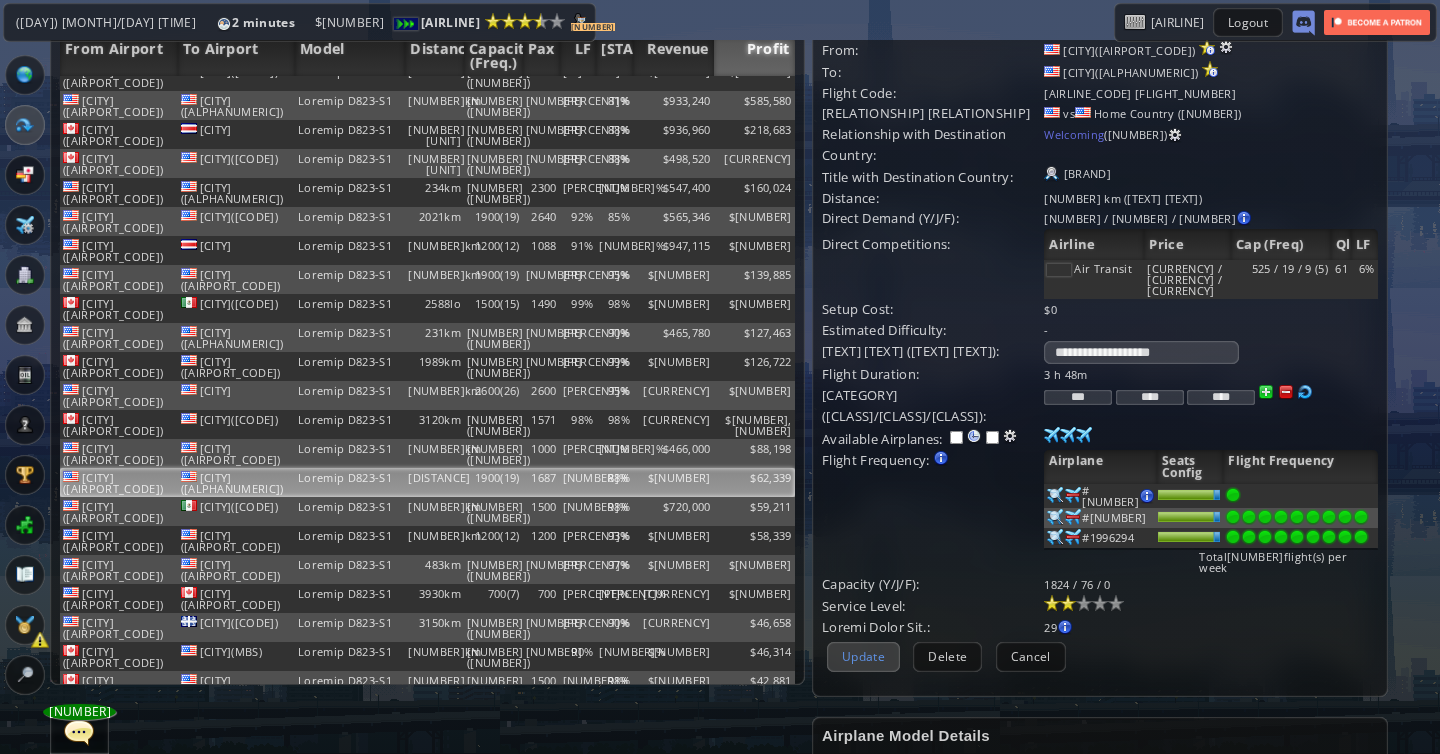 type on "***" 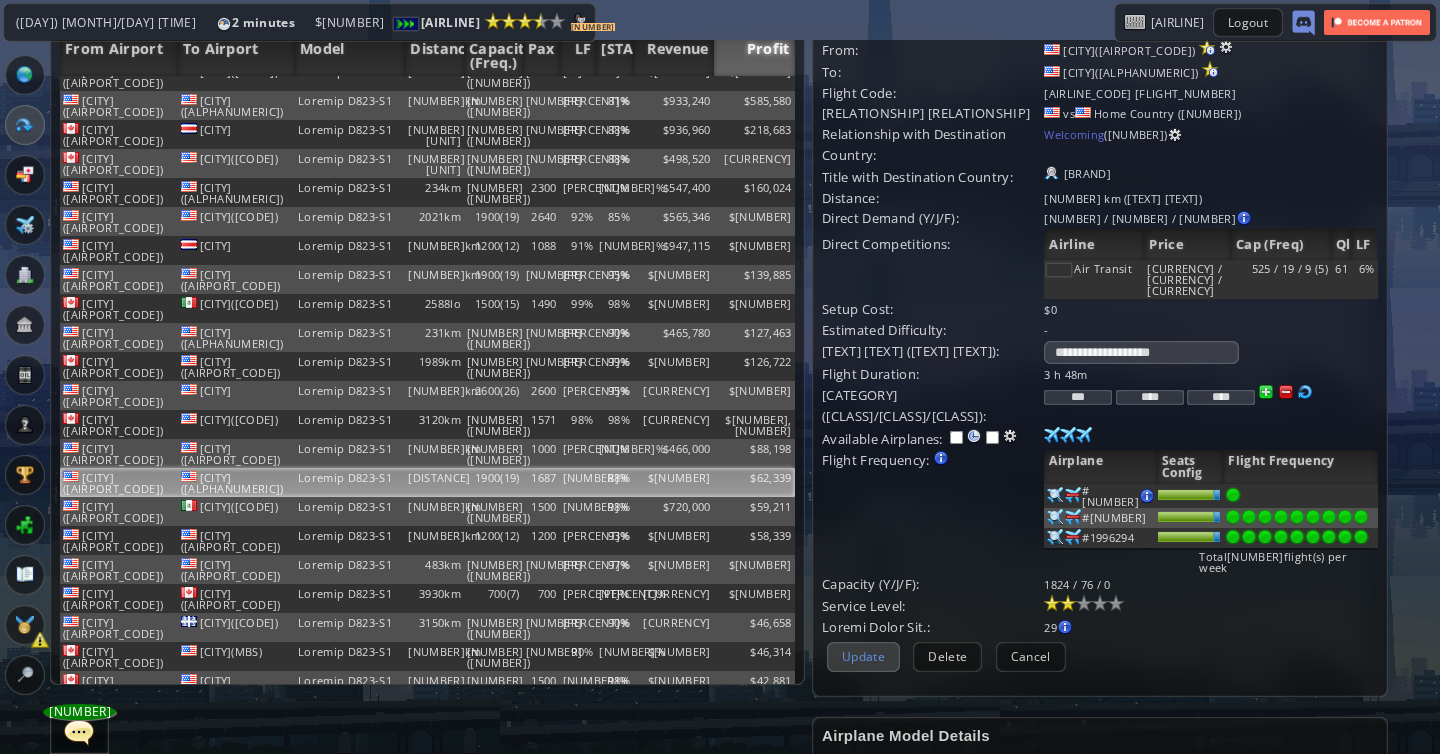 click on "Update" at bounding box center (863, 656) 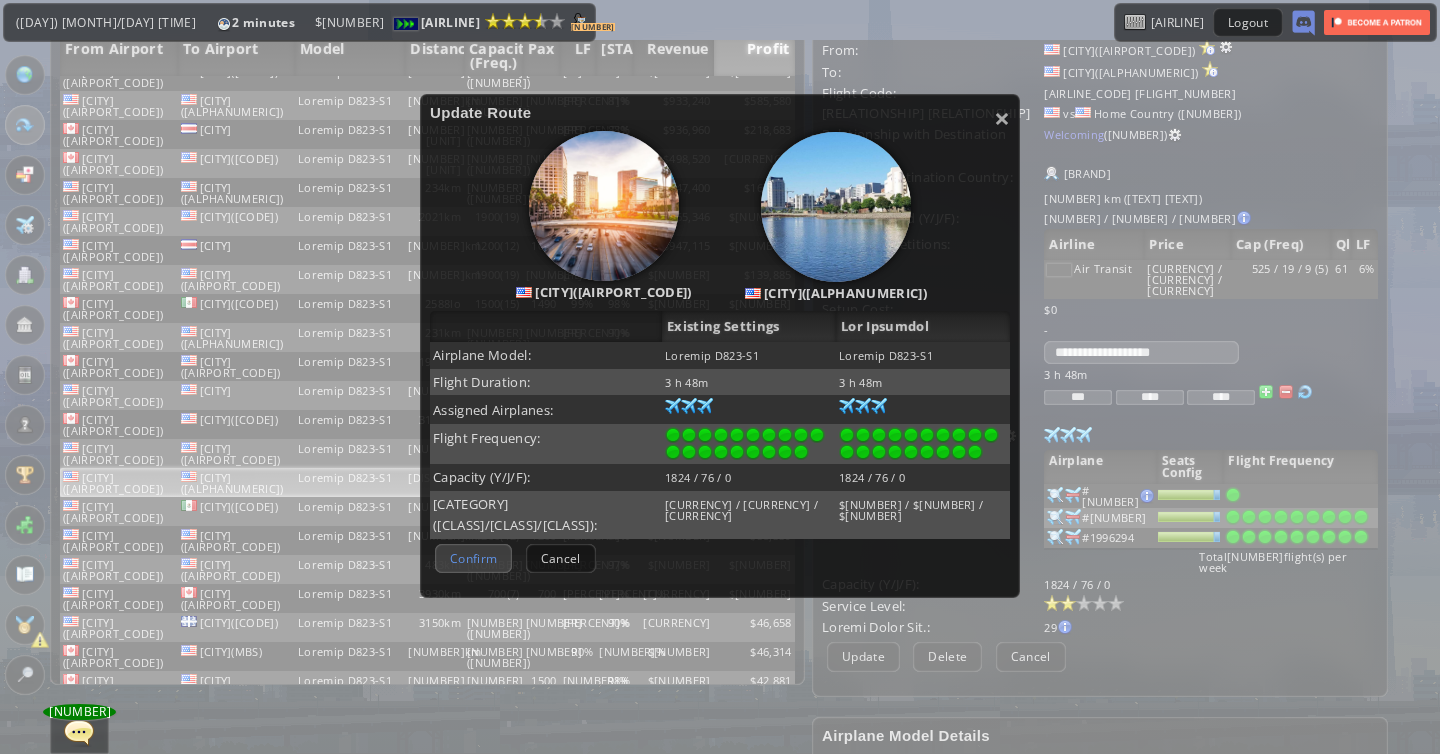 click on "Confirm" at bounding box center [473, 558] 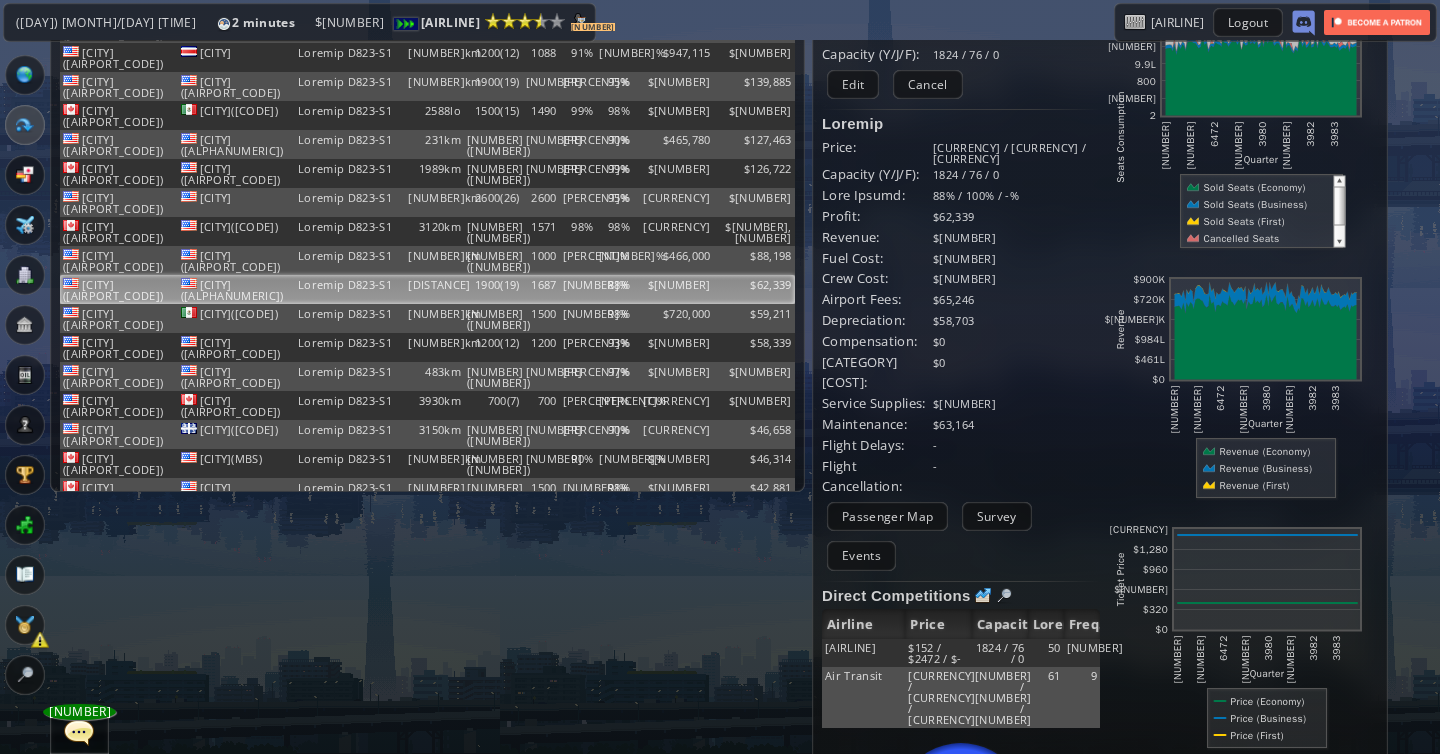 scroll, scrollTop: 239, scrollLeft: 0, axis: vertical 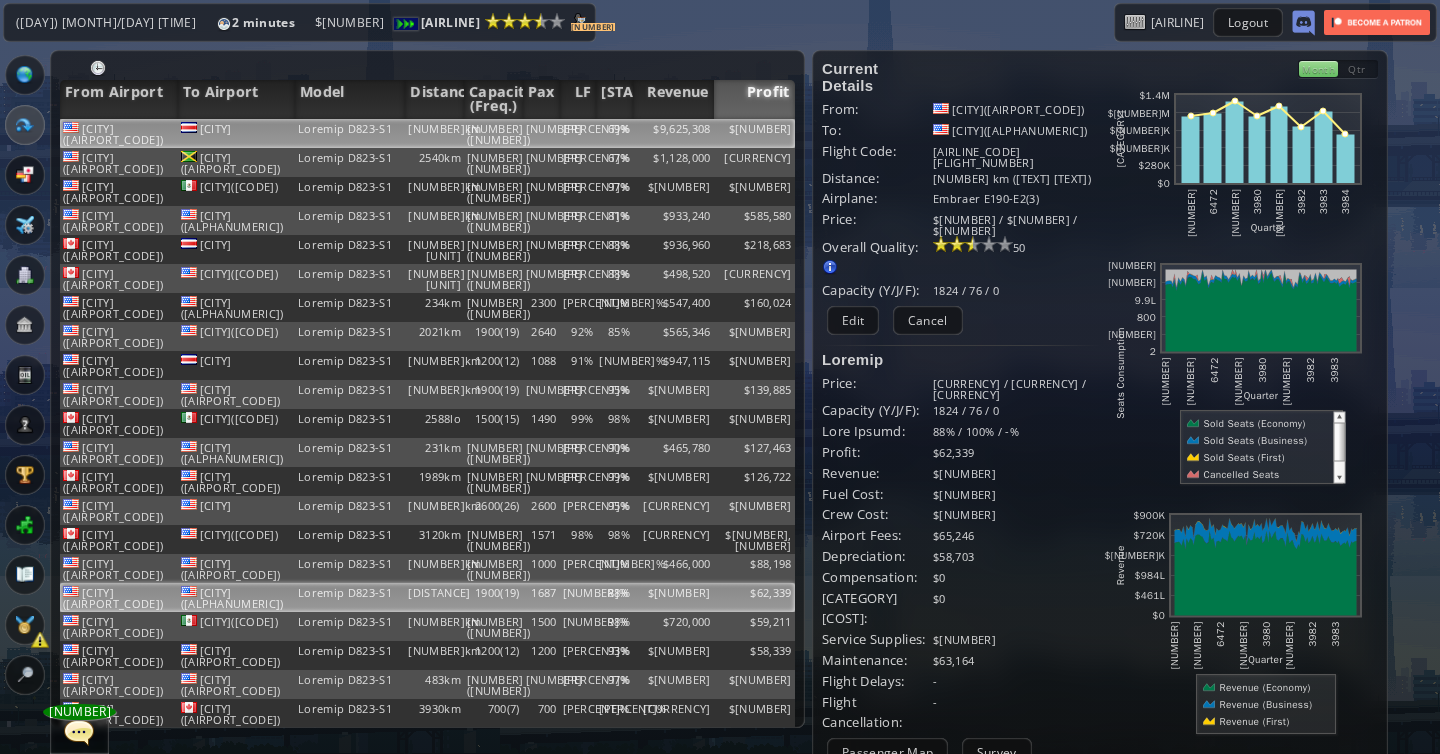 click on "$9,625,308" at bounding box center [673, 133] 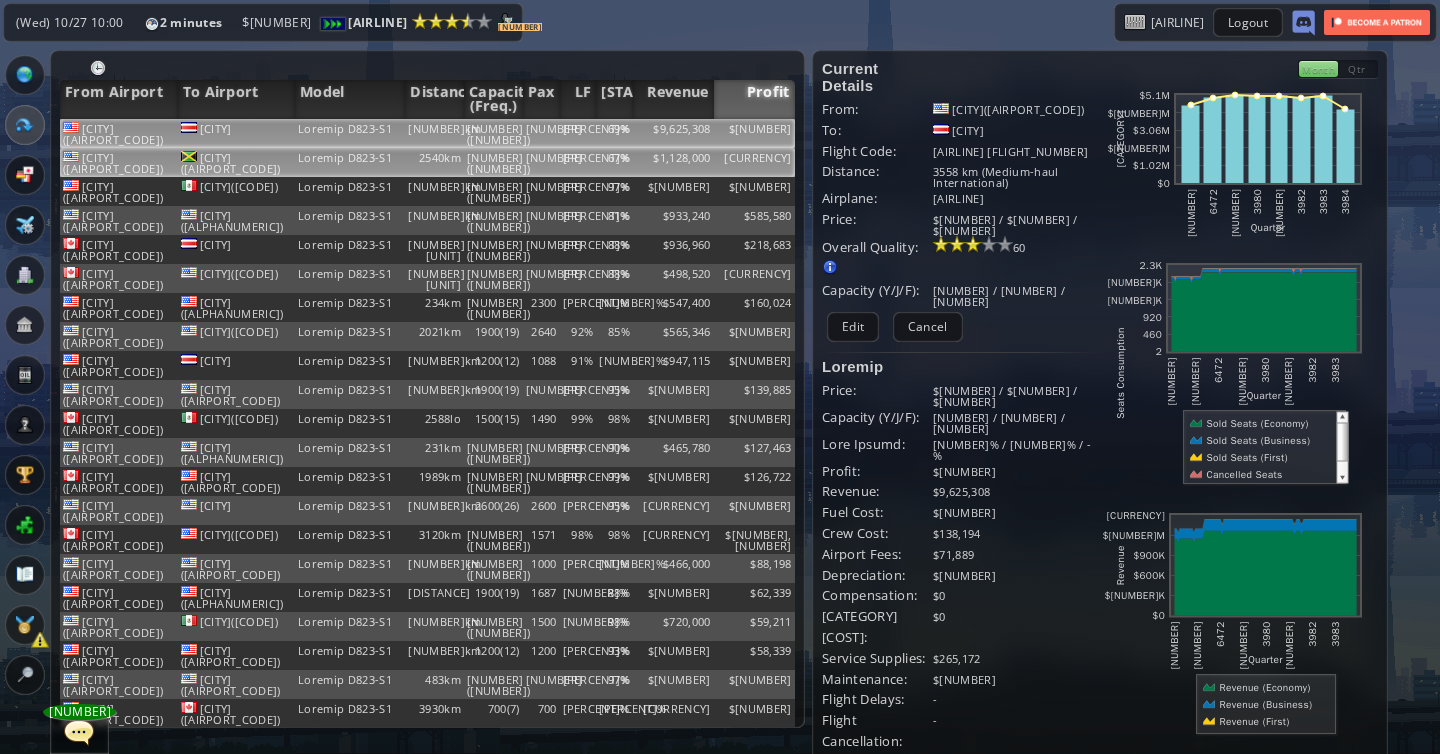 click on "[PERCENT]%" at bounding box center [578, 133] 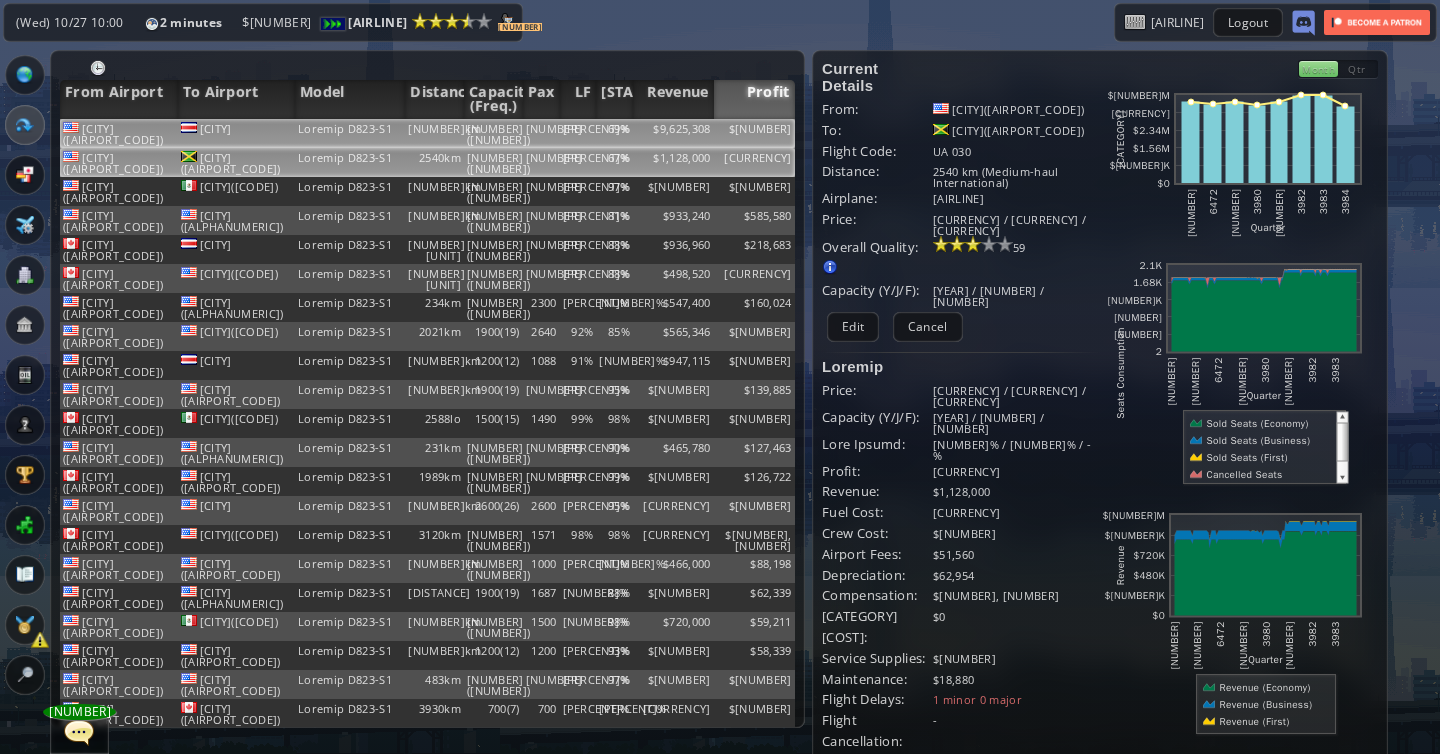 click on "[PERCENT]%" at bounding box center (578, 133) 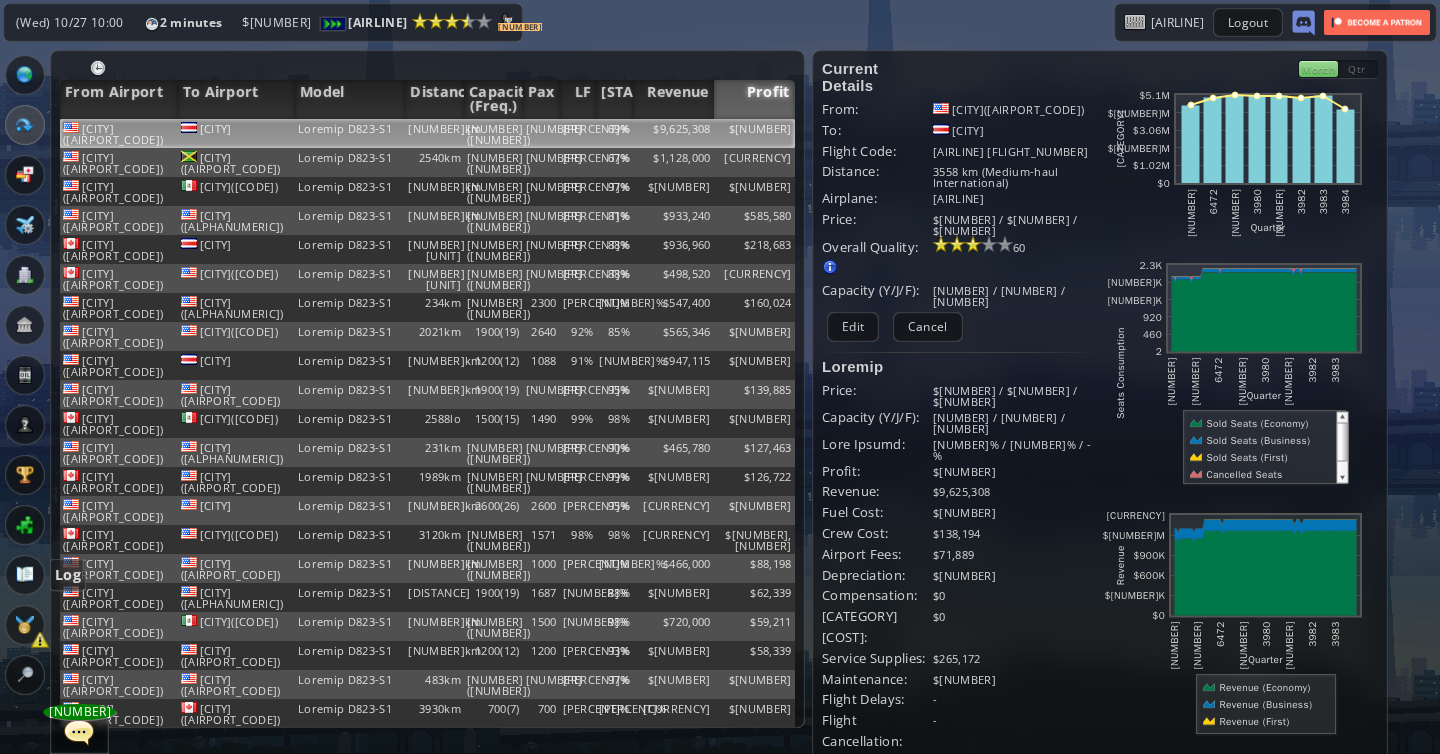 click at bounding box center (25, 575) 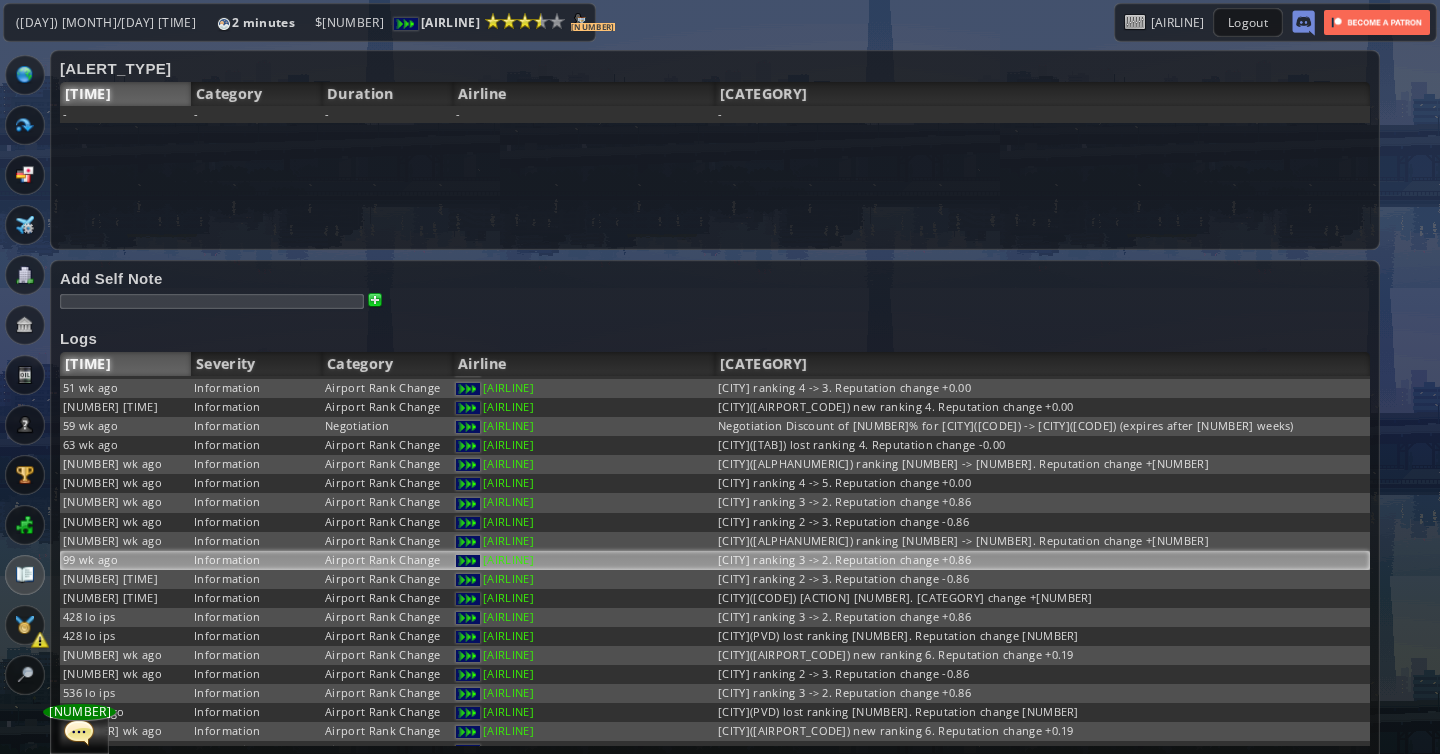 scroll, scrollTop: 0, scrollLeft: 0, axis: both 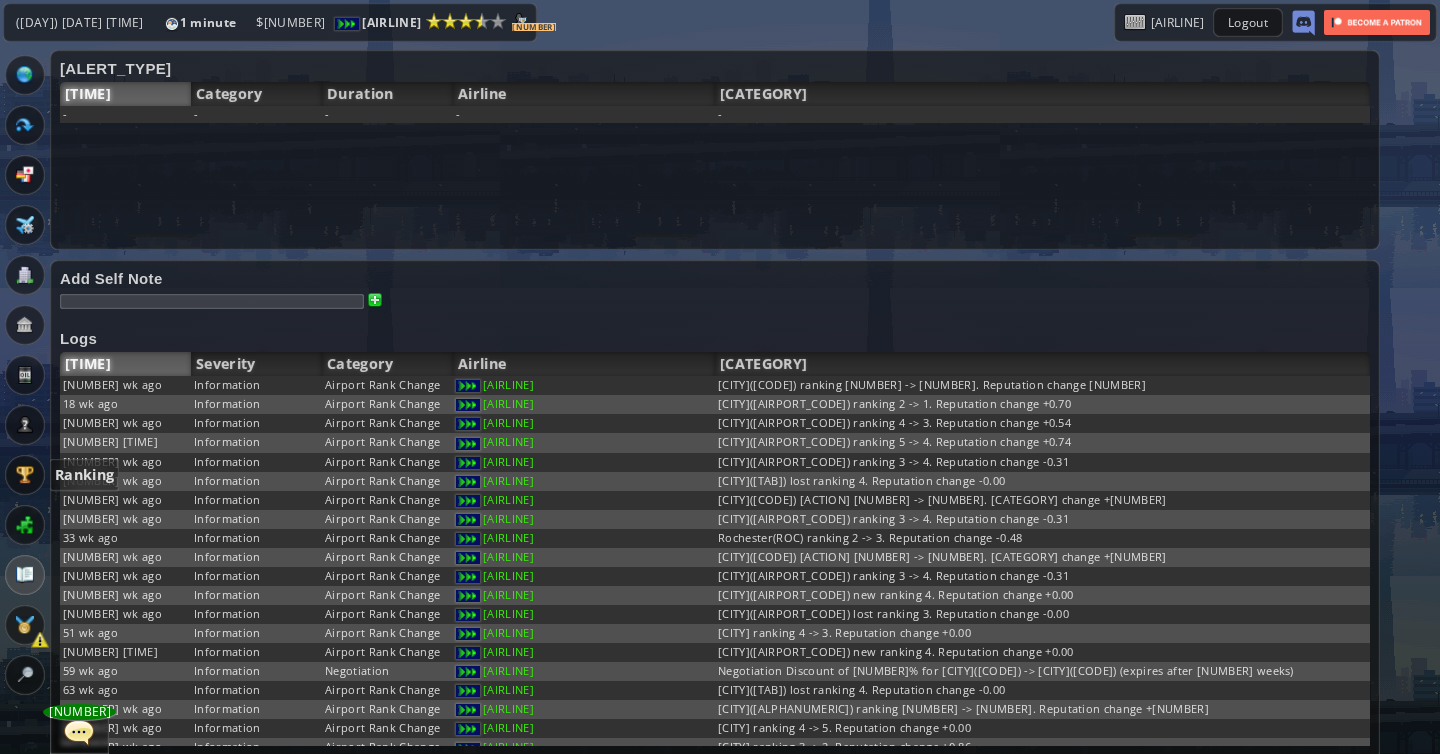 click at bounding box center [25, 475] 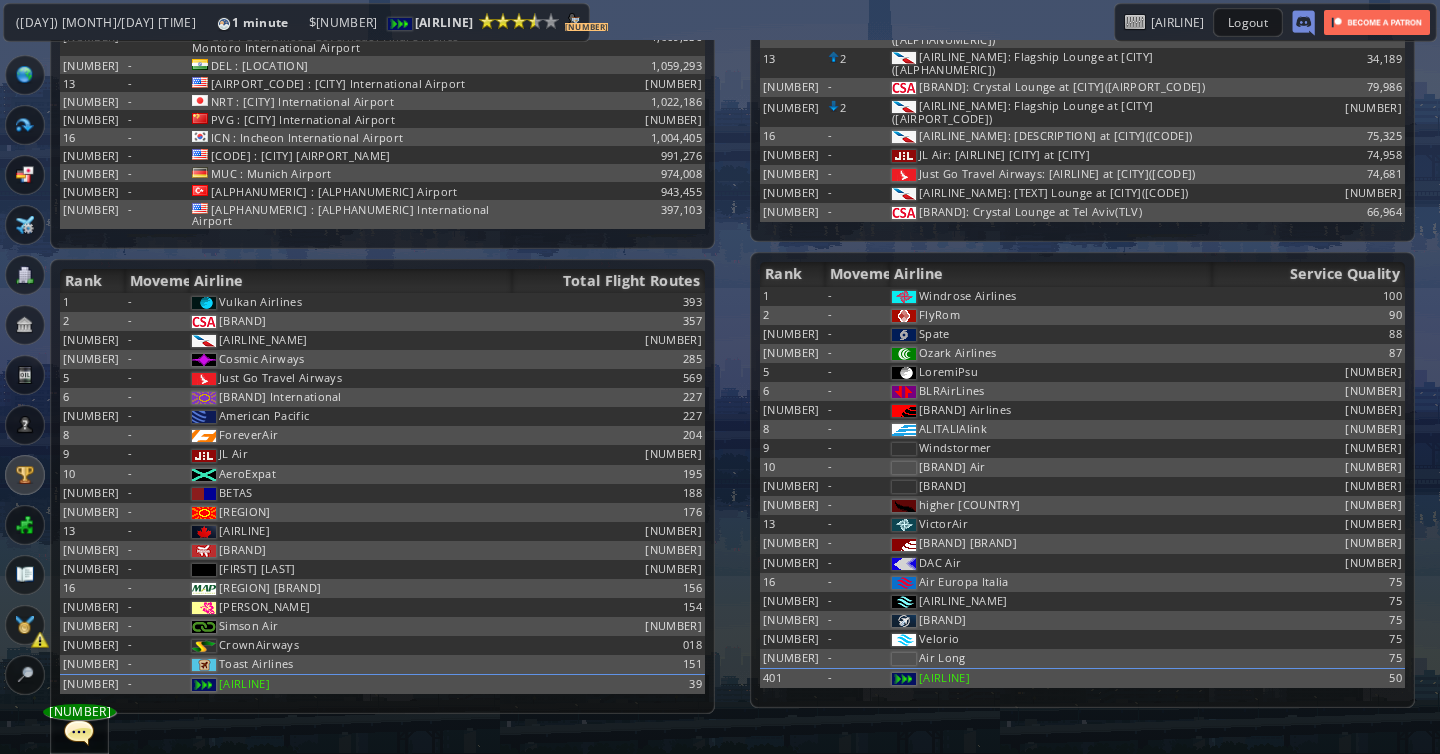 scroll, scrollTop: 1795, scrollLeft: 0, axis: vertical 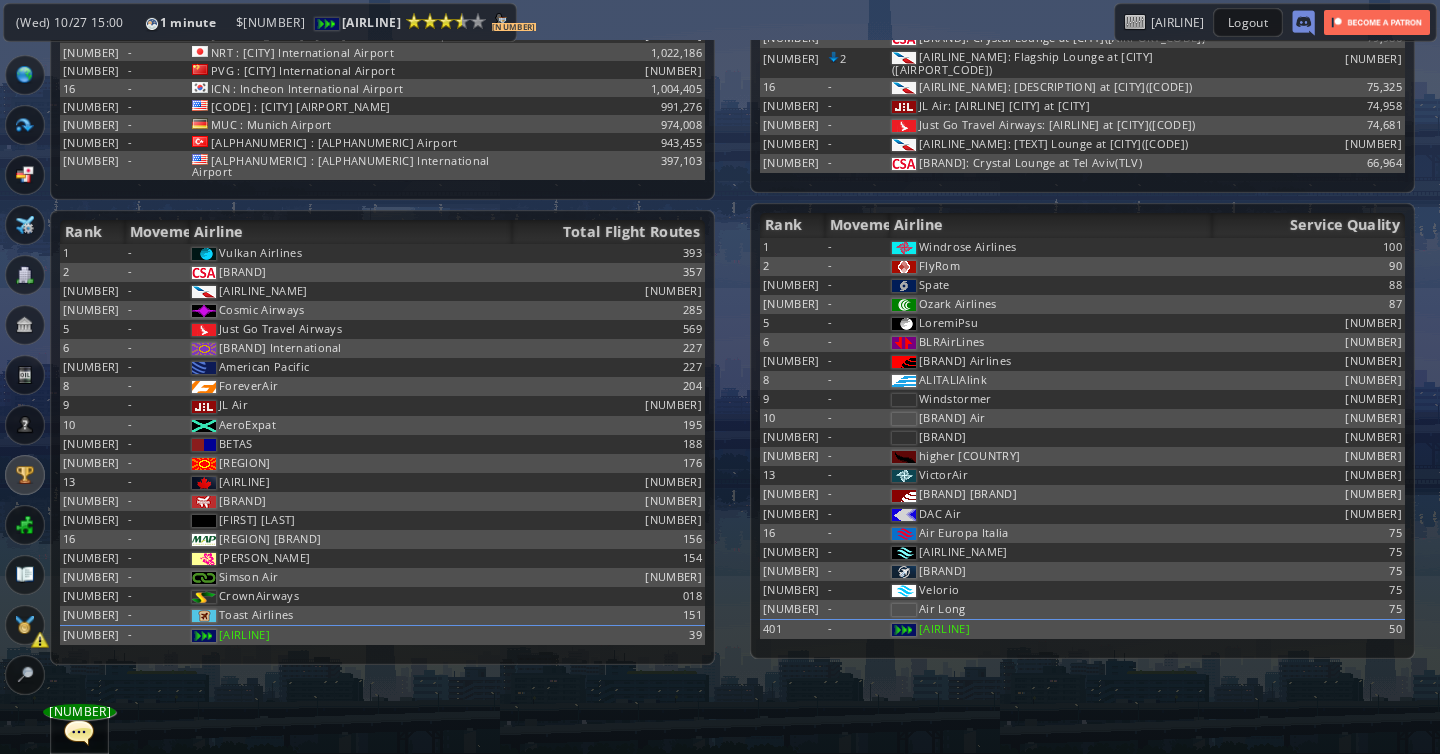 click at bounding box center [79, 732] 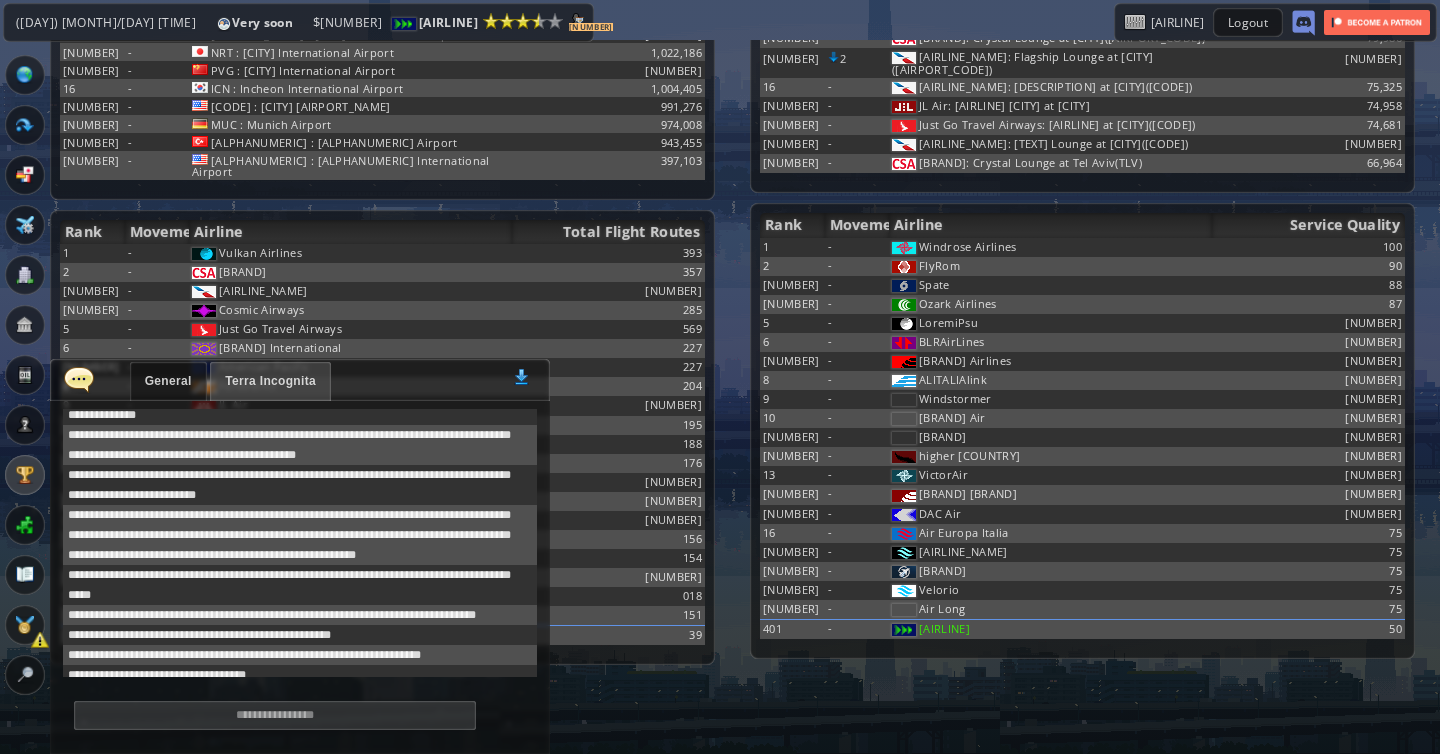 scroll, scrollTop: 40, scrollLeft: 0, axis: vertical 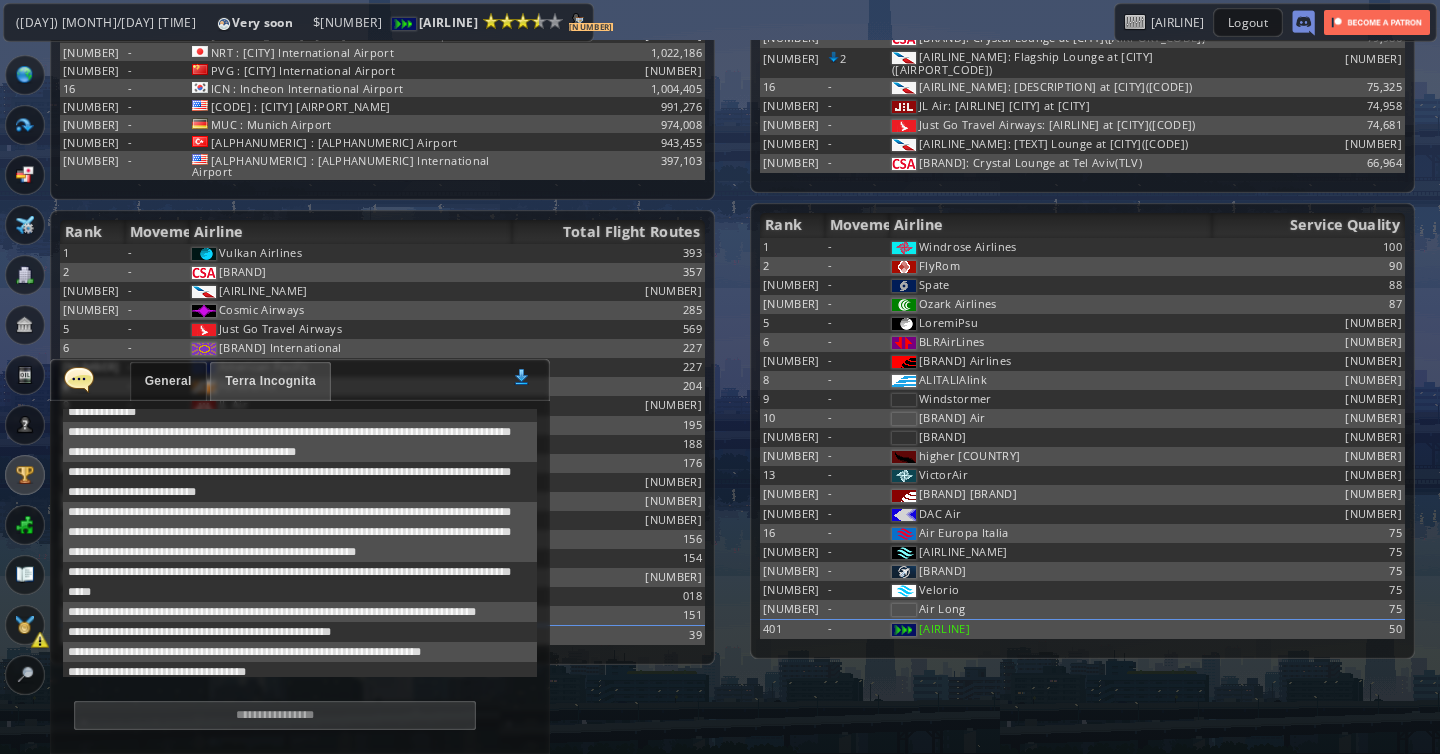 click on "General
Terra Incognita
0" at bounding box center [300, 380] 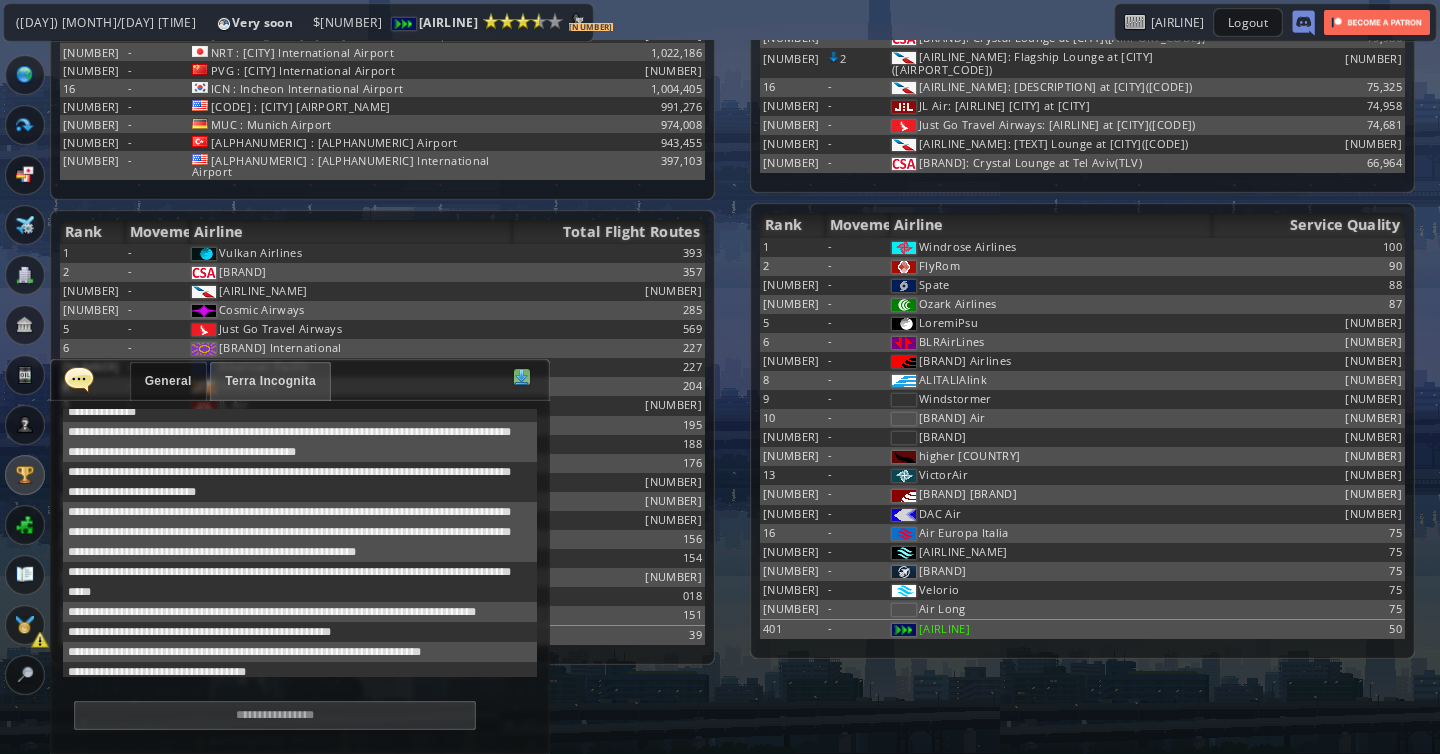 click at bounding box center [522, 377] 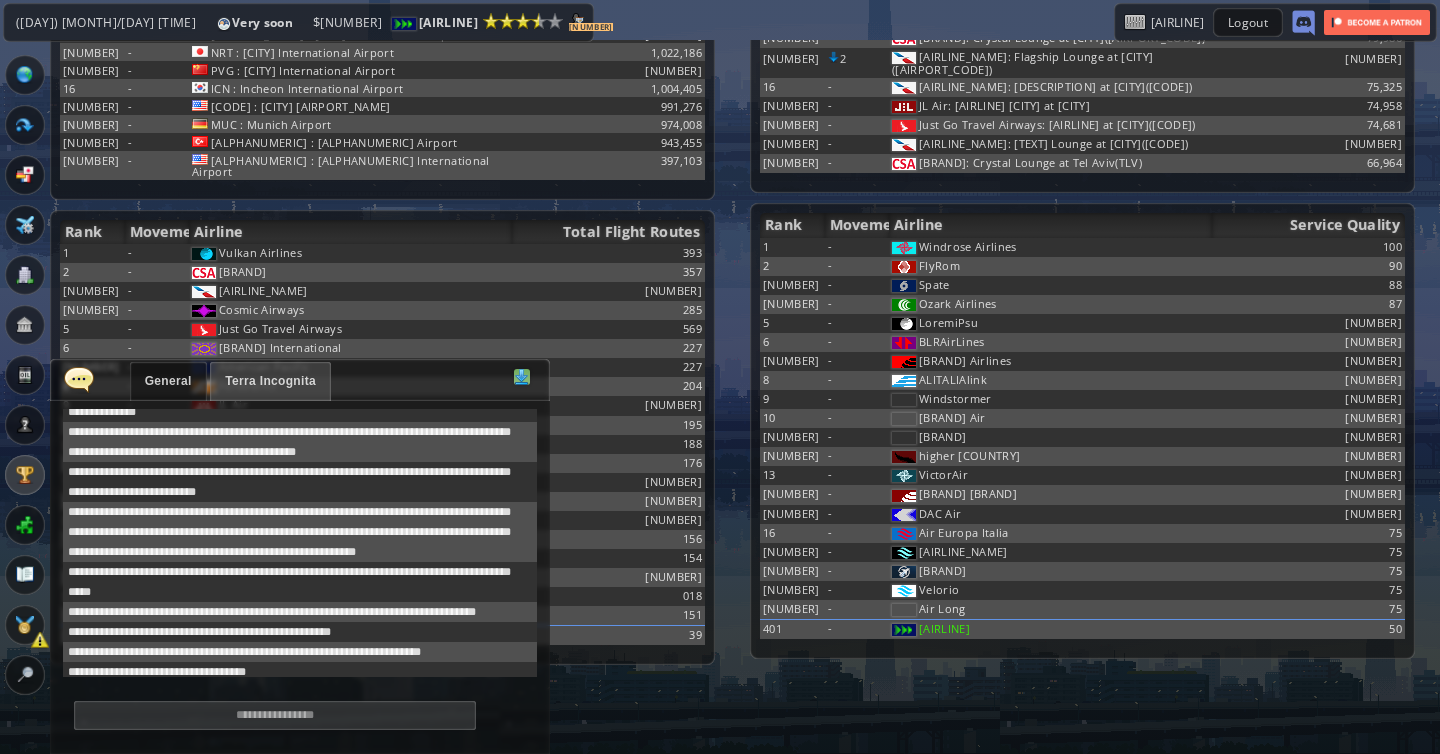 scroll, scrollTop: 618, scrollLeft: 0, axis: vertical 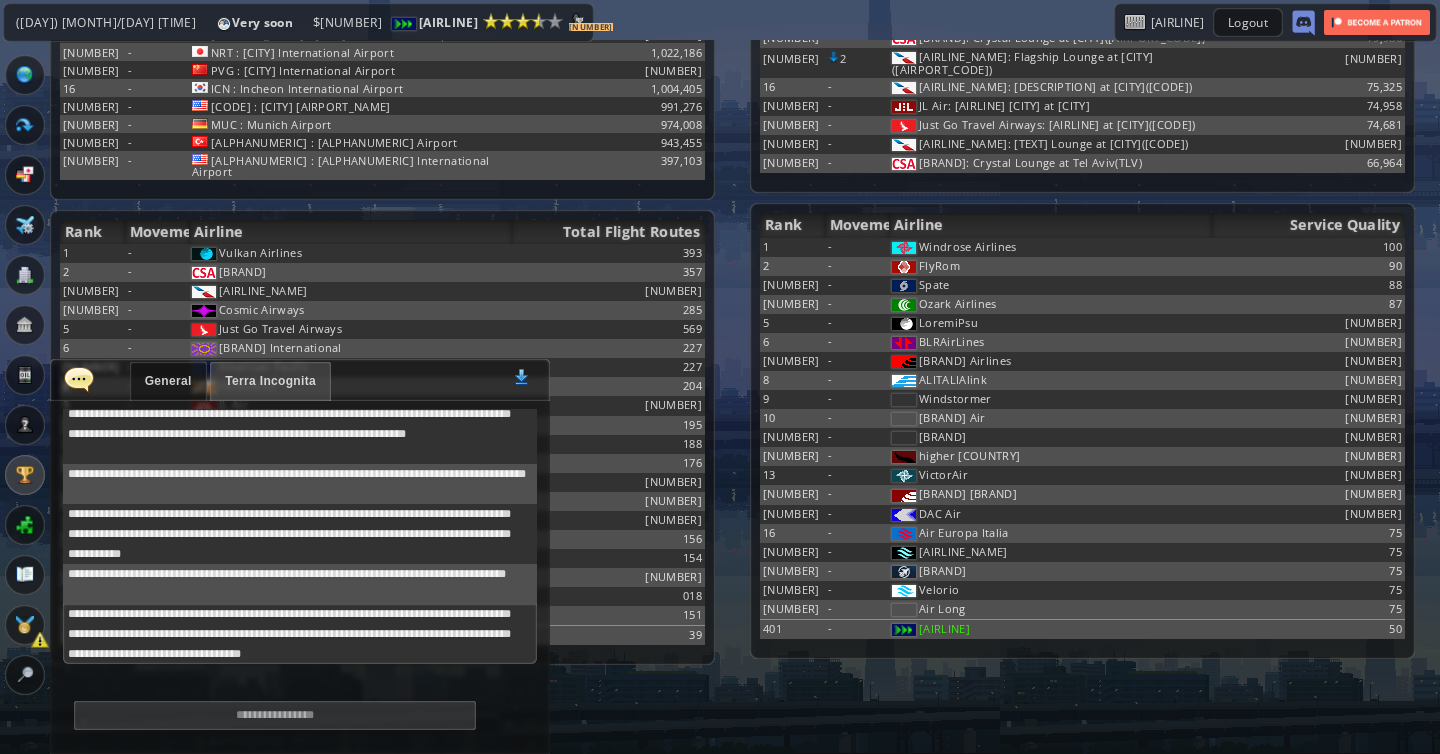 click at bounding box center [79, 379] 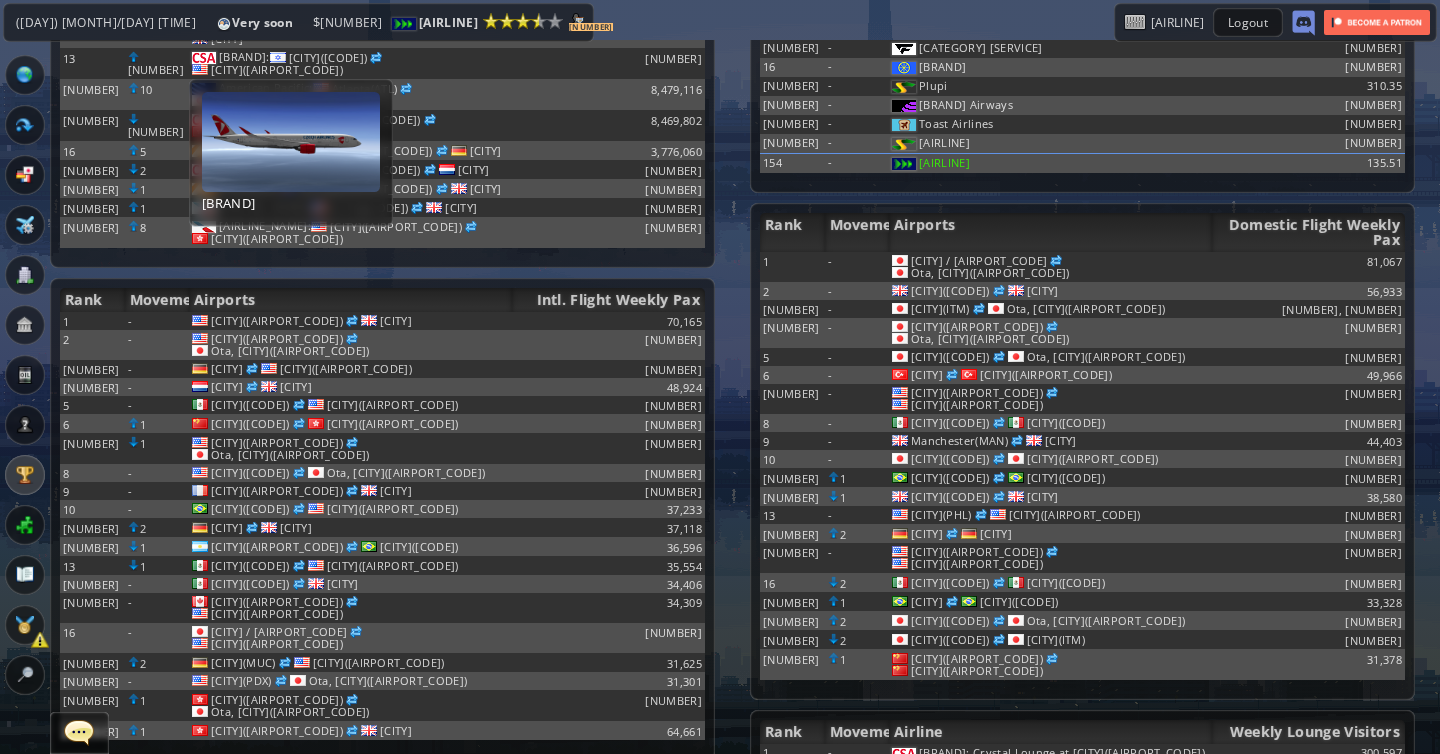 scroll, scrollTop: 0, scrollLeft: 0, axis: both 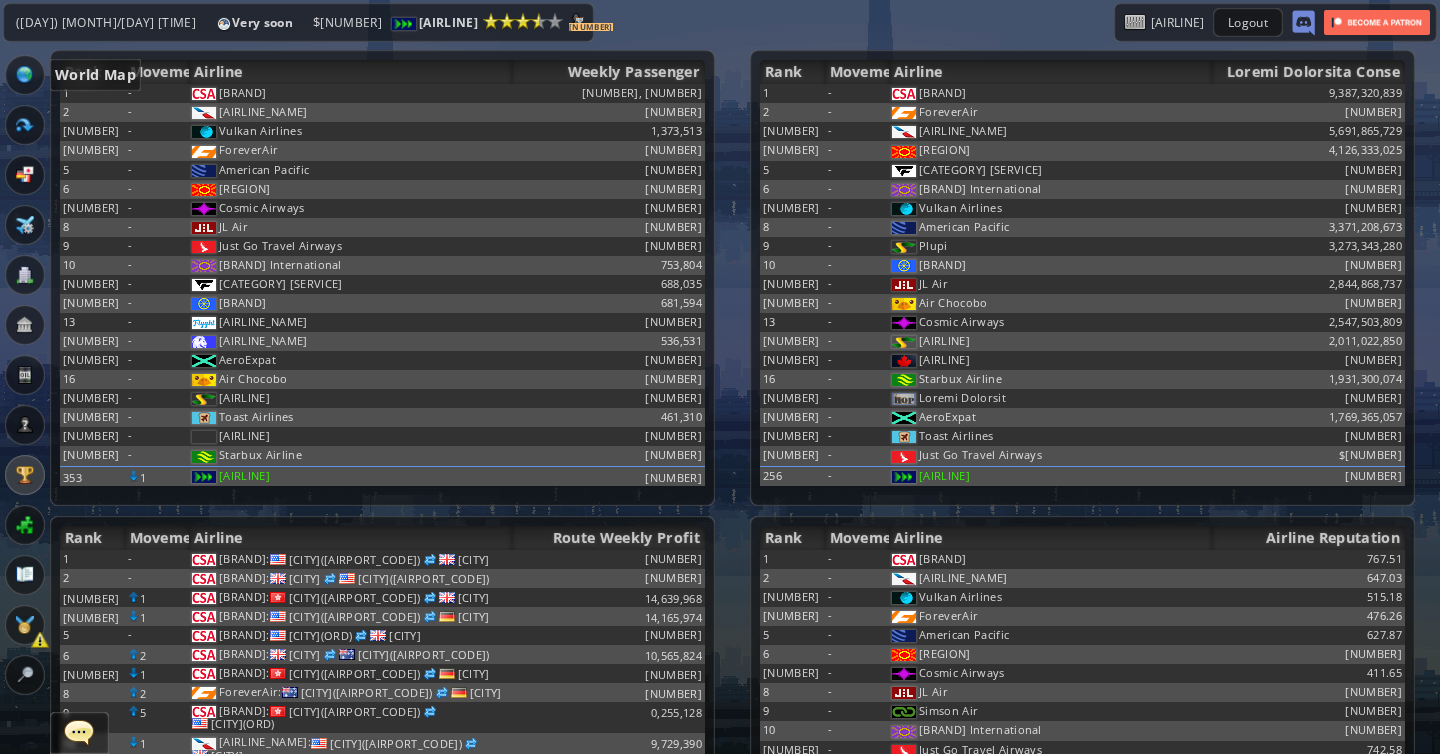 click at bounding box center (25, 75) 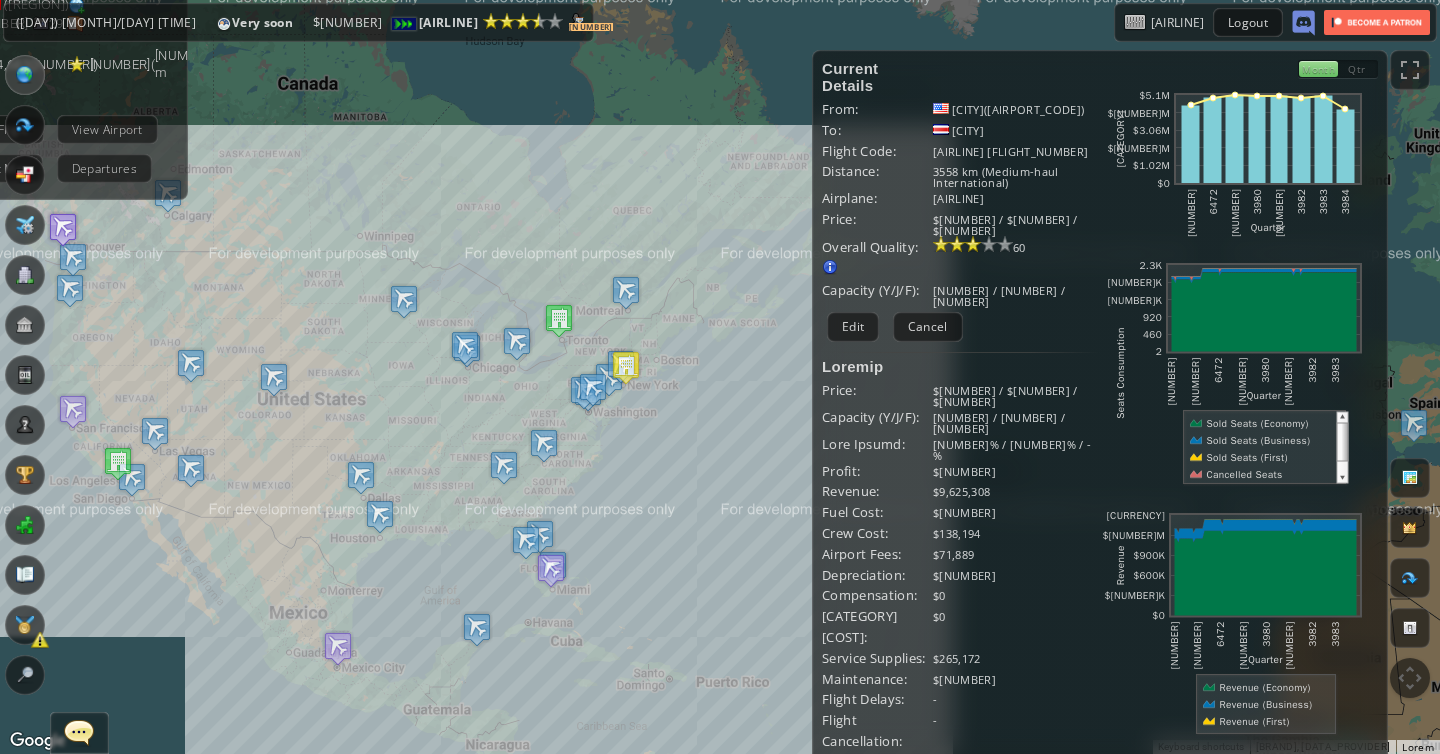 drag, startPoint x: 615, startPoint y: 296, endPoint x: 465, endPoint y: 165, distance: 199.1507 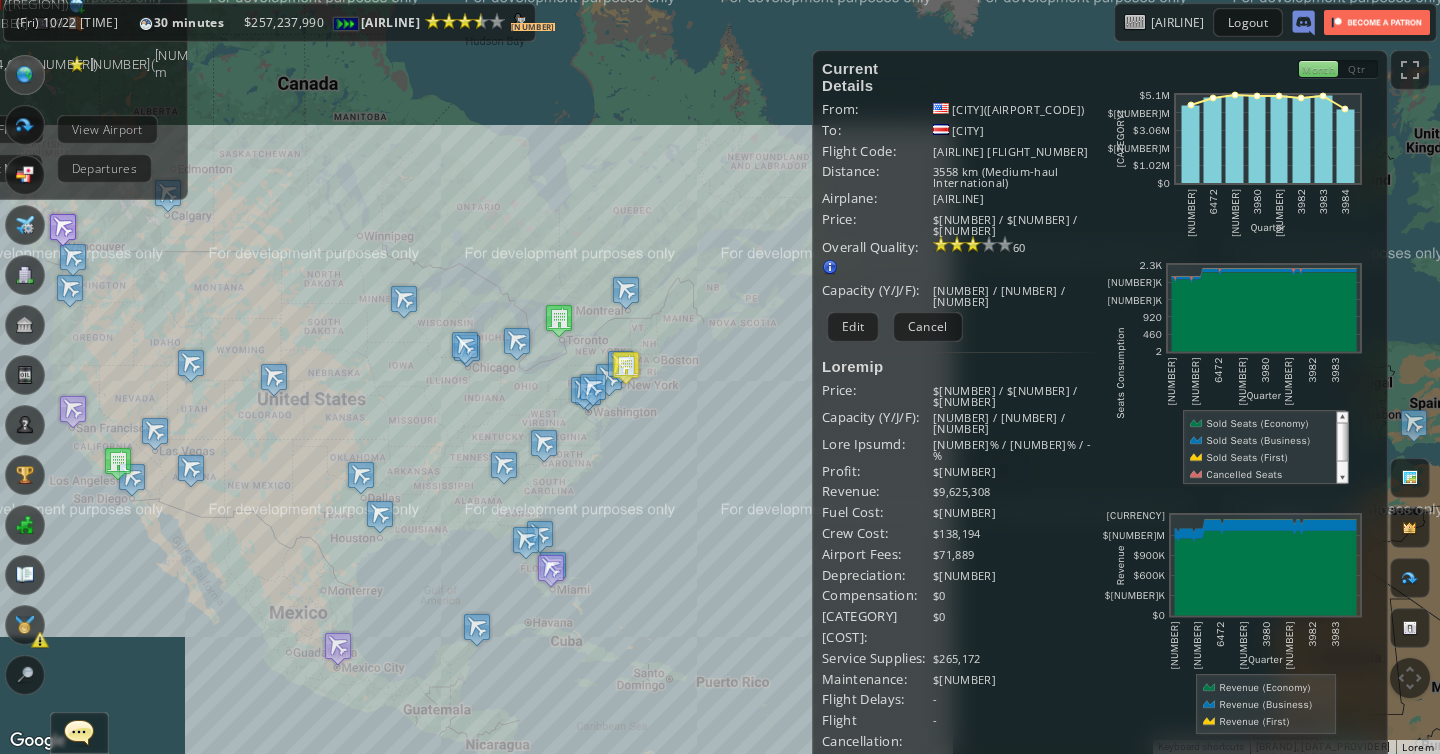 click on "Airplane" at bounding box center [25, 225] 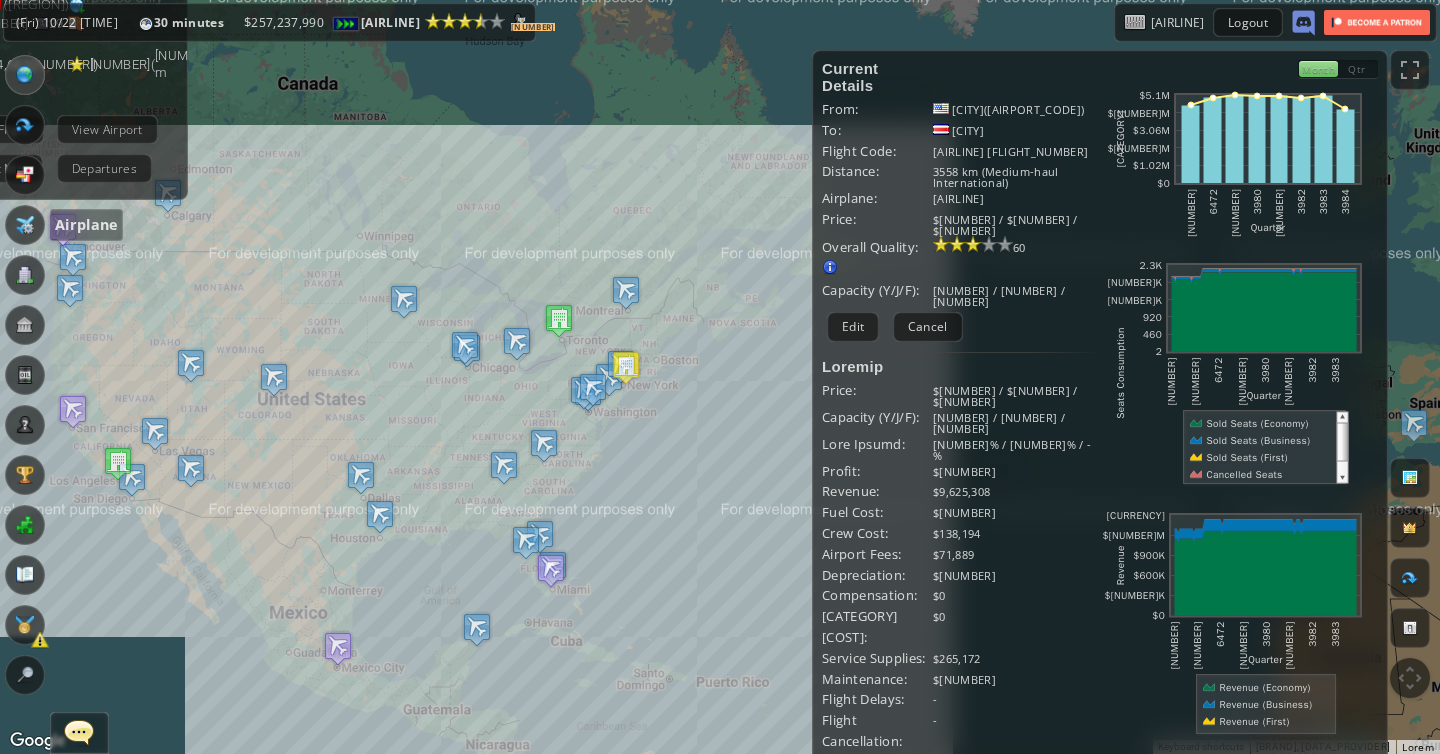 click at bounding box center [25, 225] 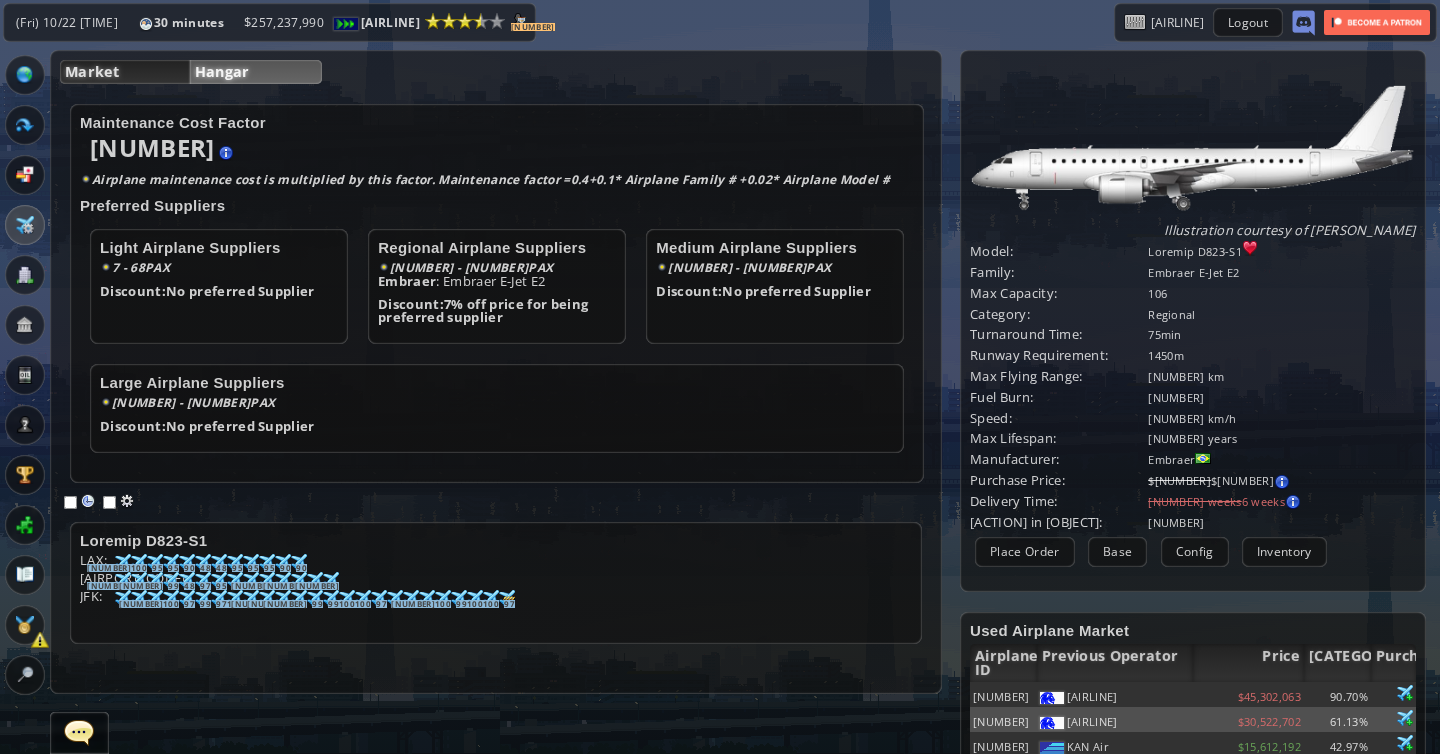 click on "Market" at bounding box center (125, 72) 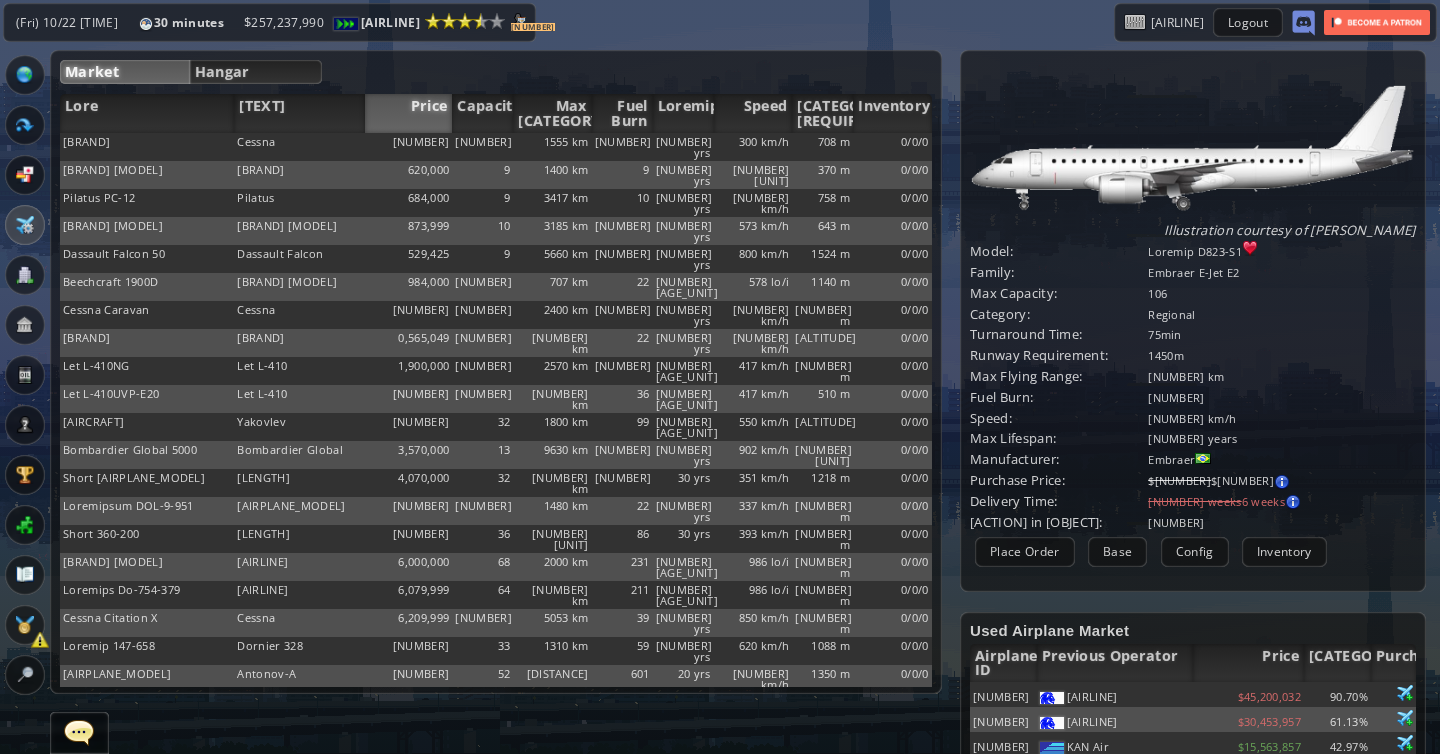 click on "Price" at bounding box center (408, 113) 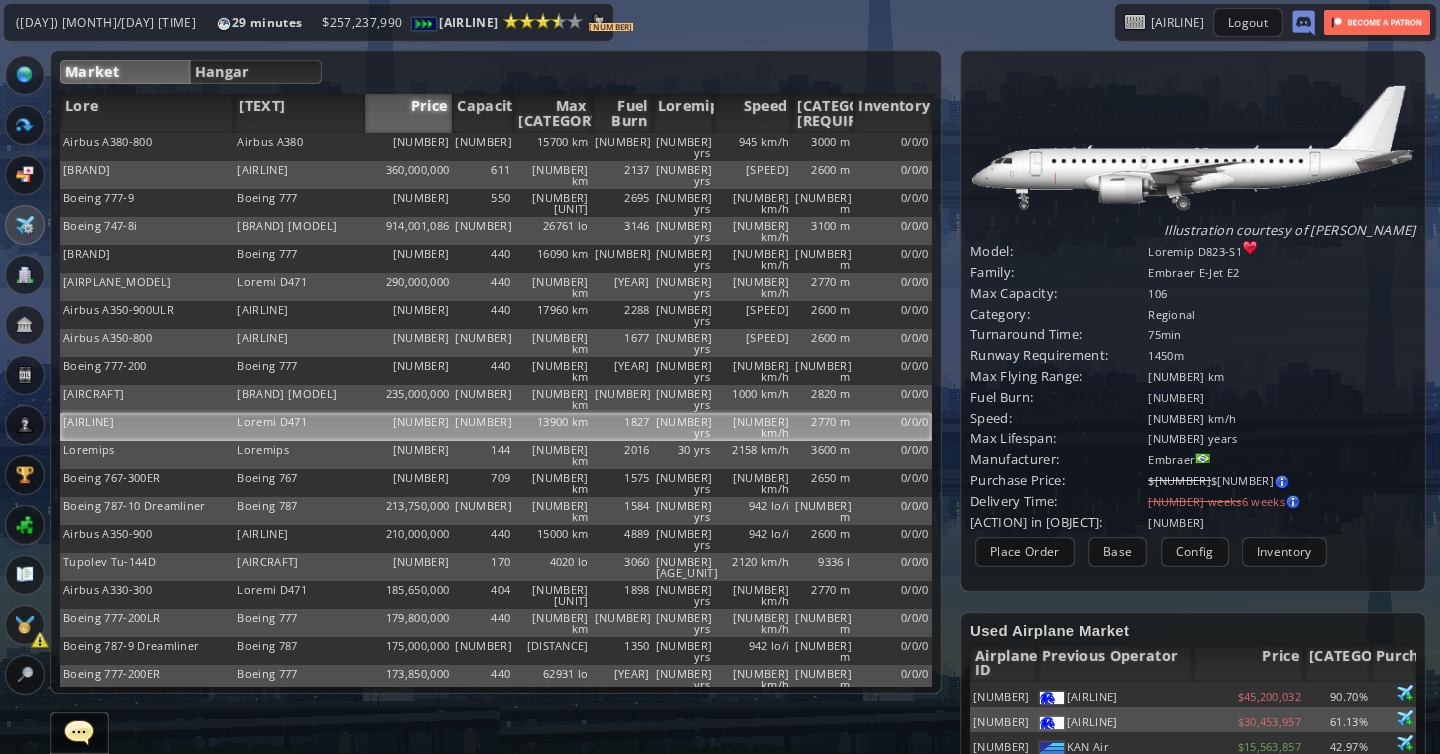 click on "Loremi D471" at bounding box center [299, 147] 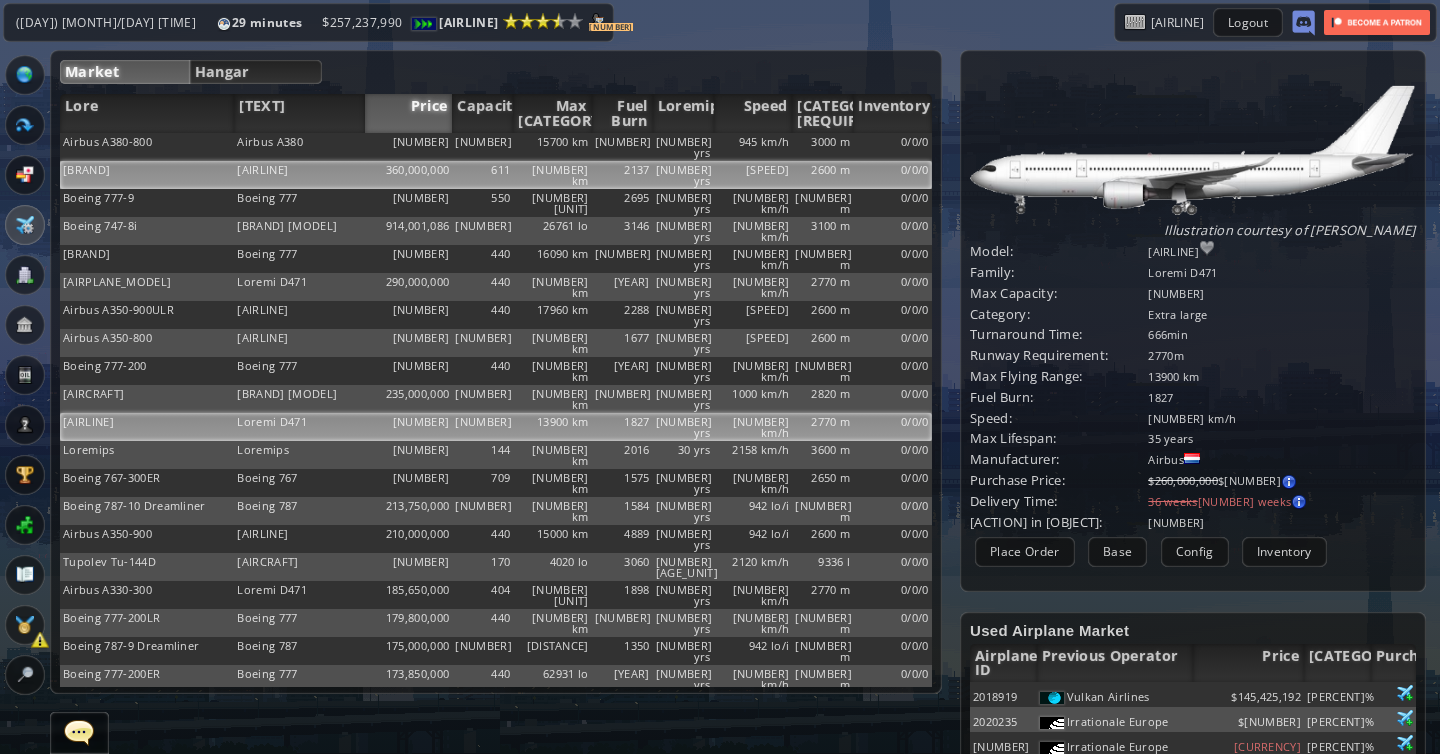 click on "360,000,000" at bounding box center (408, 147) 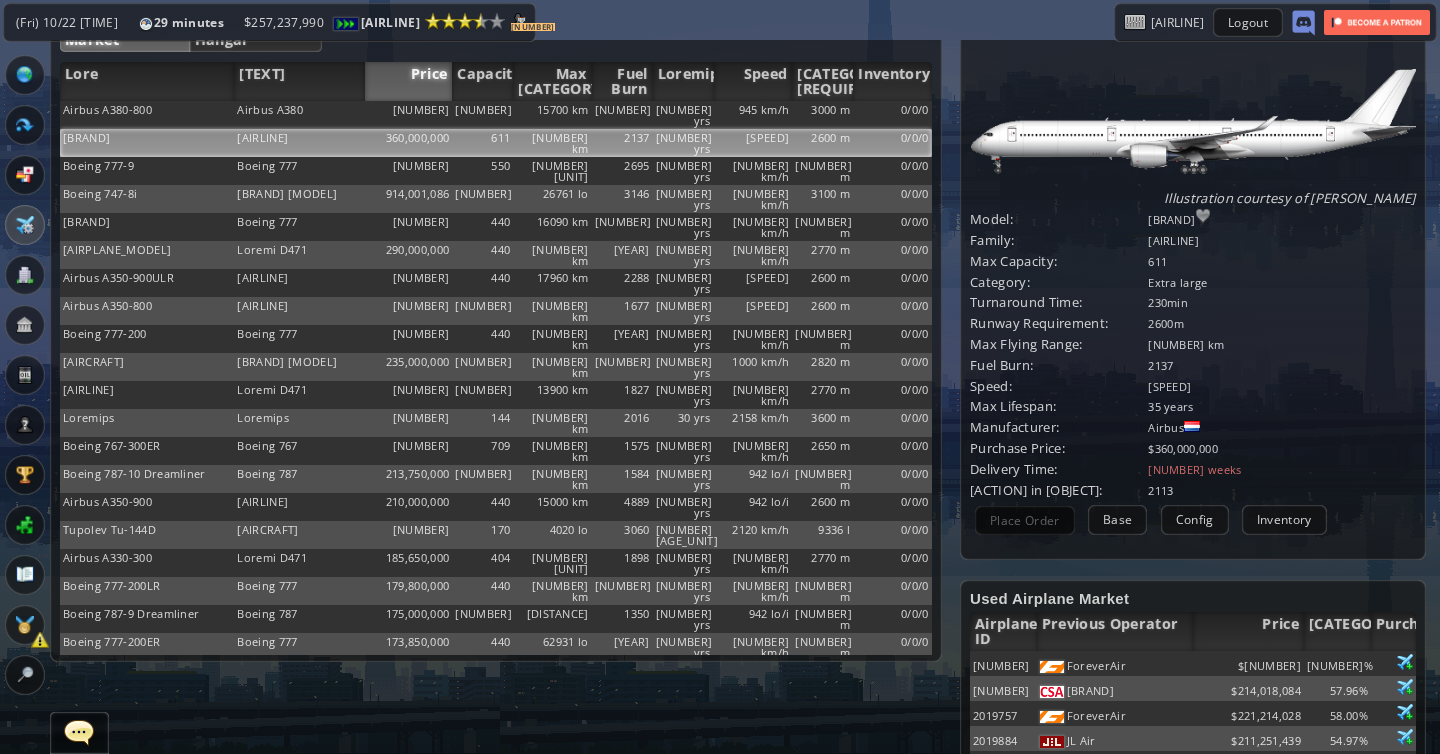 scroll, scrollTop: 0, scrollLeft: 0, axis: both 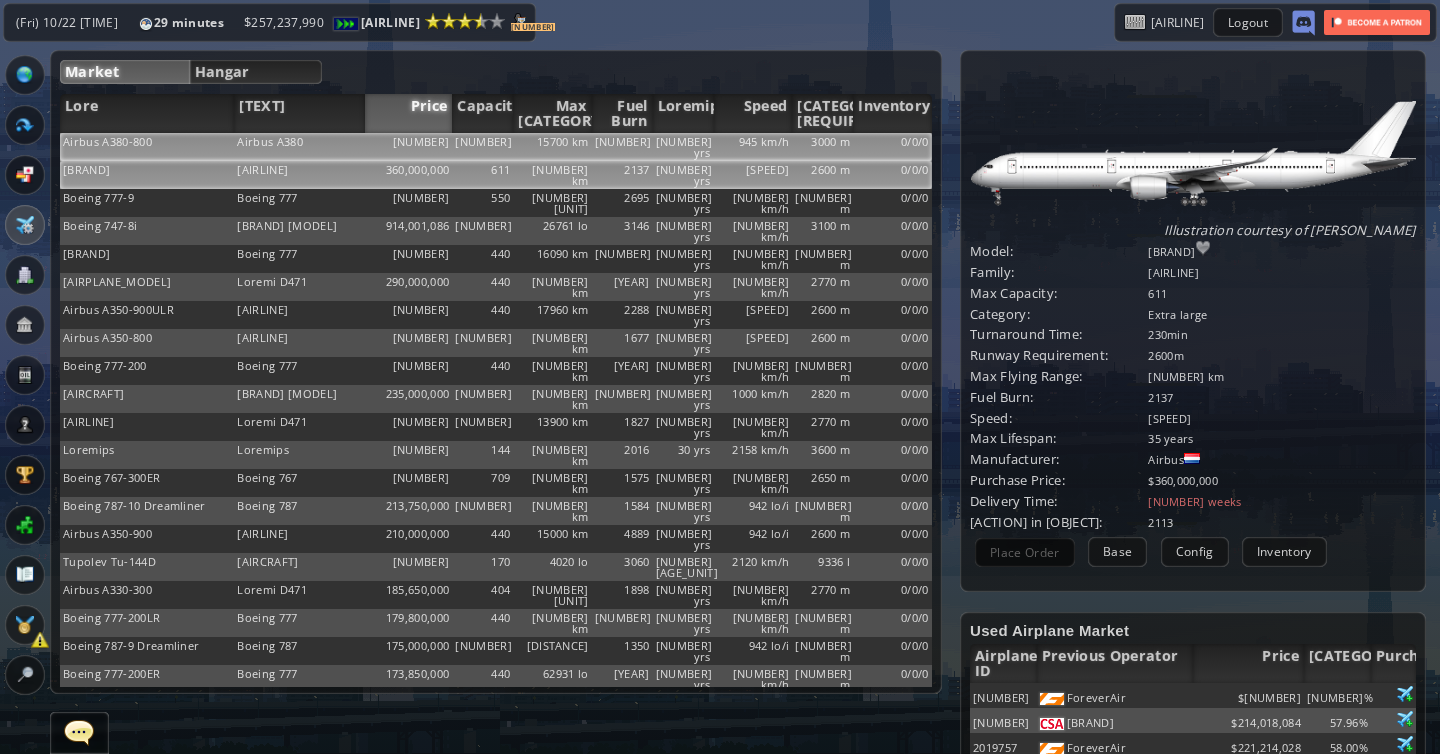 click on "0/0/0" at bounding box center [892, 147] 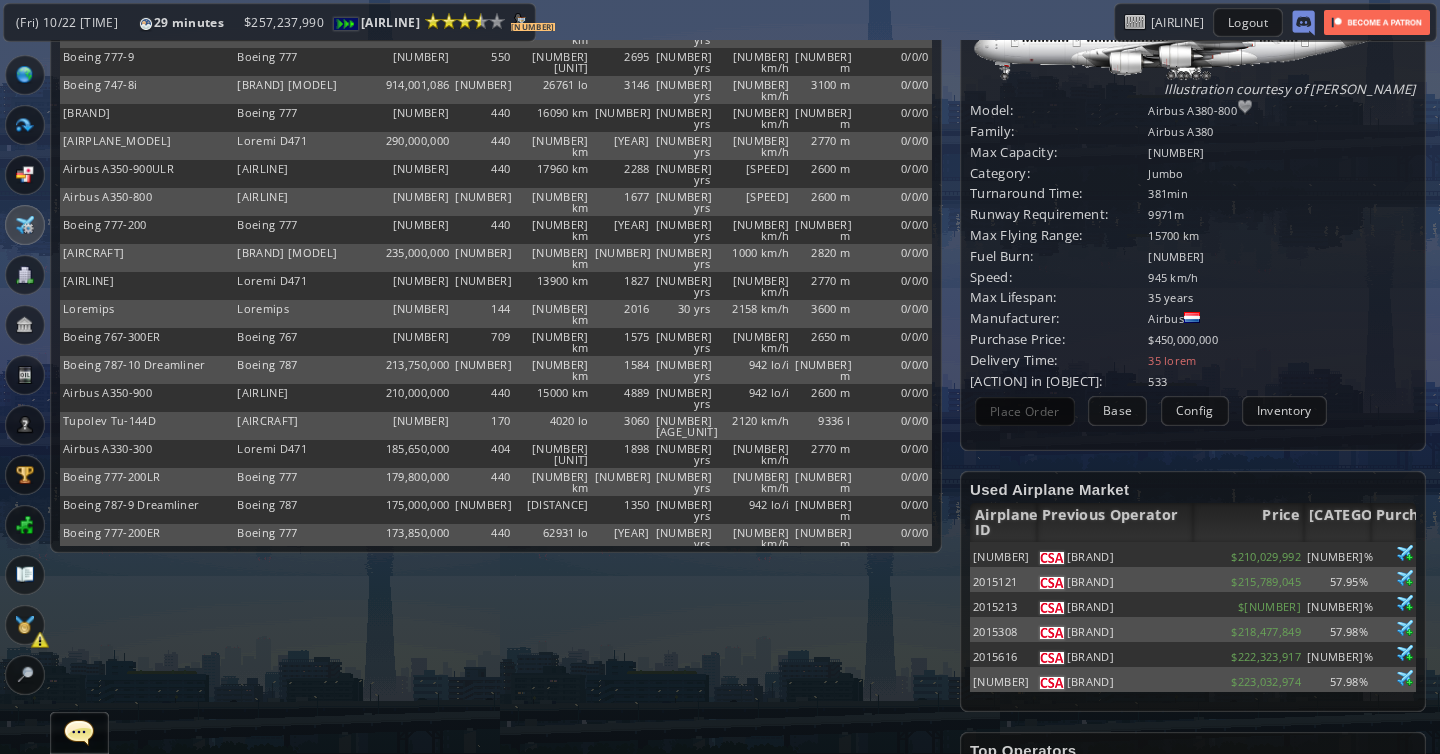 scroll, scrollTop: 0, scrollLeft: 0, axis: both 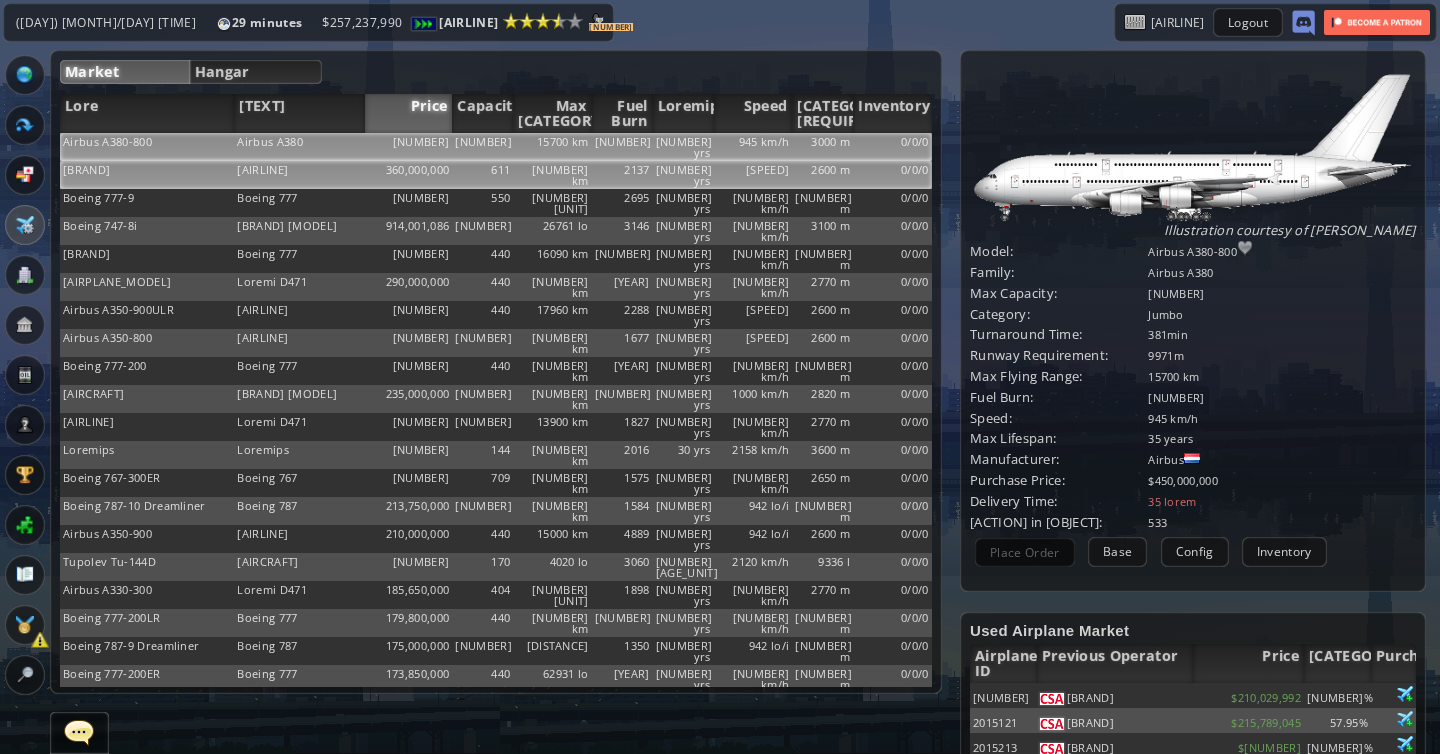 click on "0/0/0" at bounding box center [892, 147] 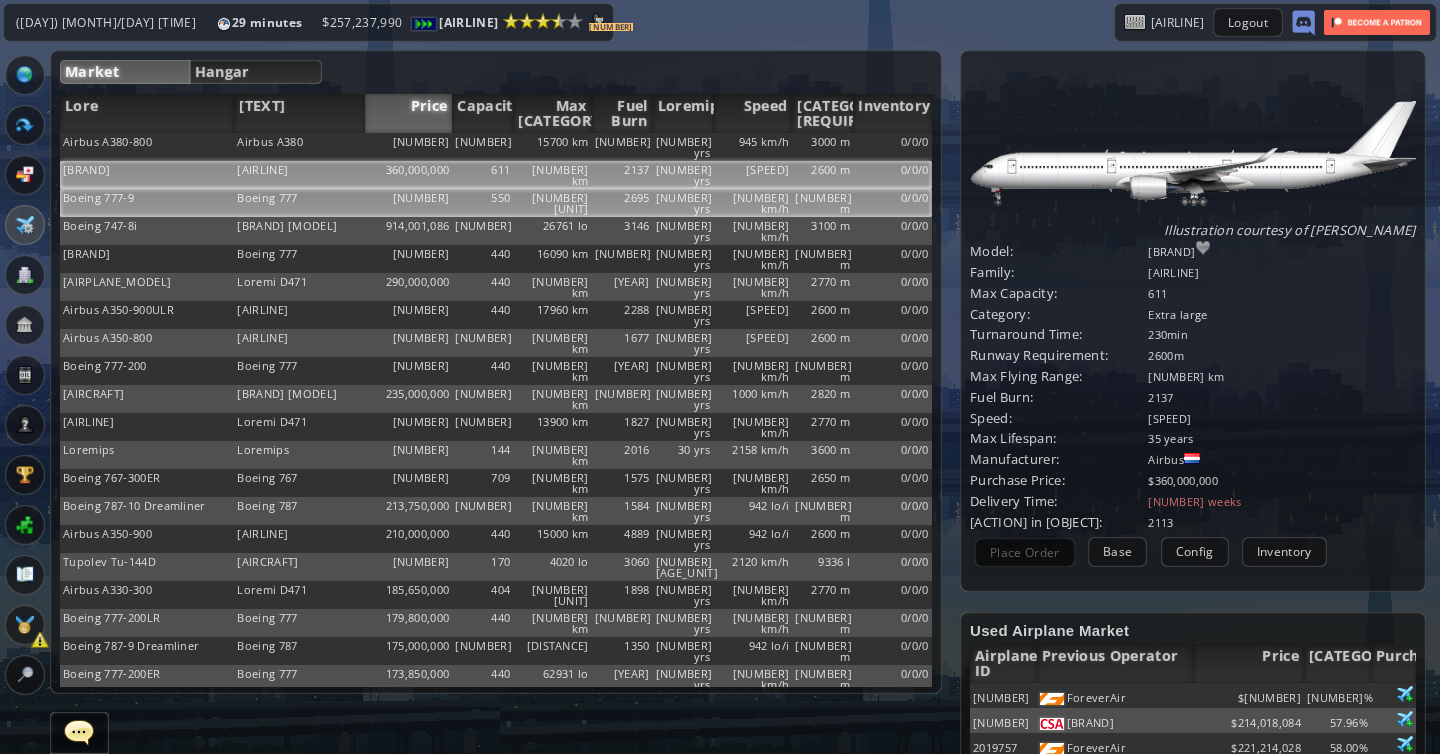 click on "0/0/0" at bounding box center (892, 147) 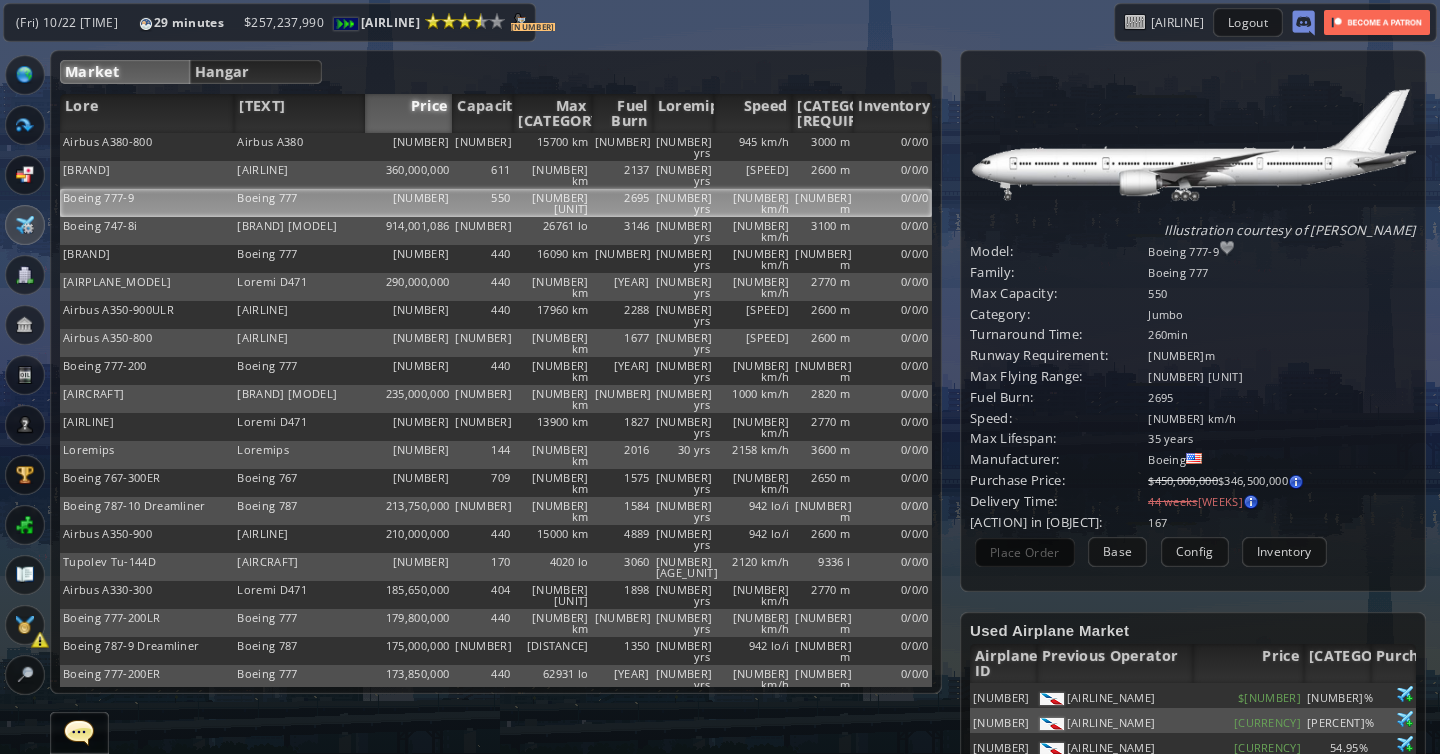 click on "945 km/h" at bounding box center [753, 147] 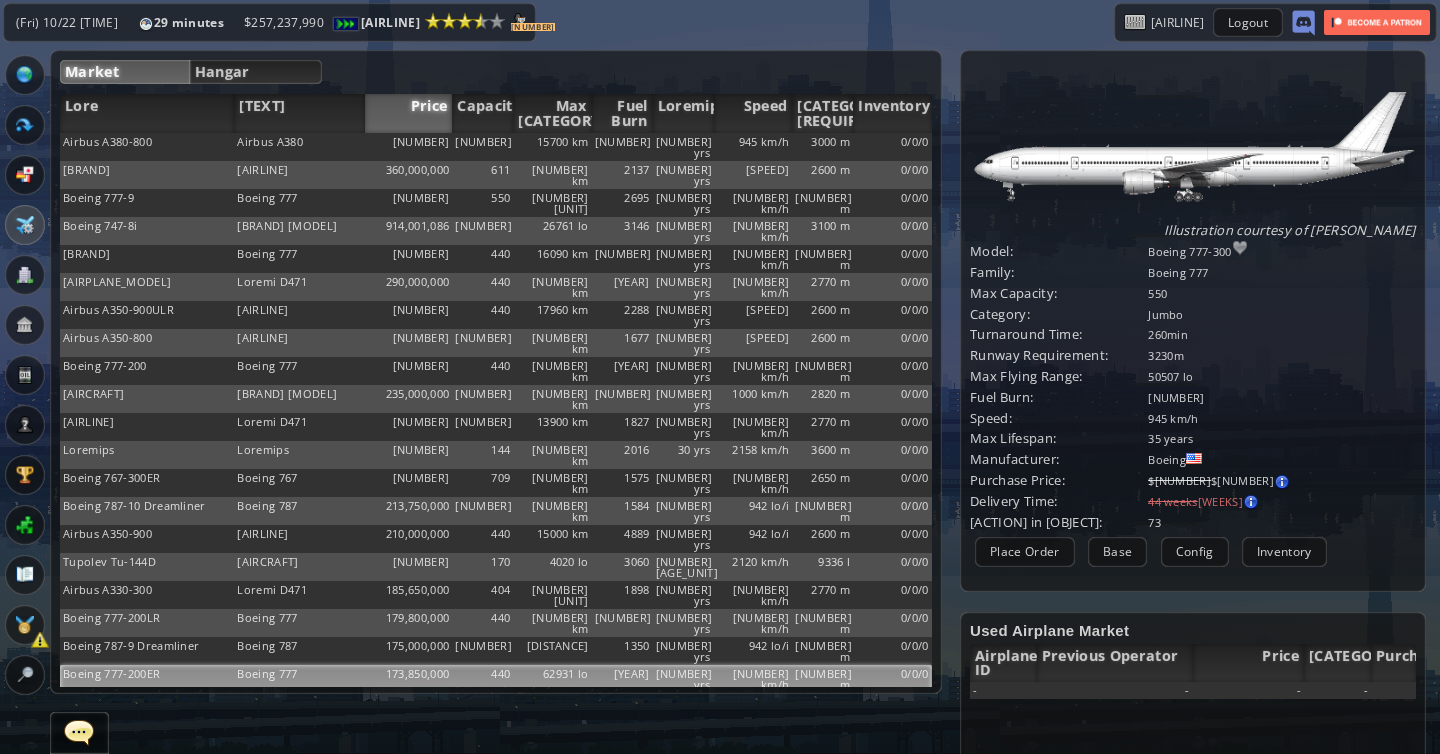 click on "[NUMBER] km/h" at bounding box center (753, 147) 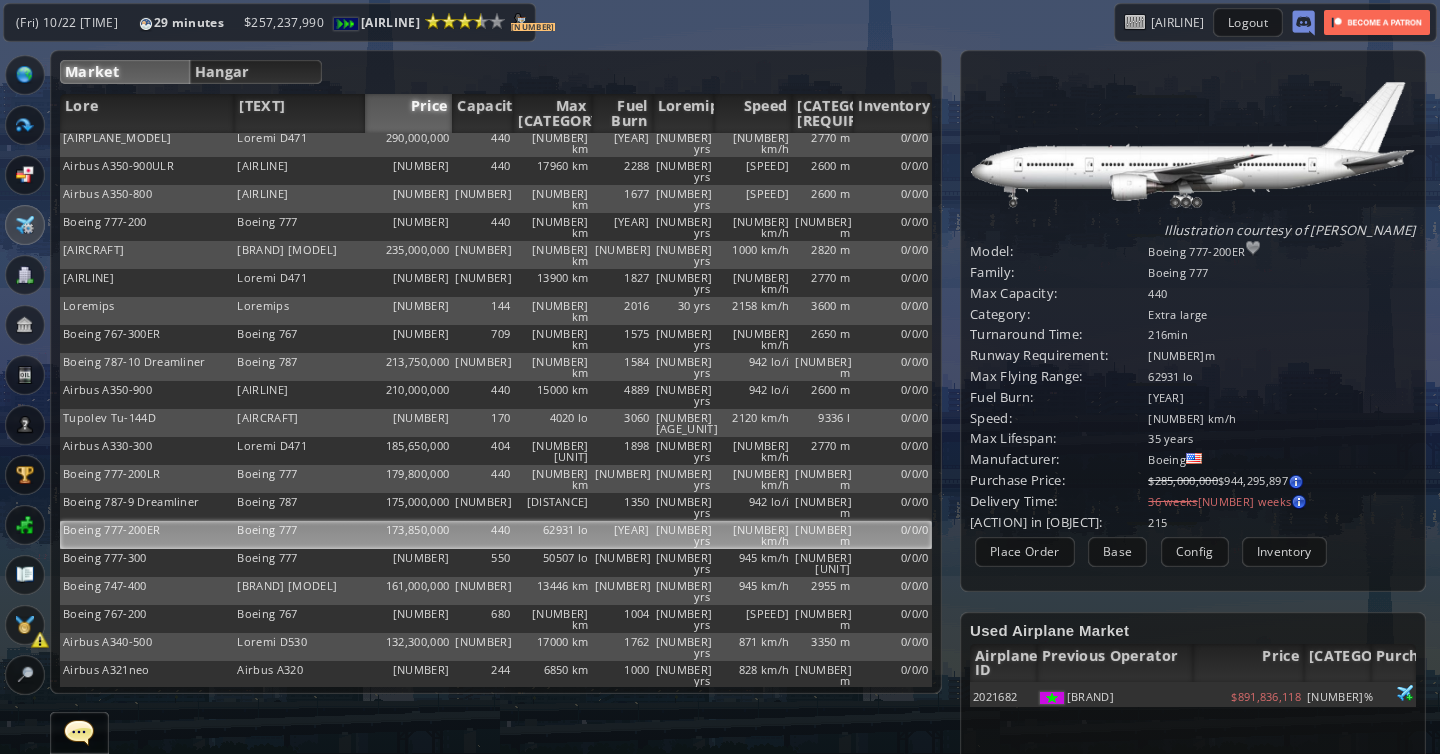 scroll, scrollTop: 152, scrollLeft: 0, axis: vertical 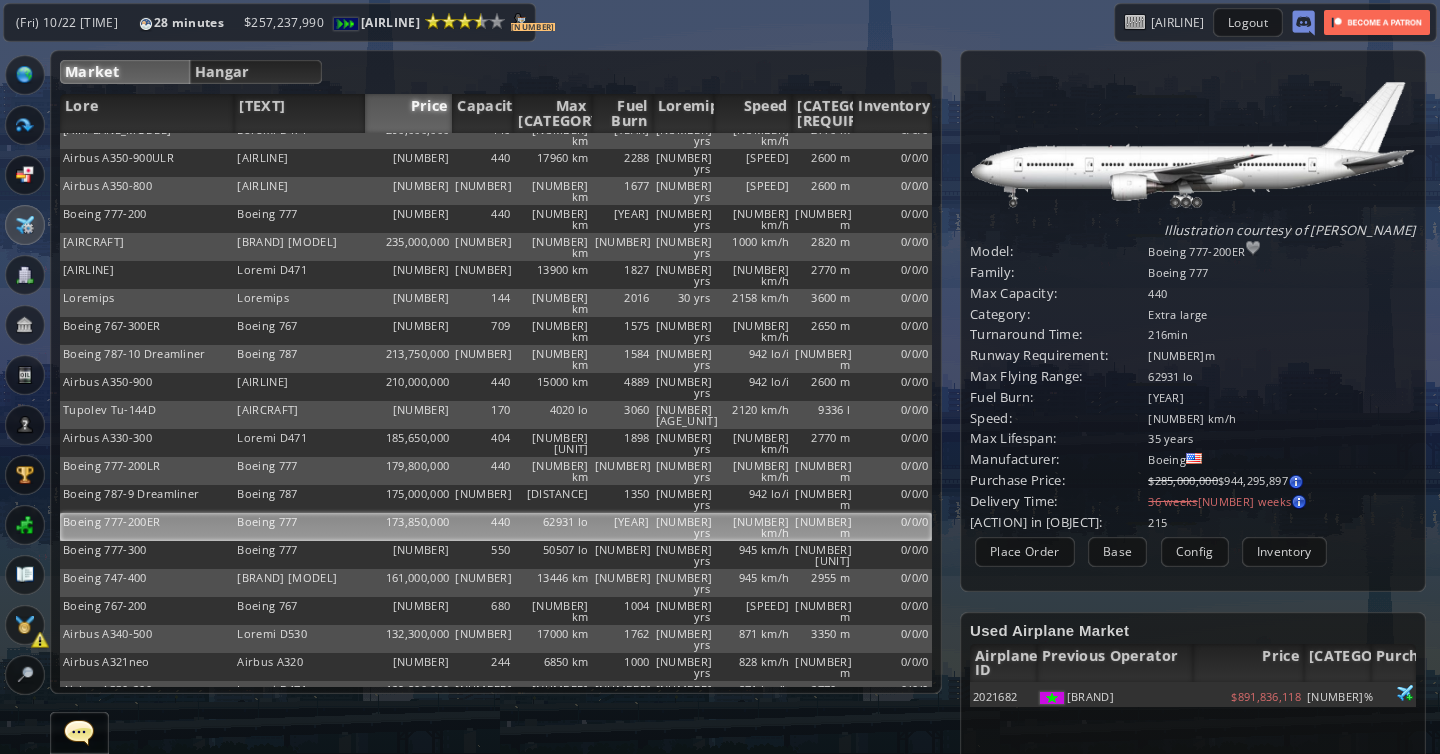 click on "[NUMBER] km/h" at bounding box center (753, -5) 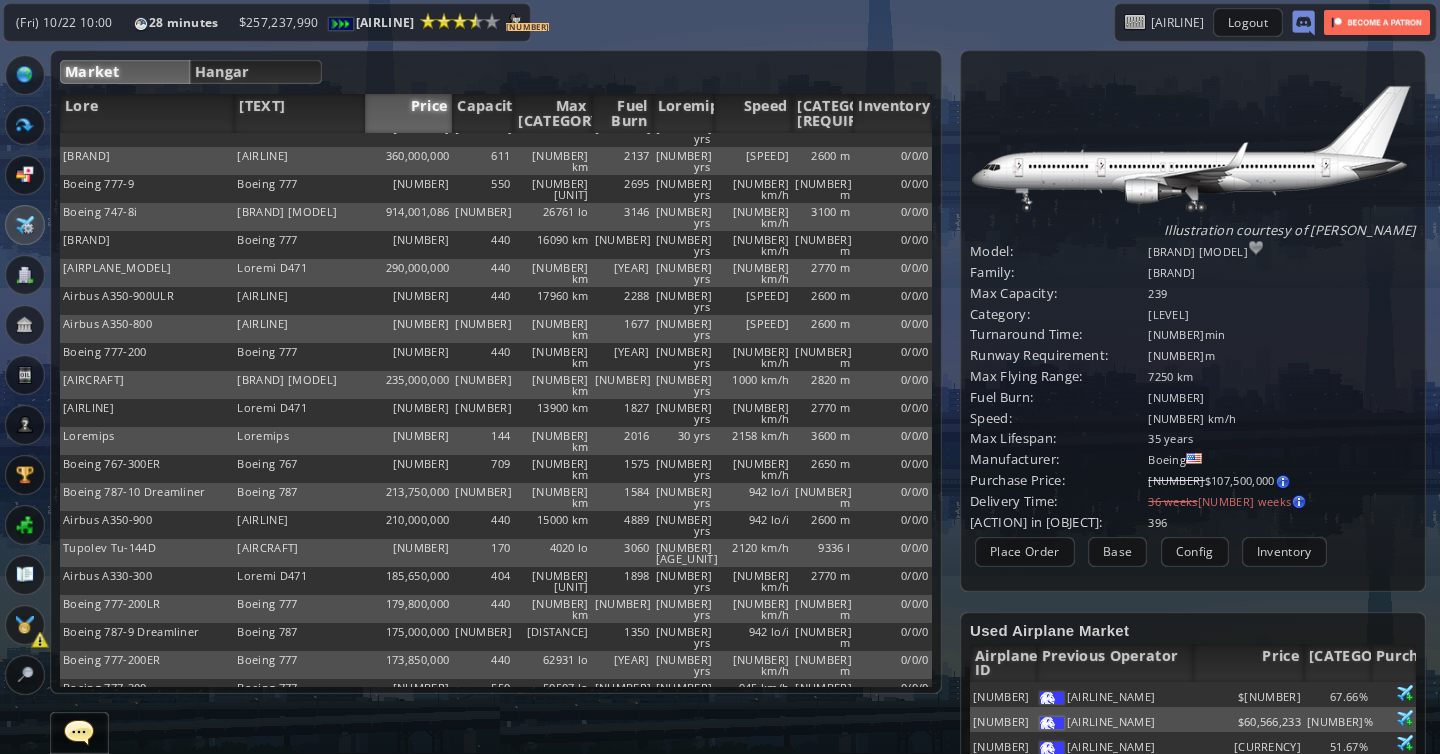 scroll, scrollTop: 15, scrollLeft: 0, axis: vertical 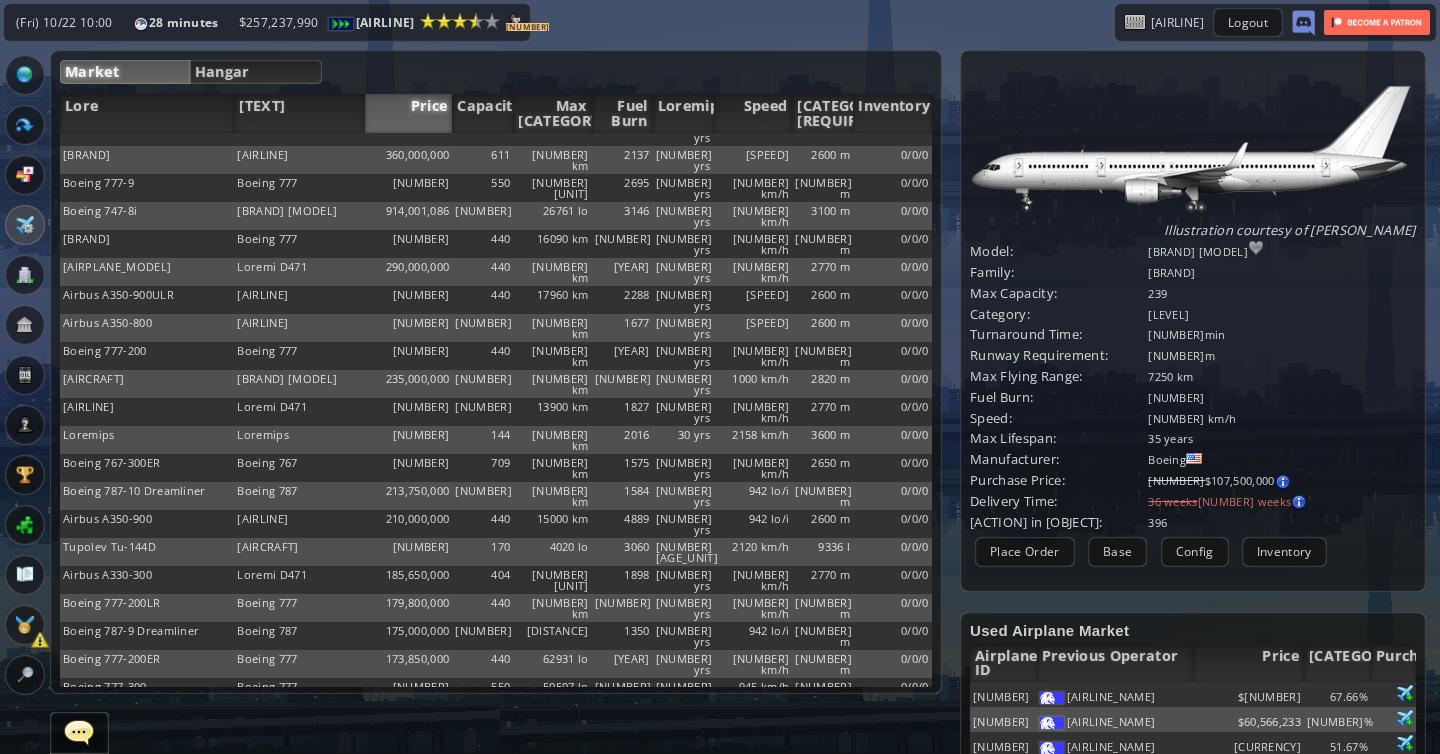 click on "871 km/h" at bounding box center [753, 132] 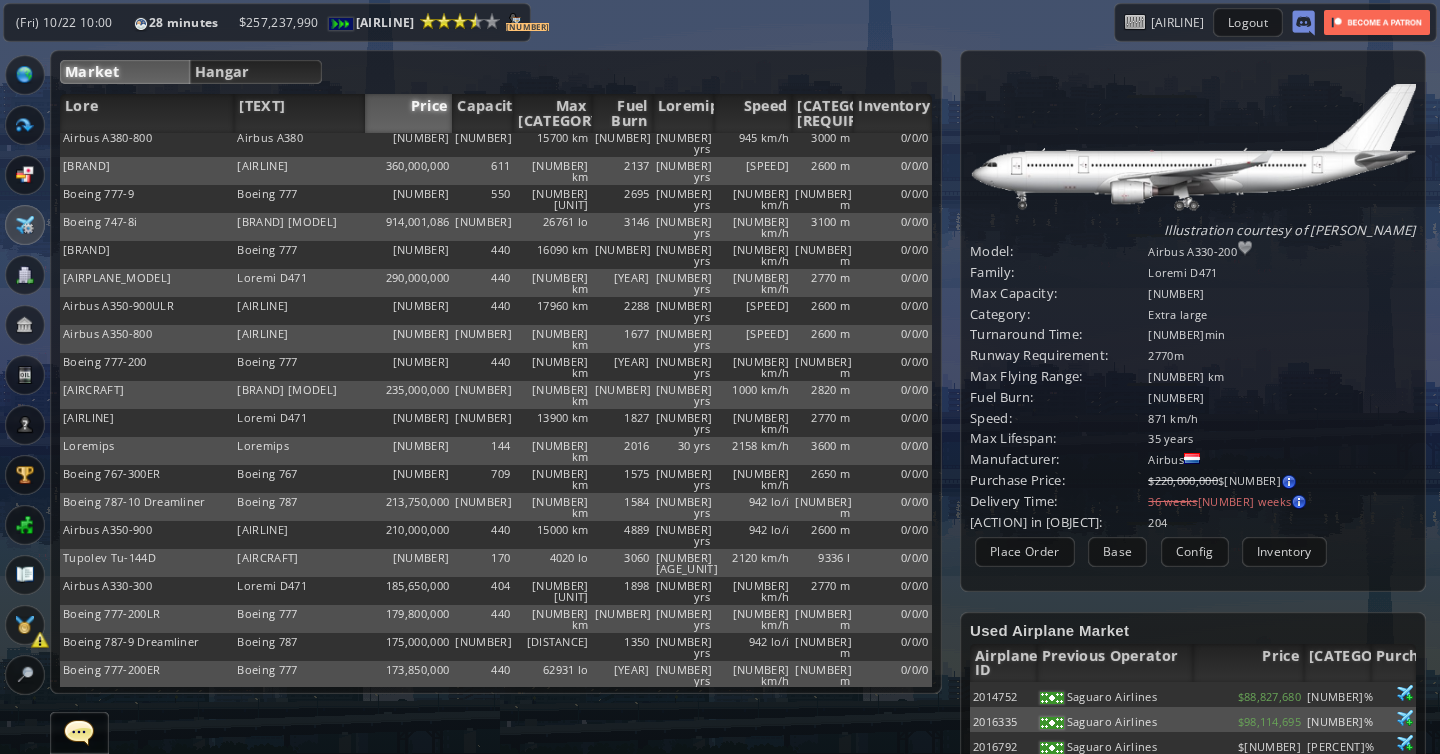 scroll, scrollTop: 0, scrollLeft: 0, axis: both 